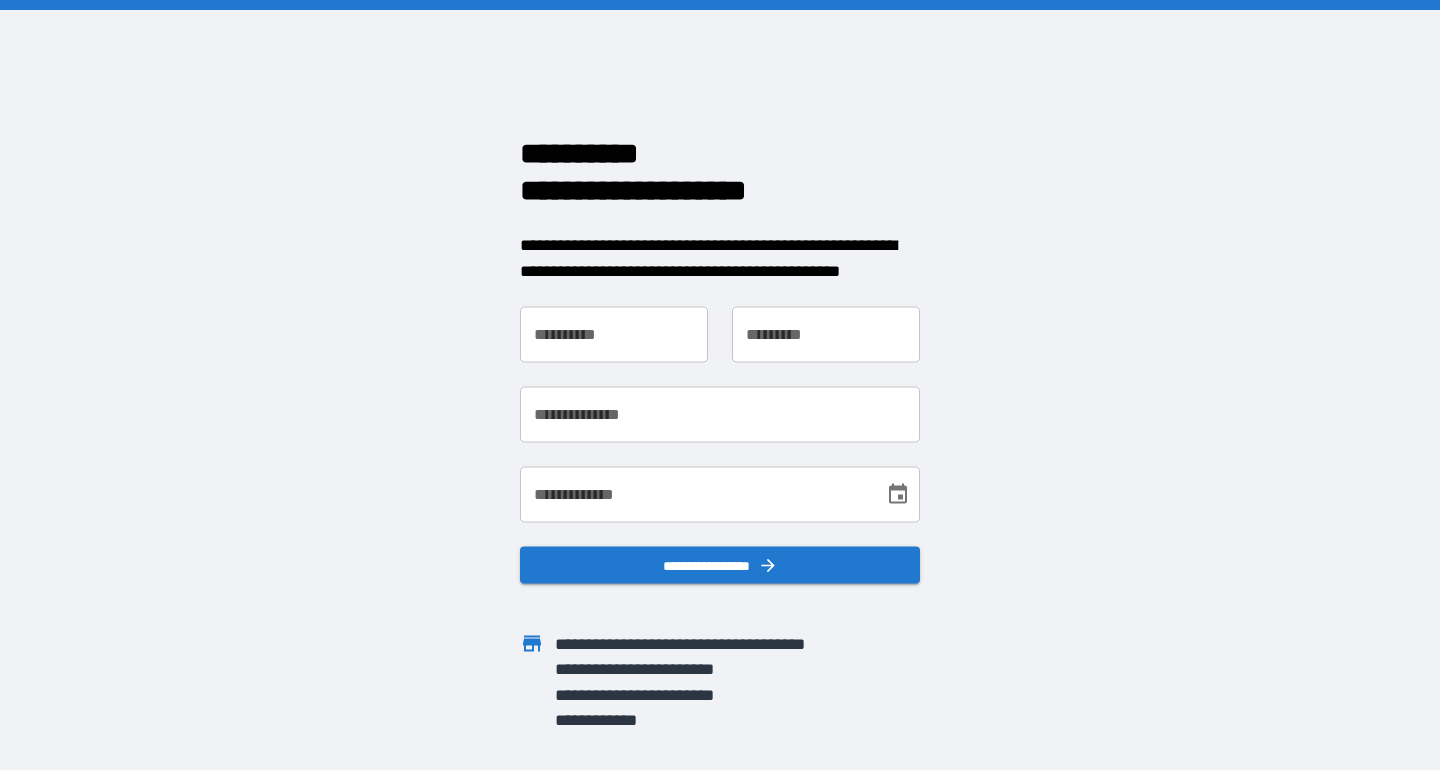 scroll, scrollTop: 0, scrollLeft: 0, axis: both 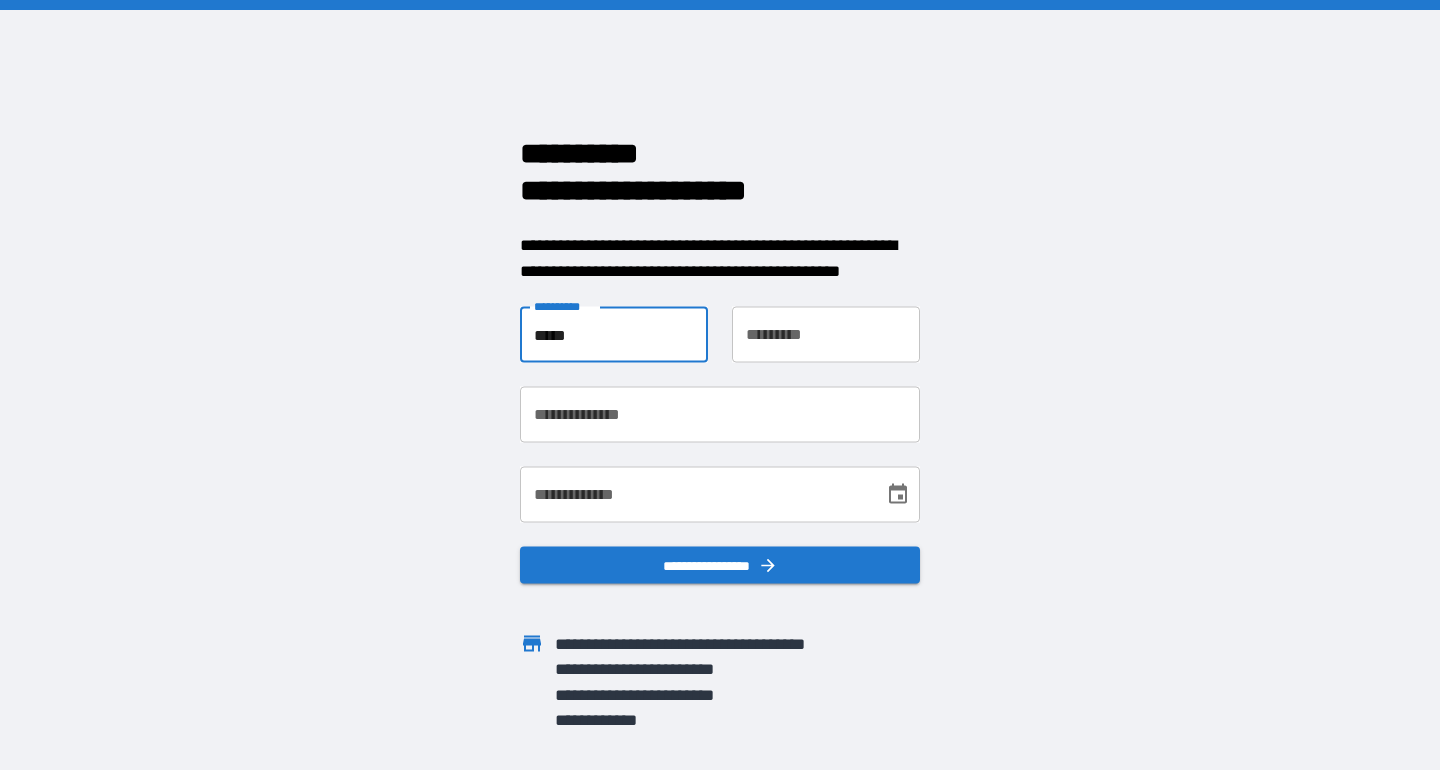 type on "*****" 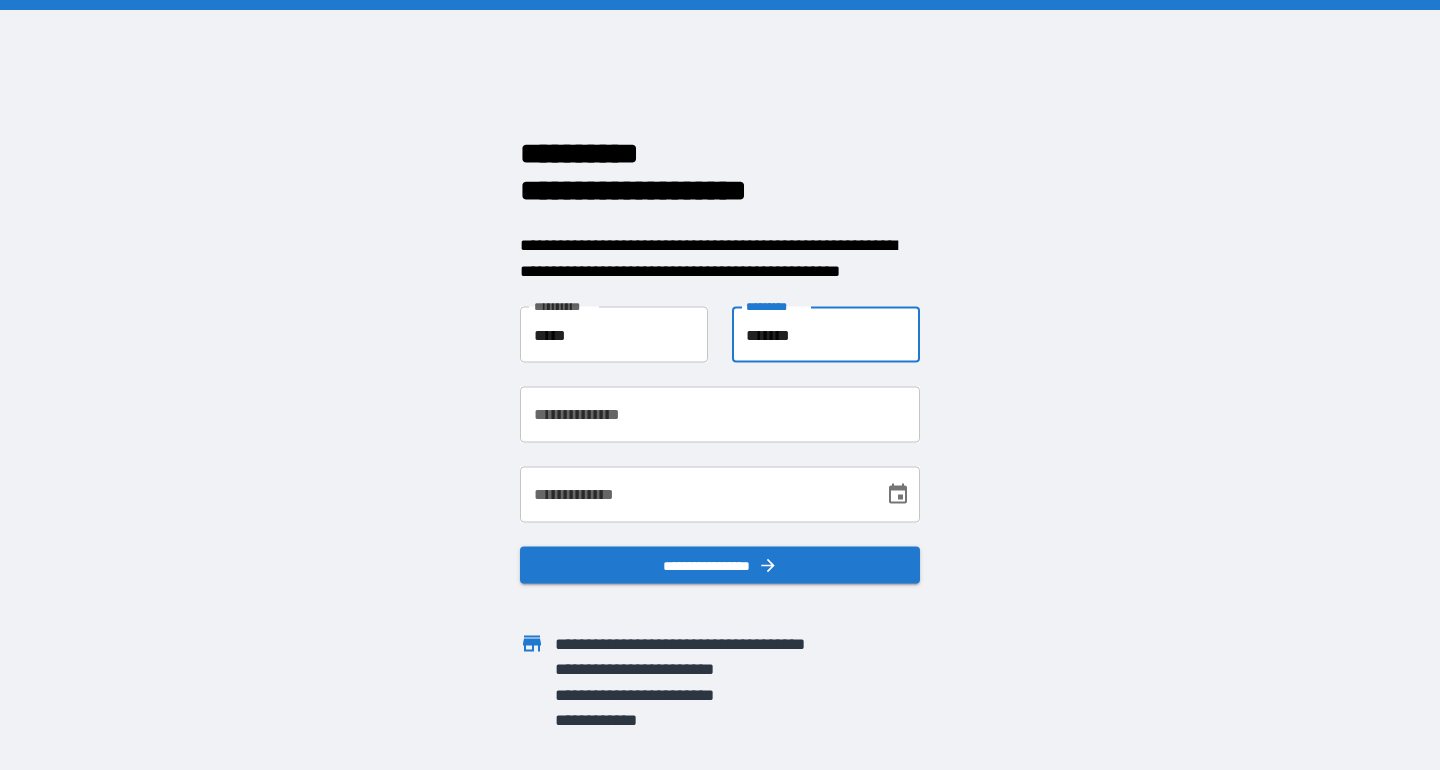 type on "*******" 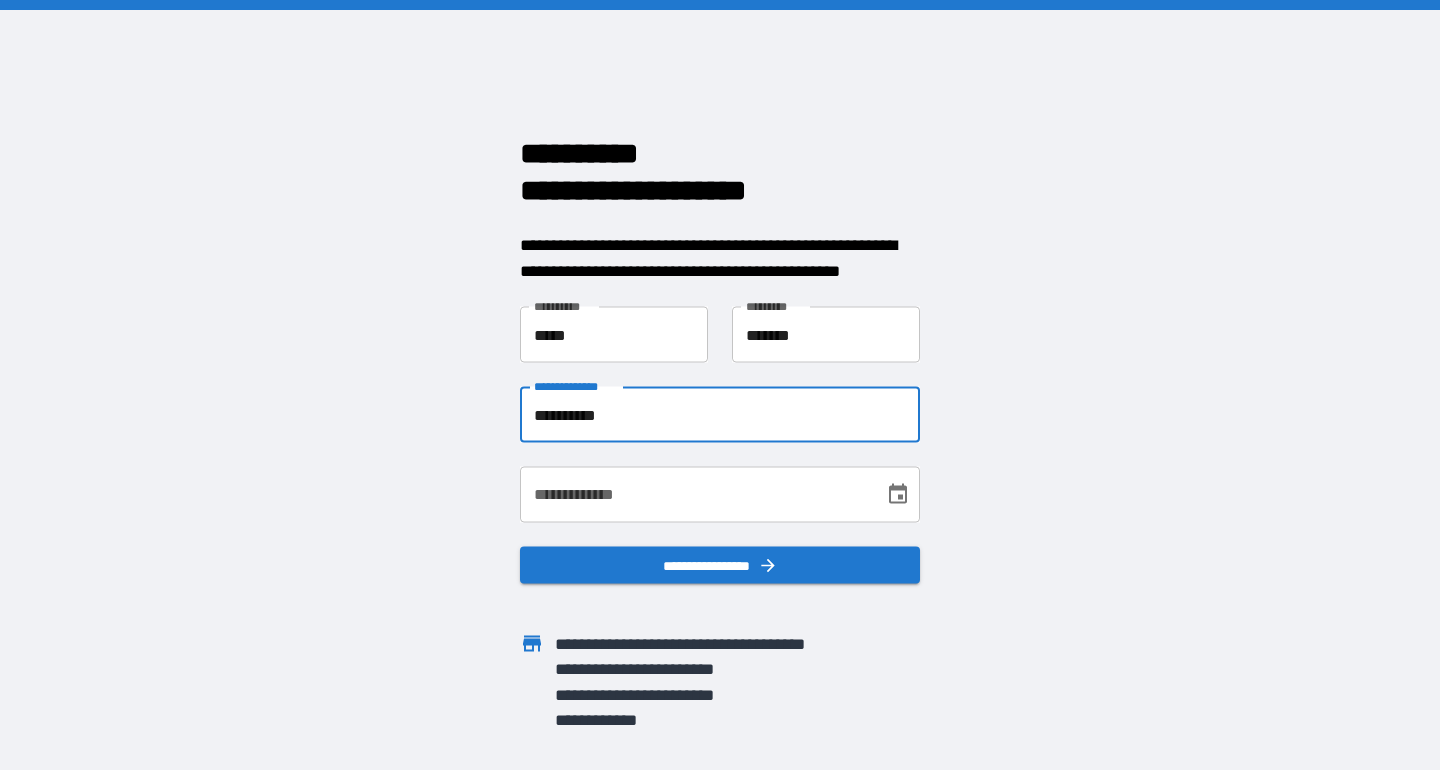 type on "**********" 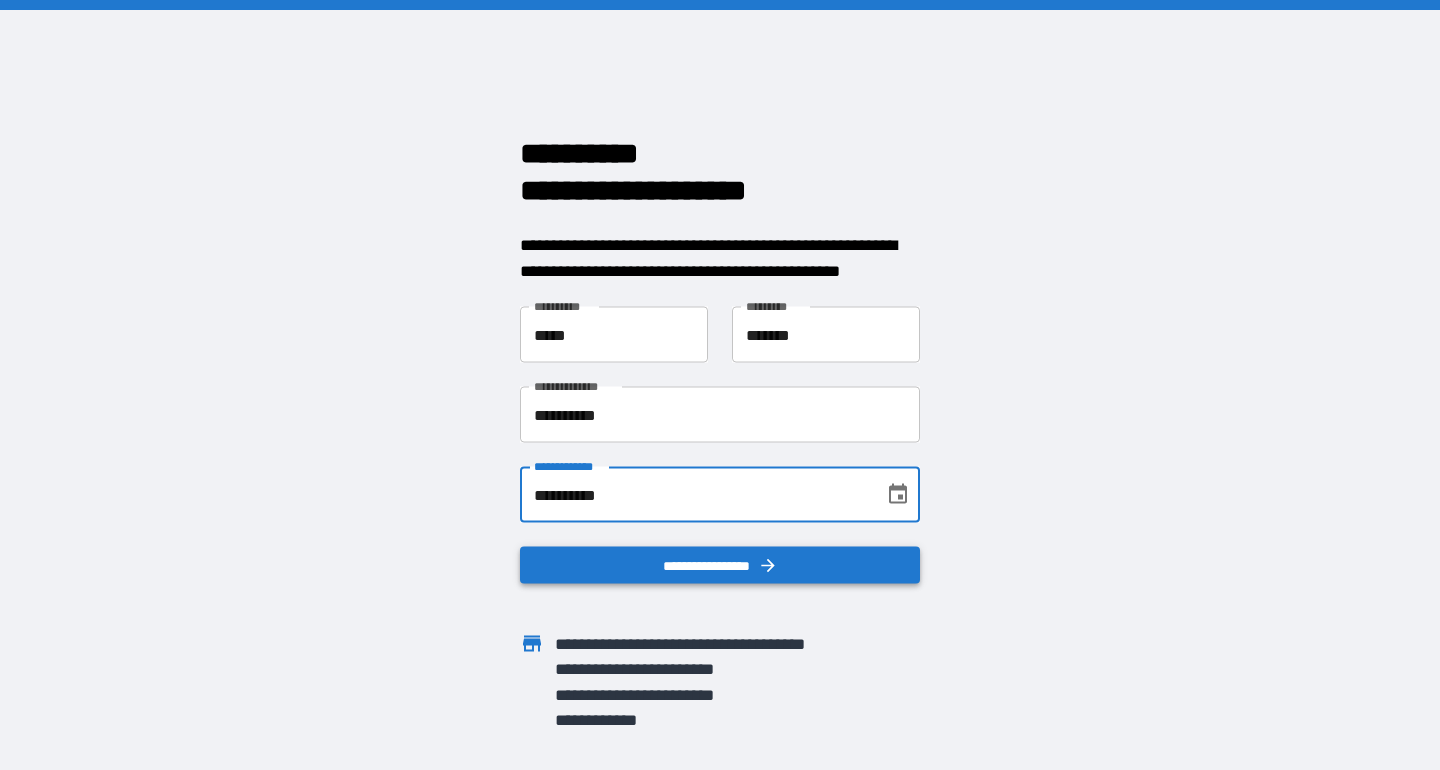 type on "**********" 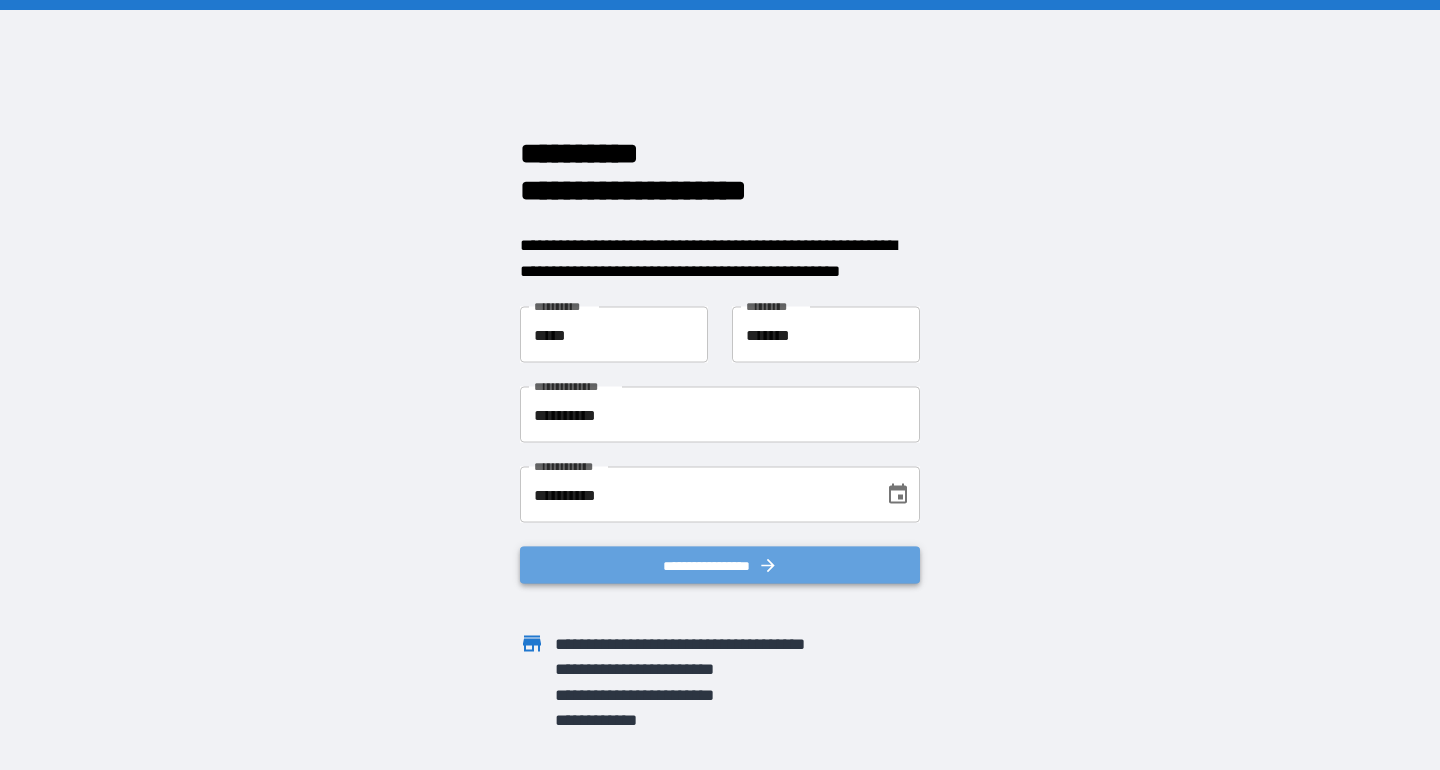 click on "**********" at bounding box center [720, 565] 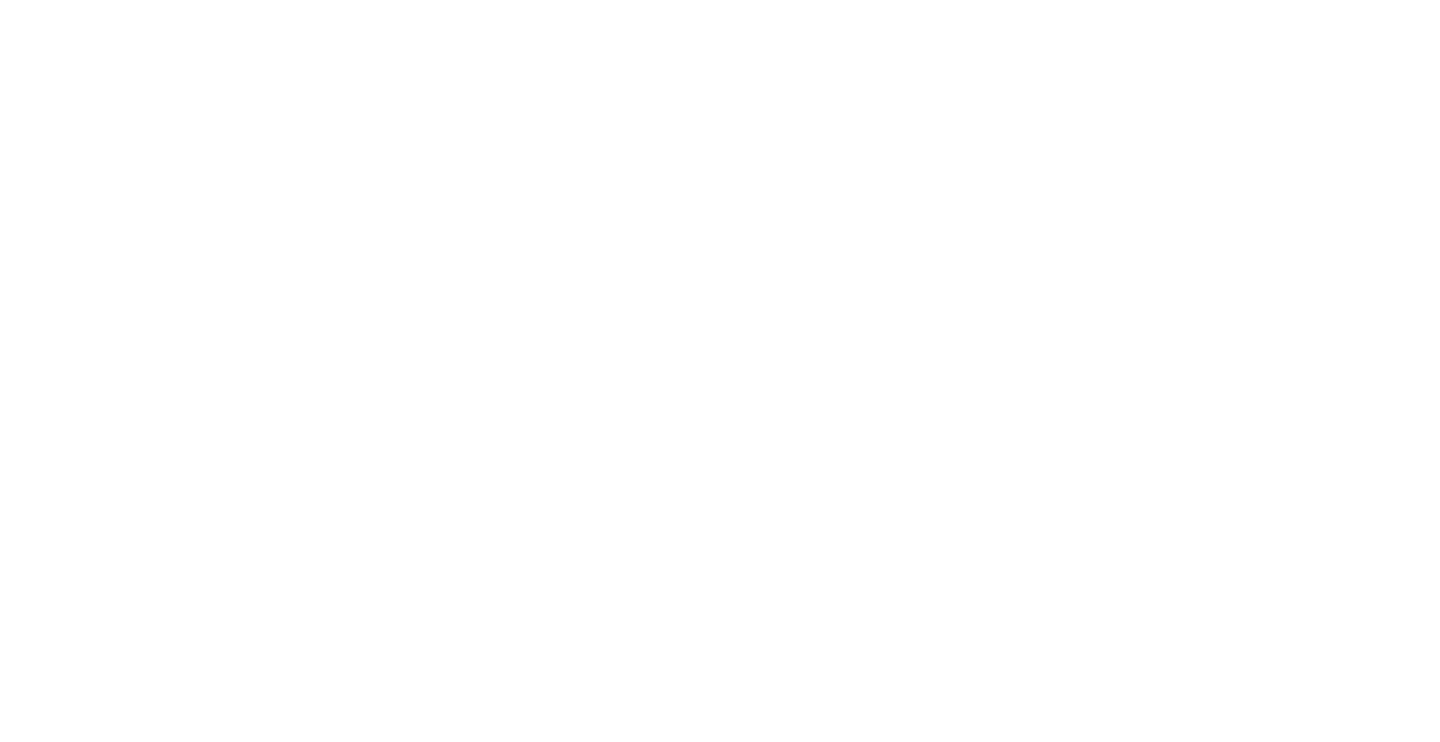 scroll, scrollTop: 0, scrollLeft: 0, axis: both 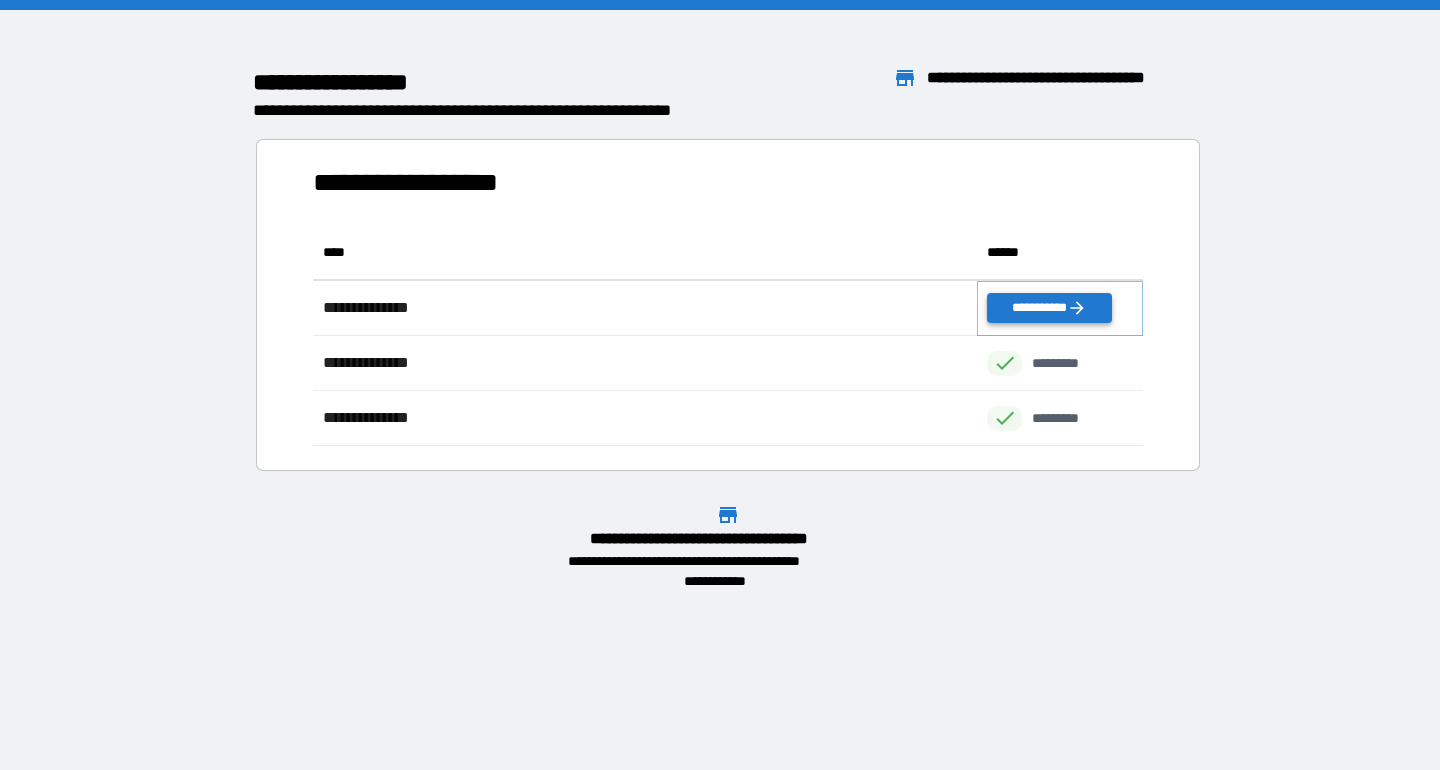 click on "**********" at bounding box center (1049, 308) 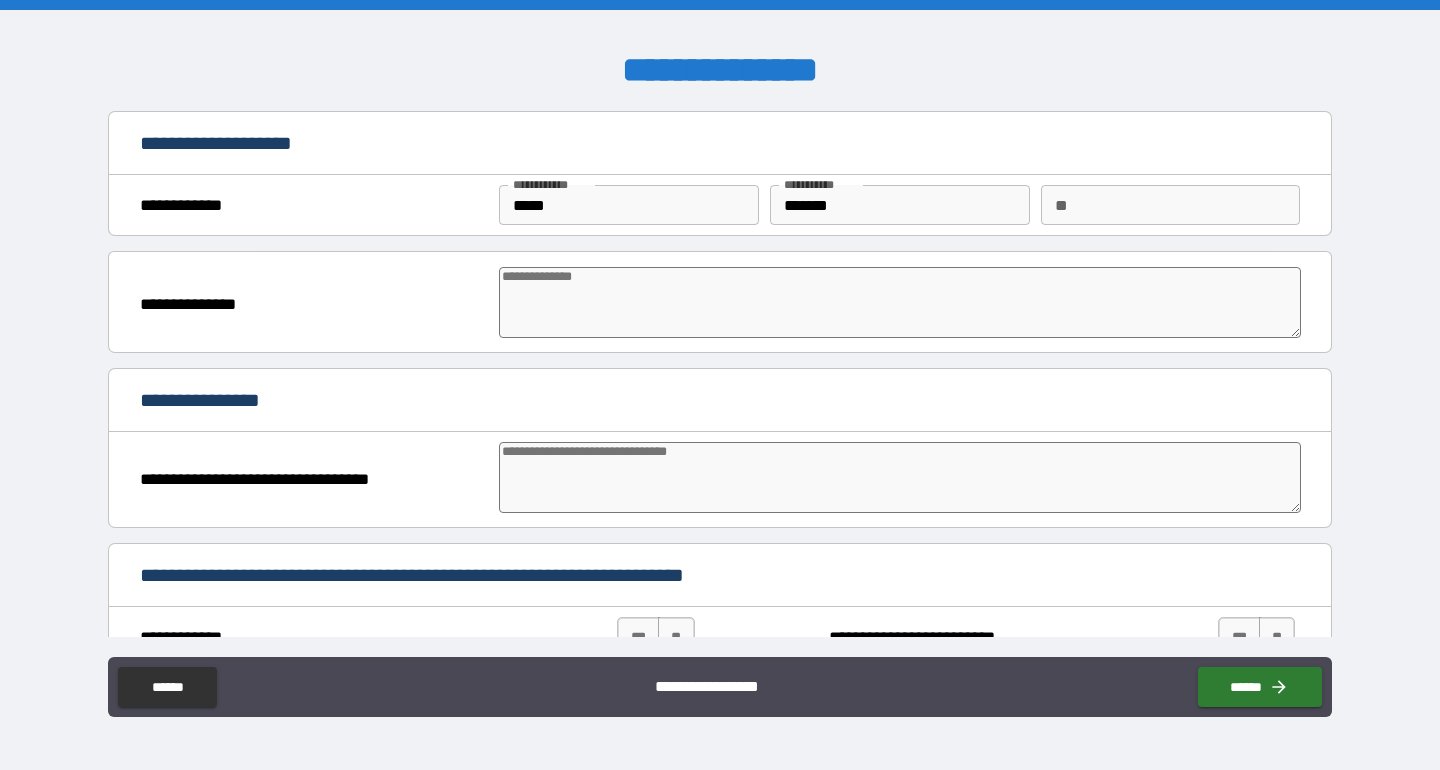 type on "*" 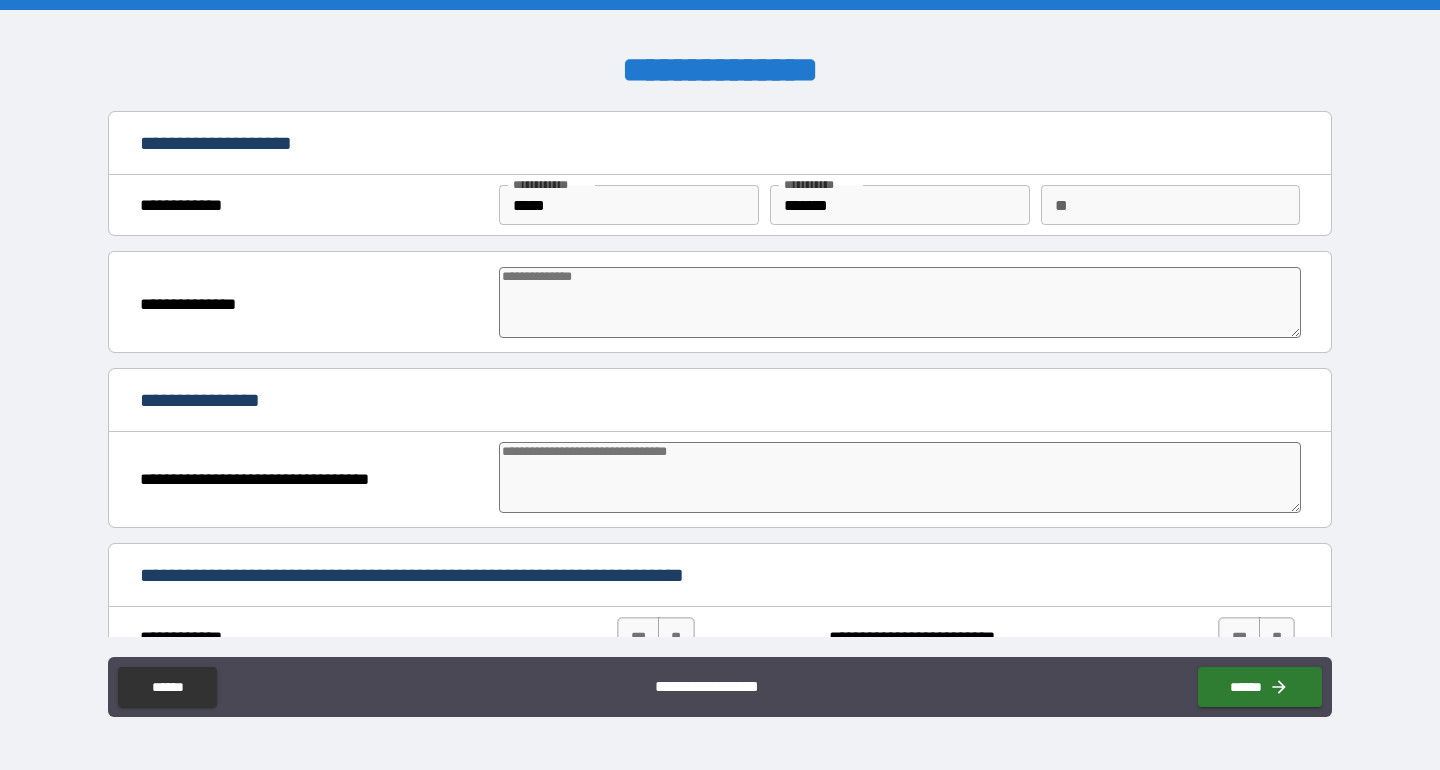 type on "*" 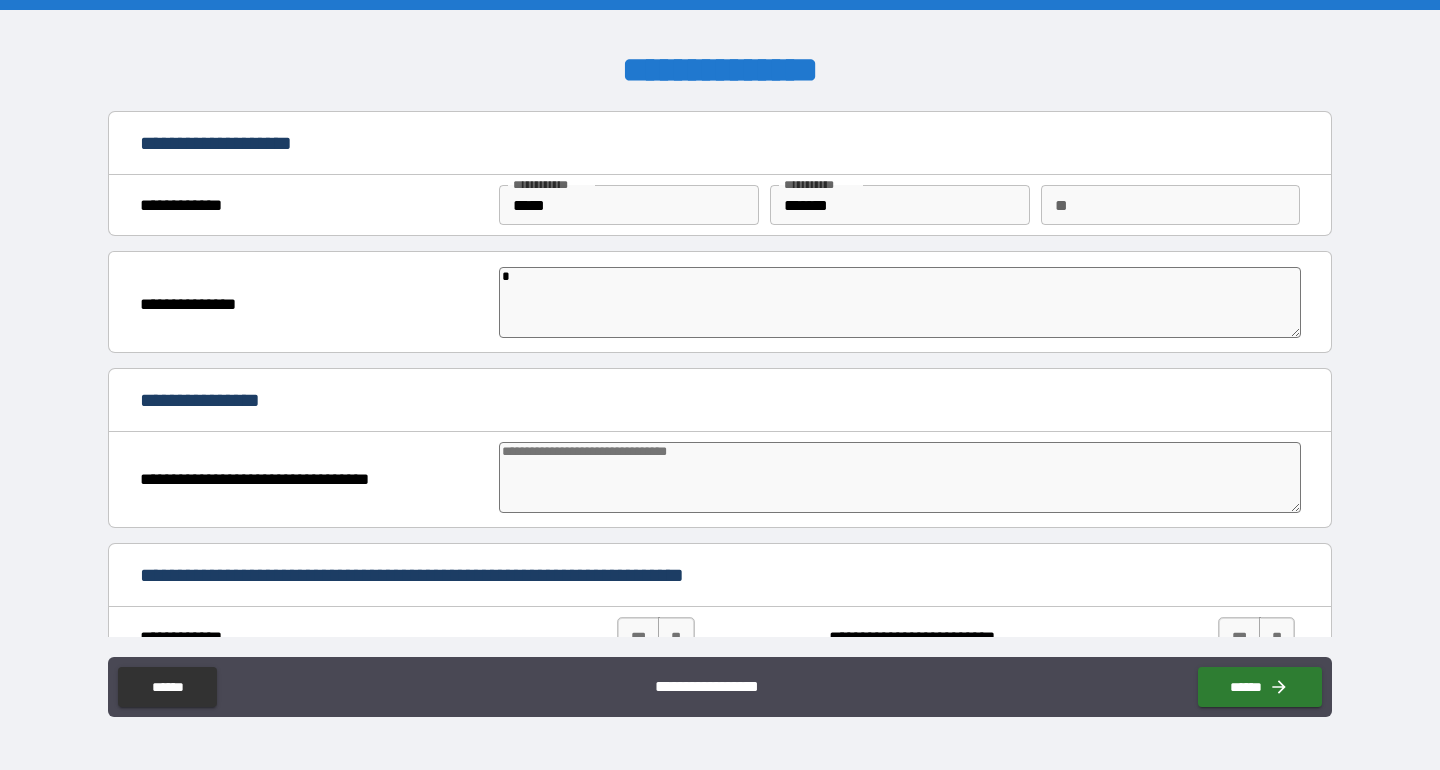 type on "**" 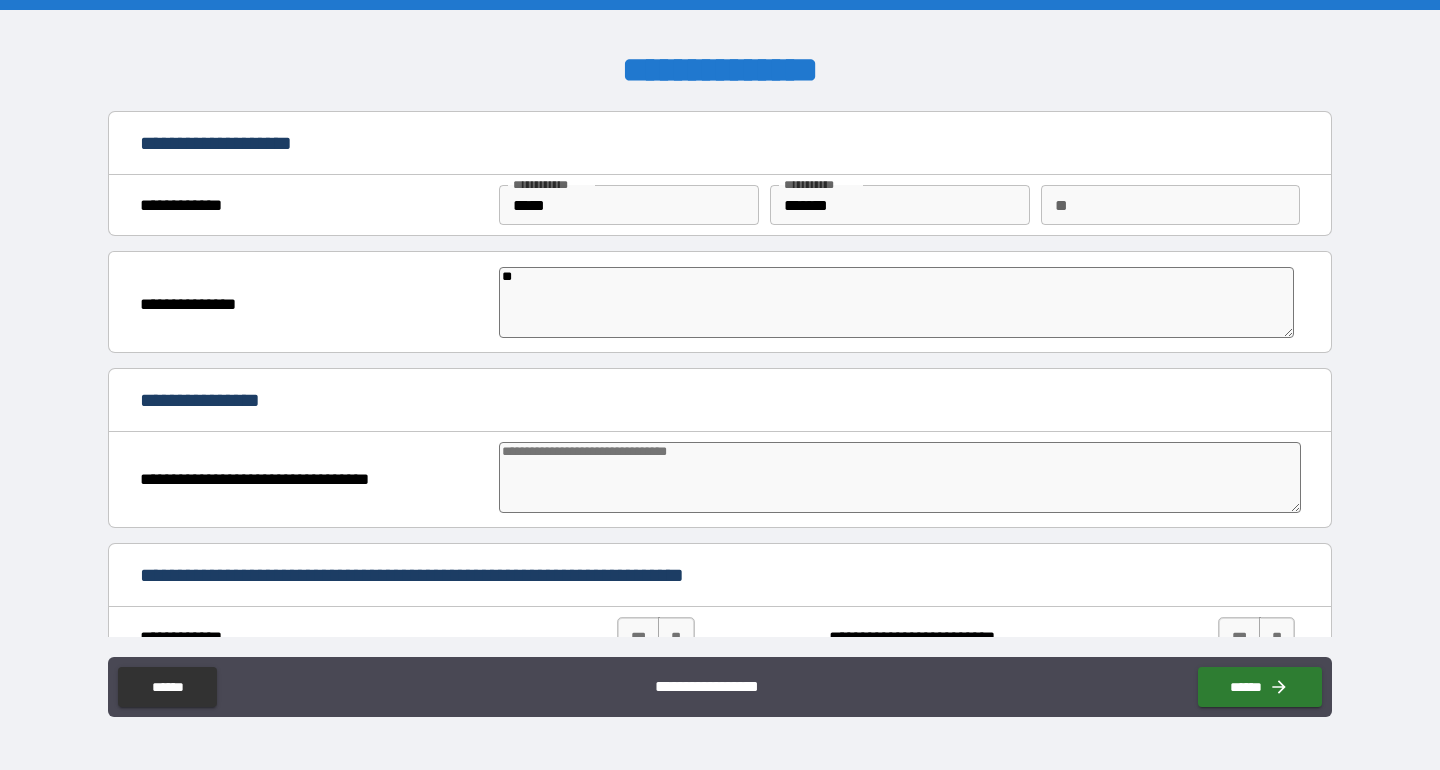 type on "*" 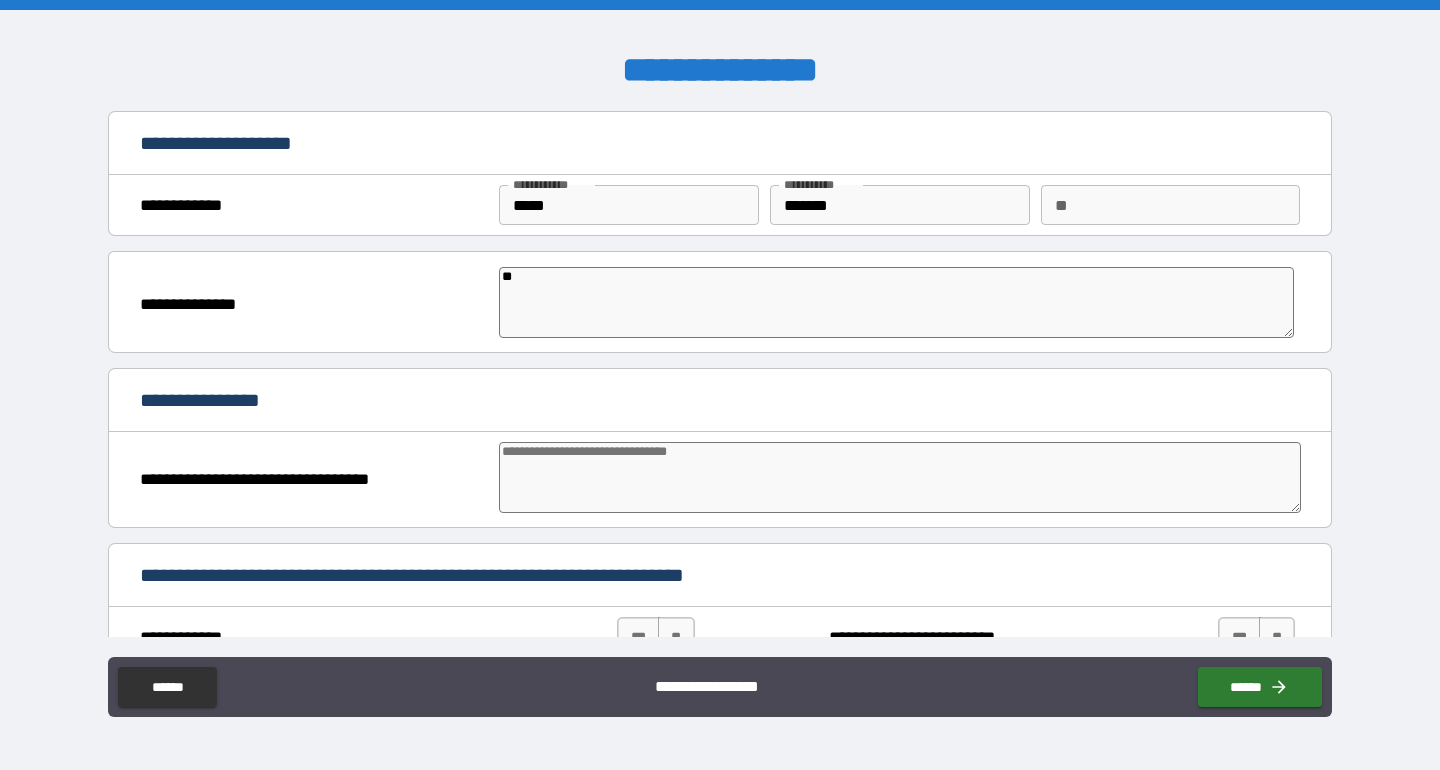 type on "*" 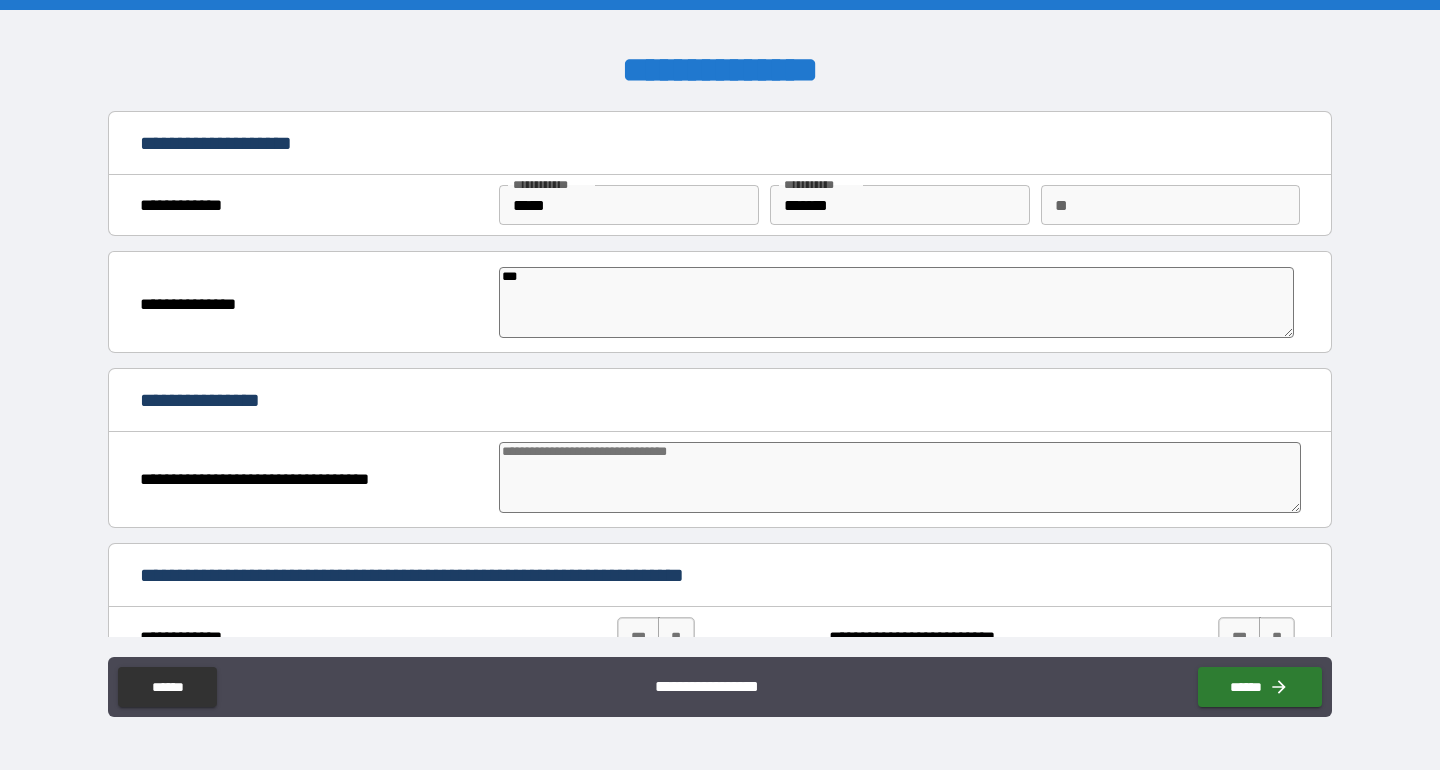 type on "****" 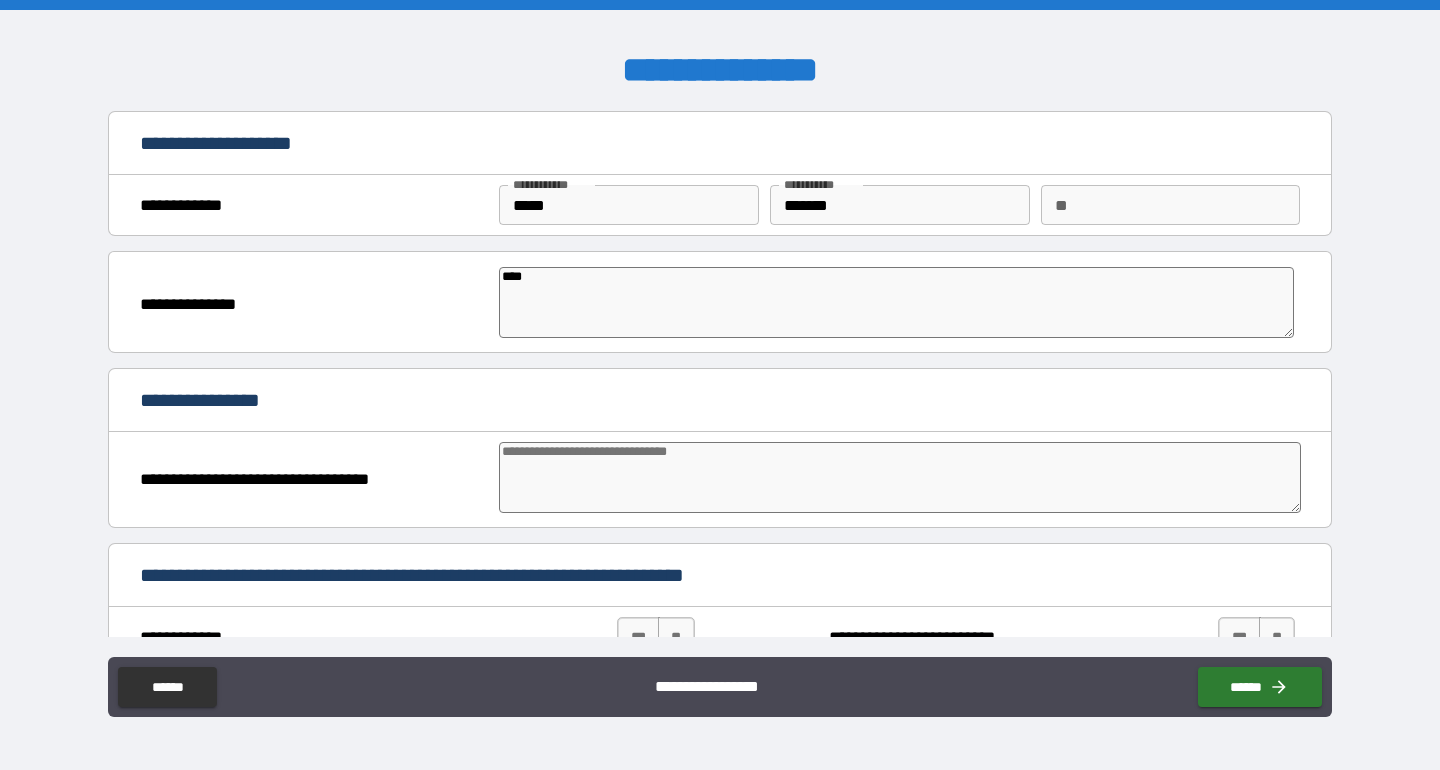 type on "*" 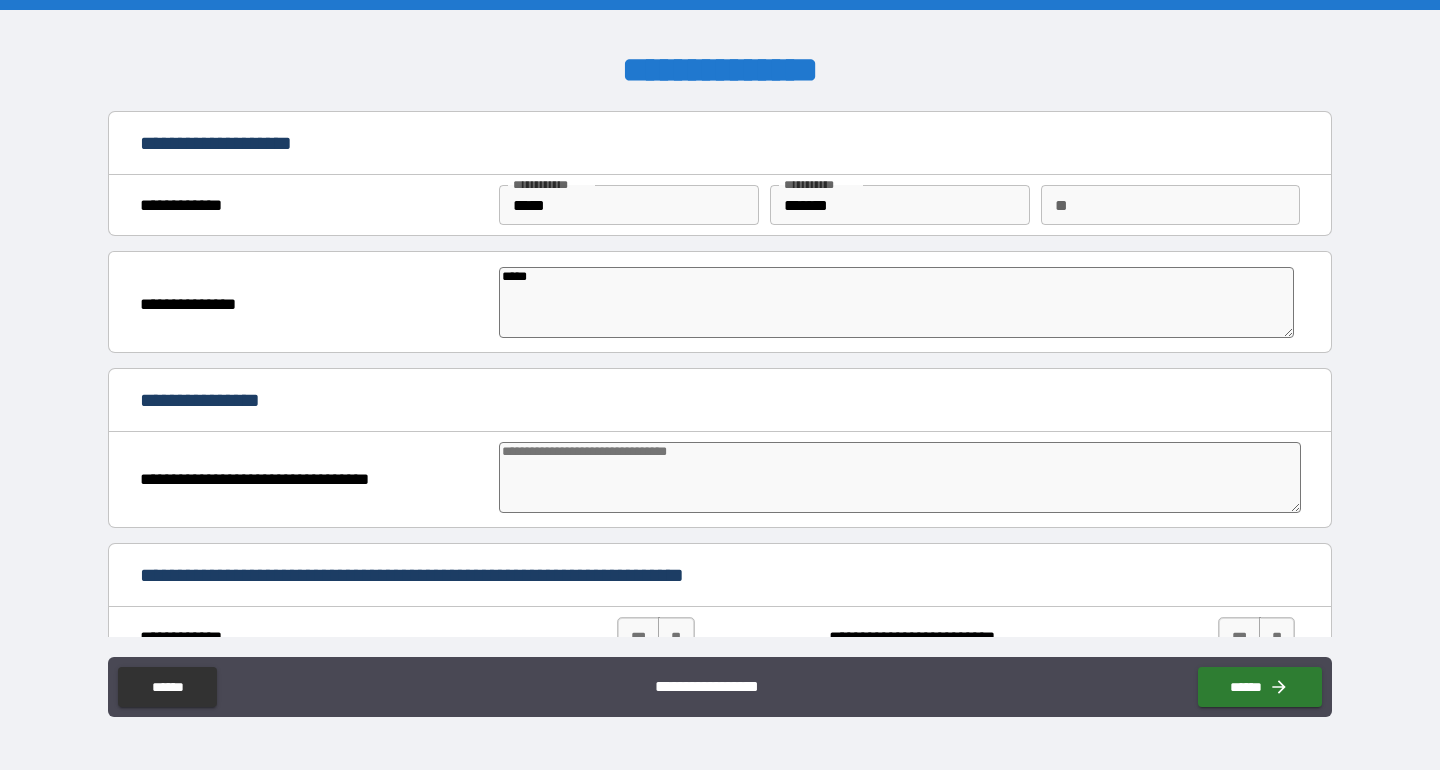 type on "******" 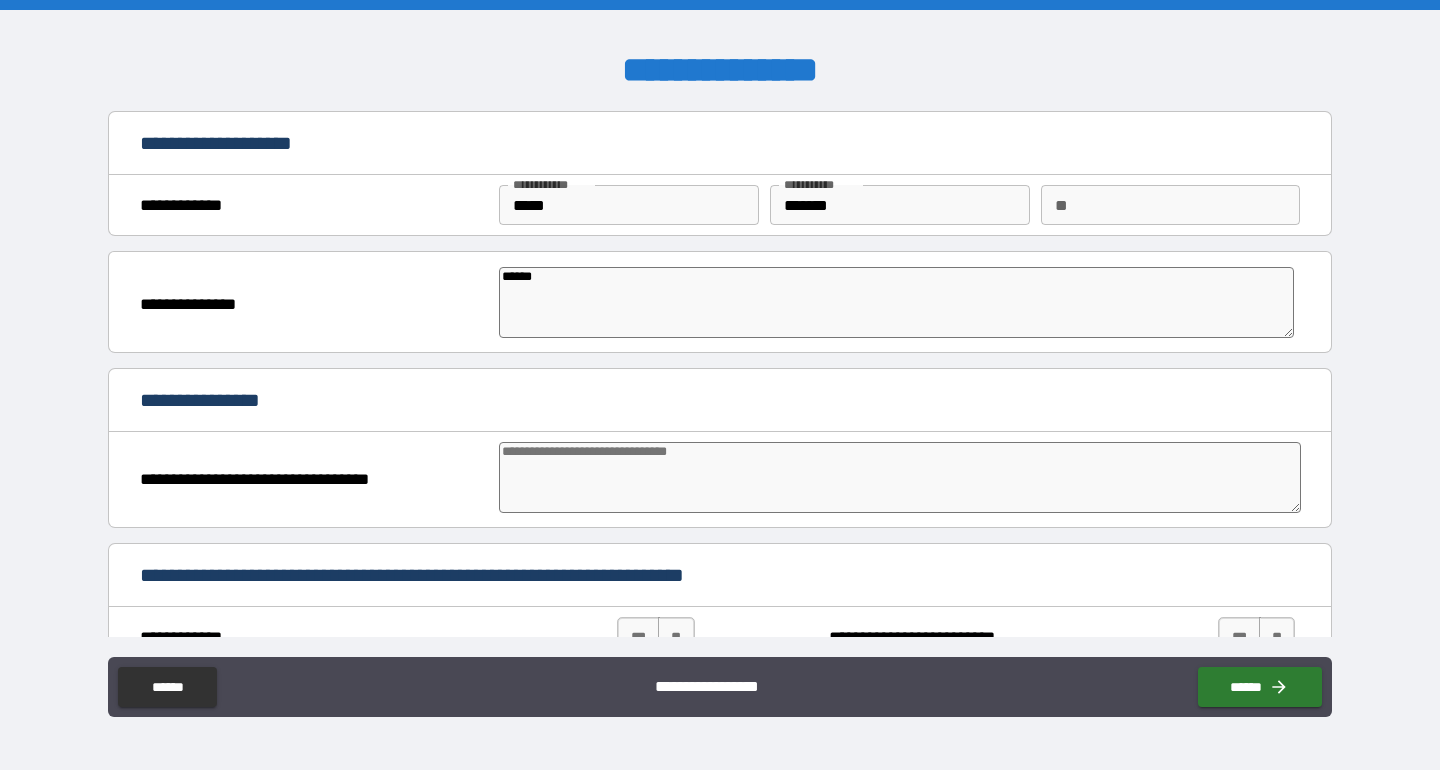 type on "*******" 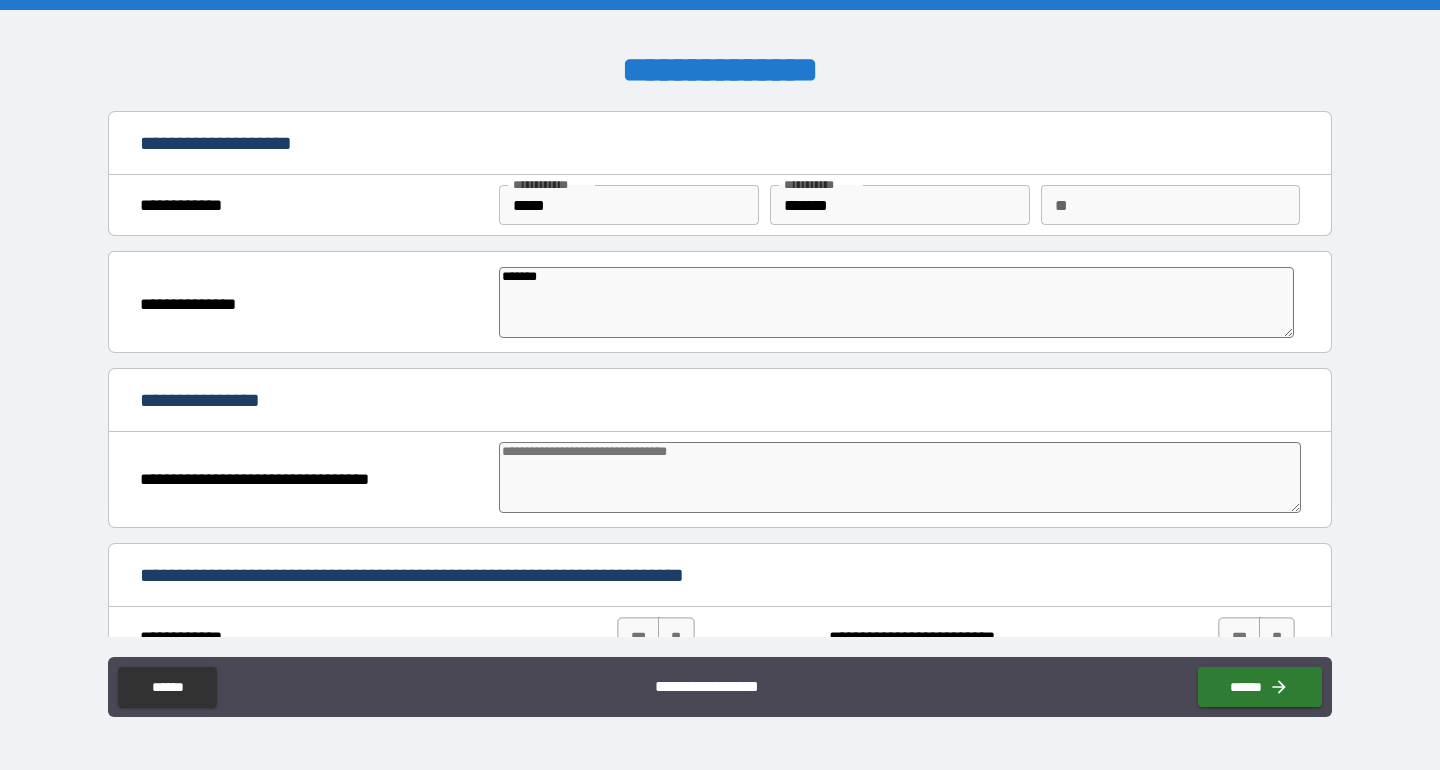 type on "*" 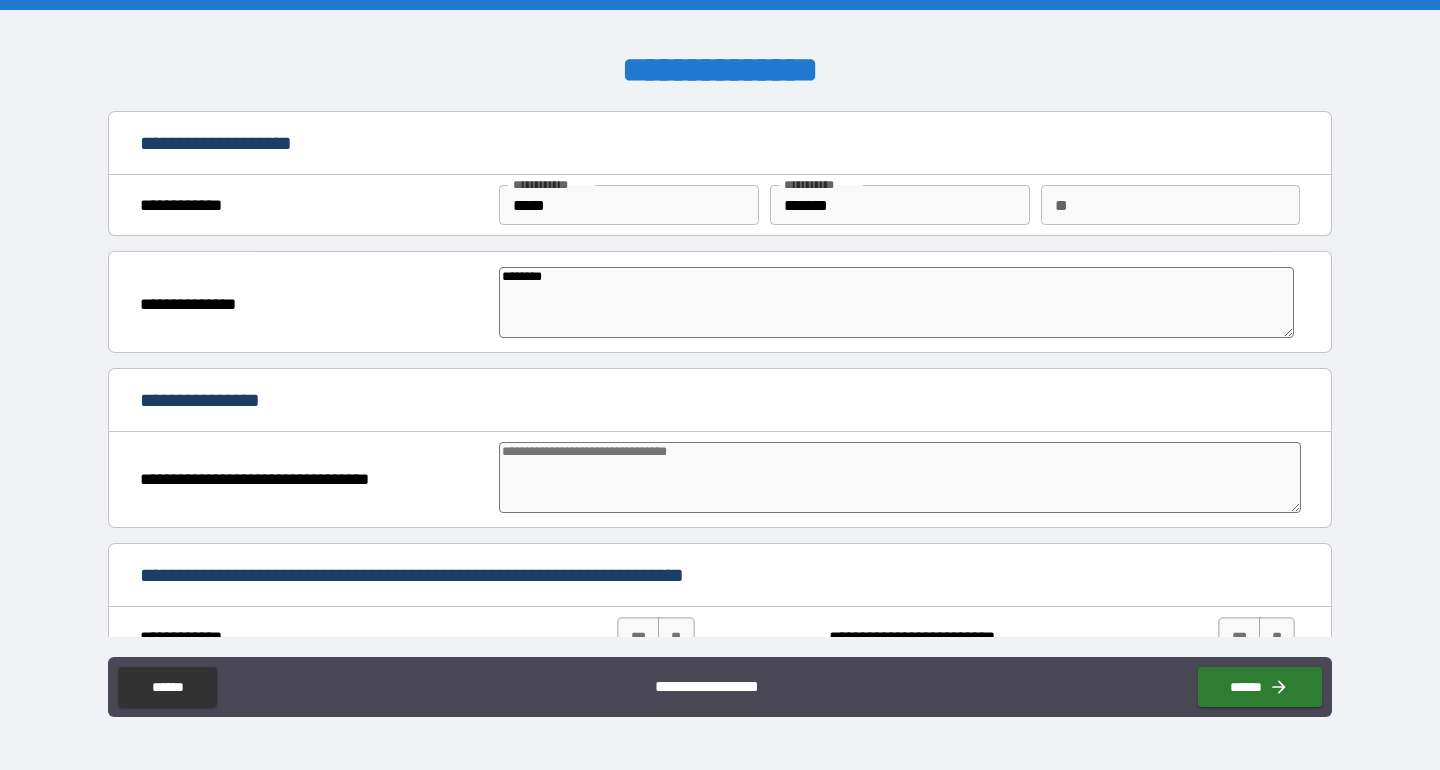 type on "*" 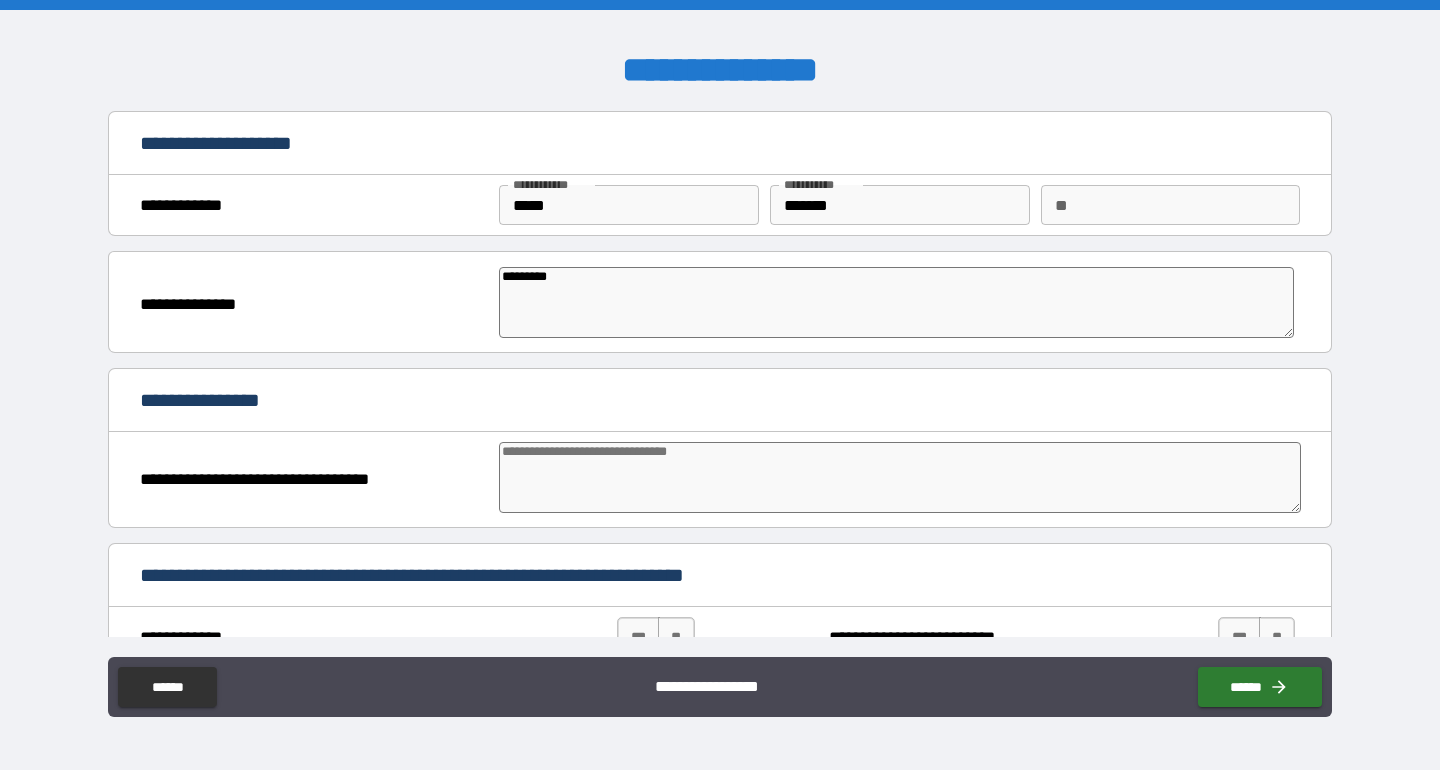 type on "*" 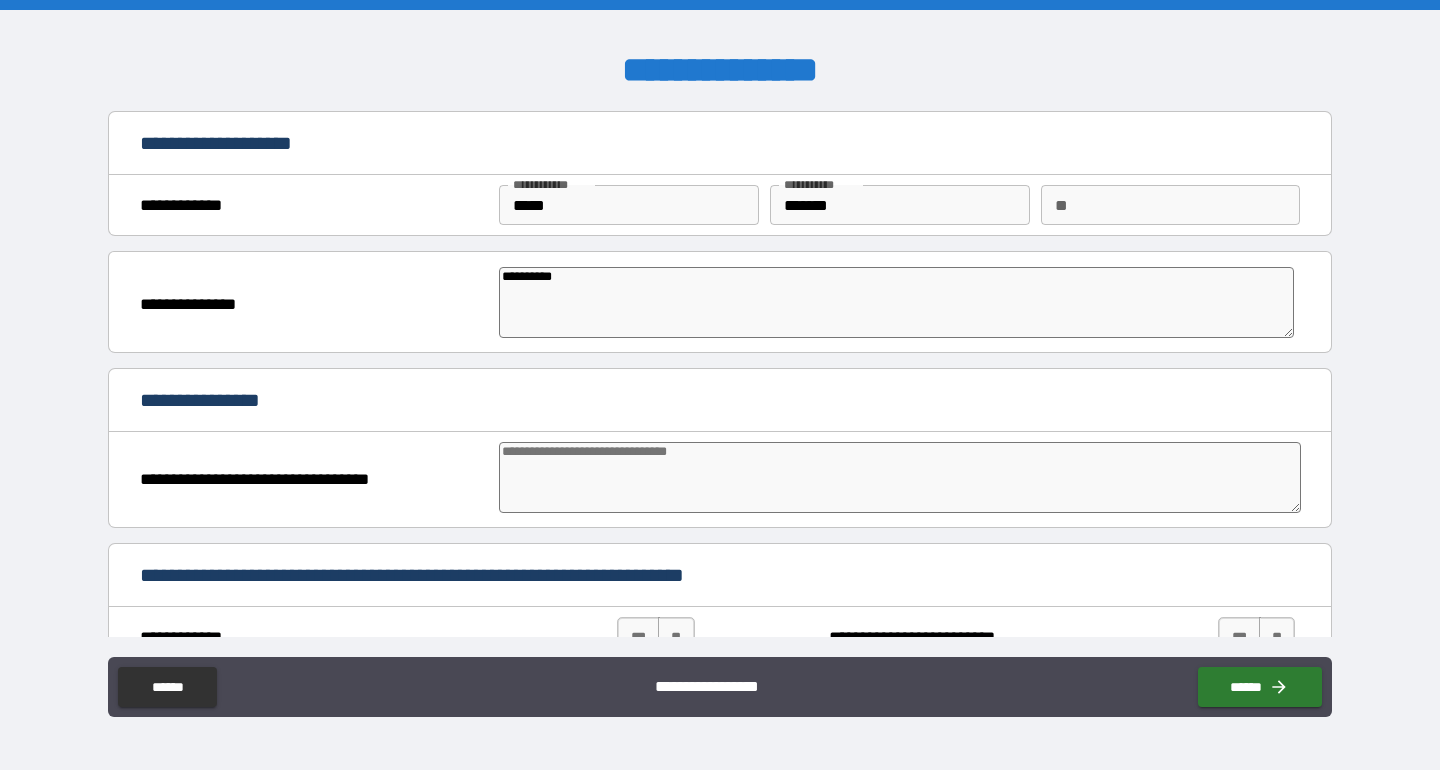 type on "*" 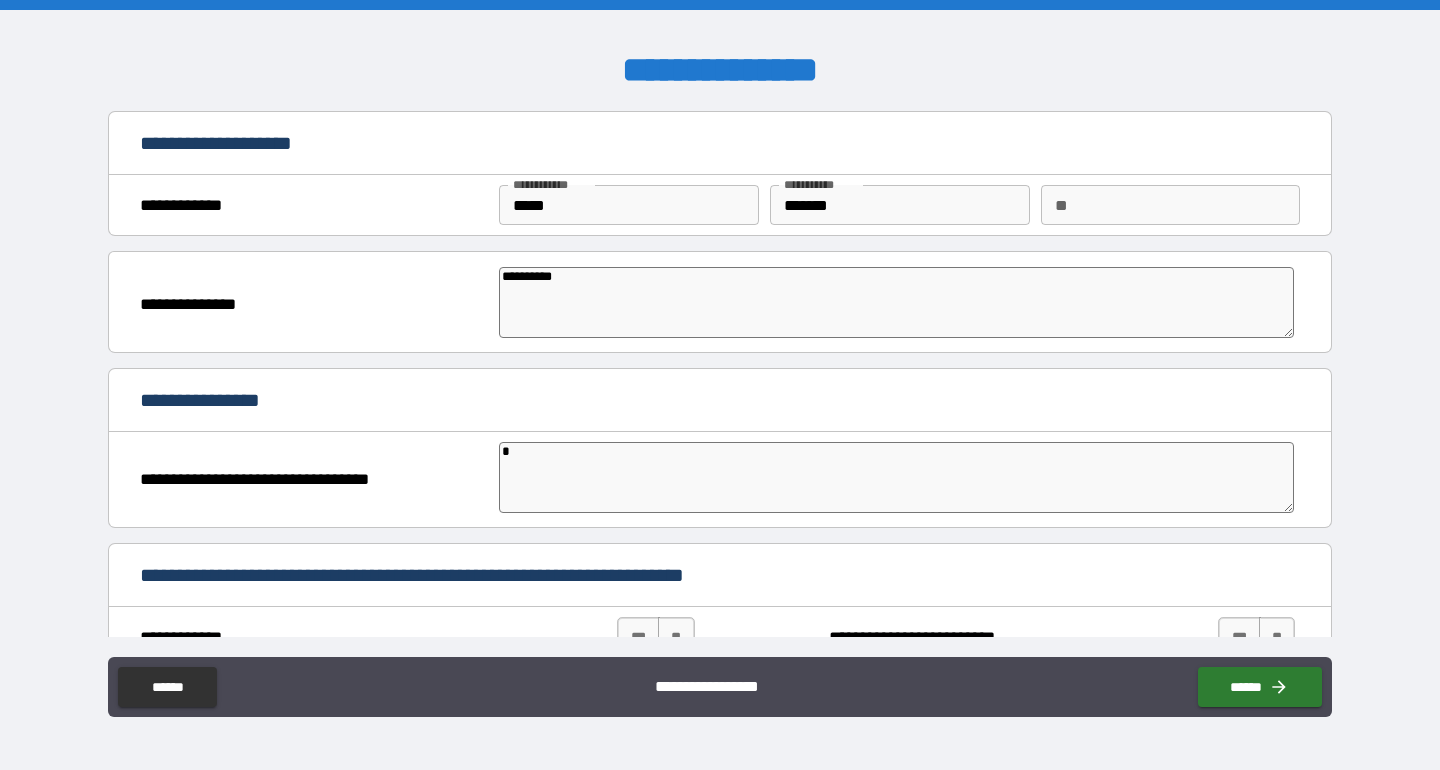 type on "*" 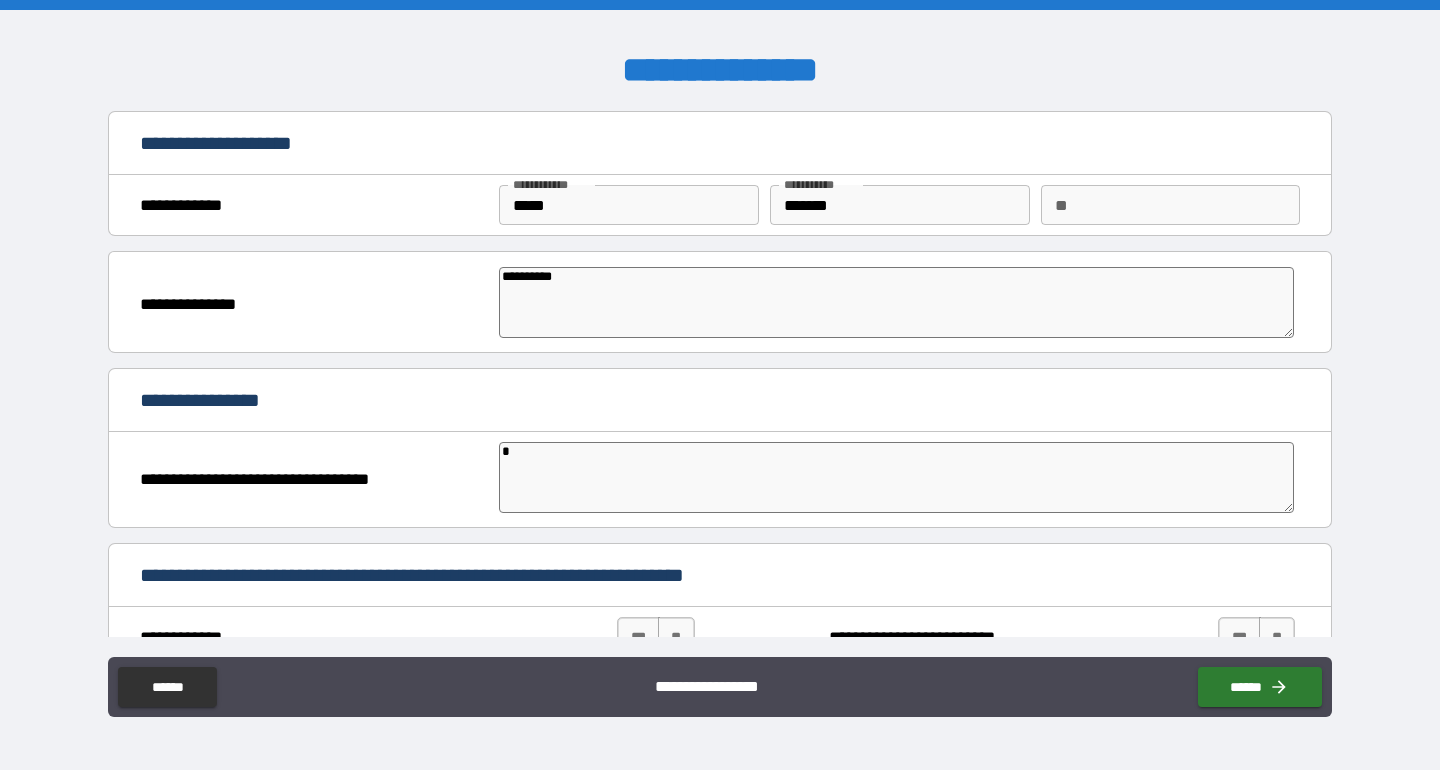 type on "**" 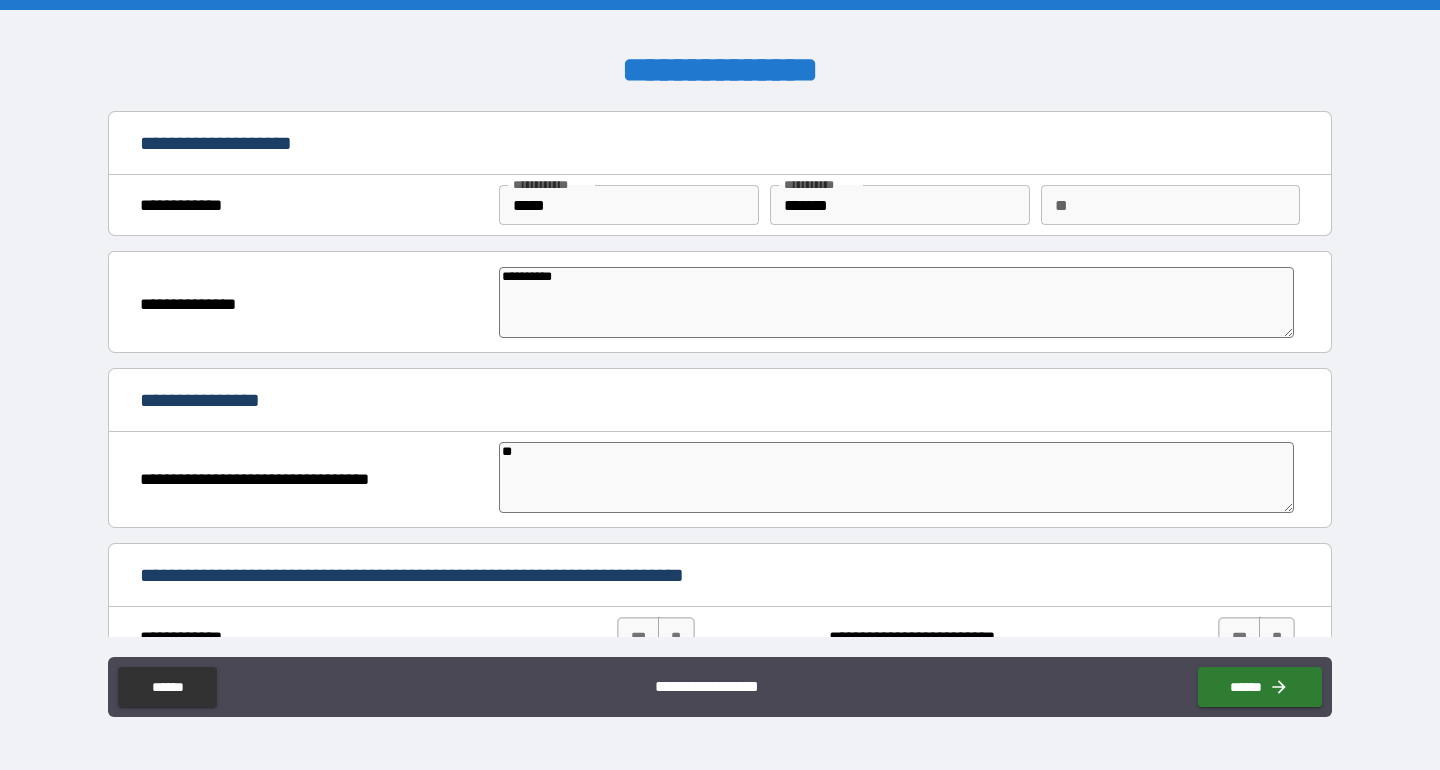 type on "*" 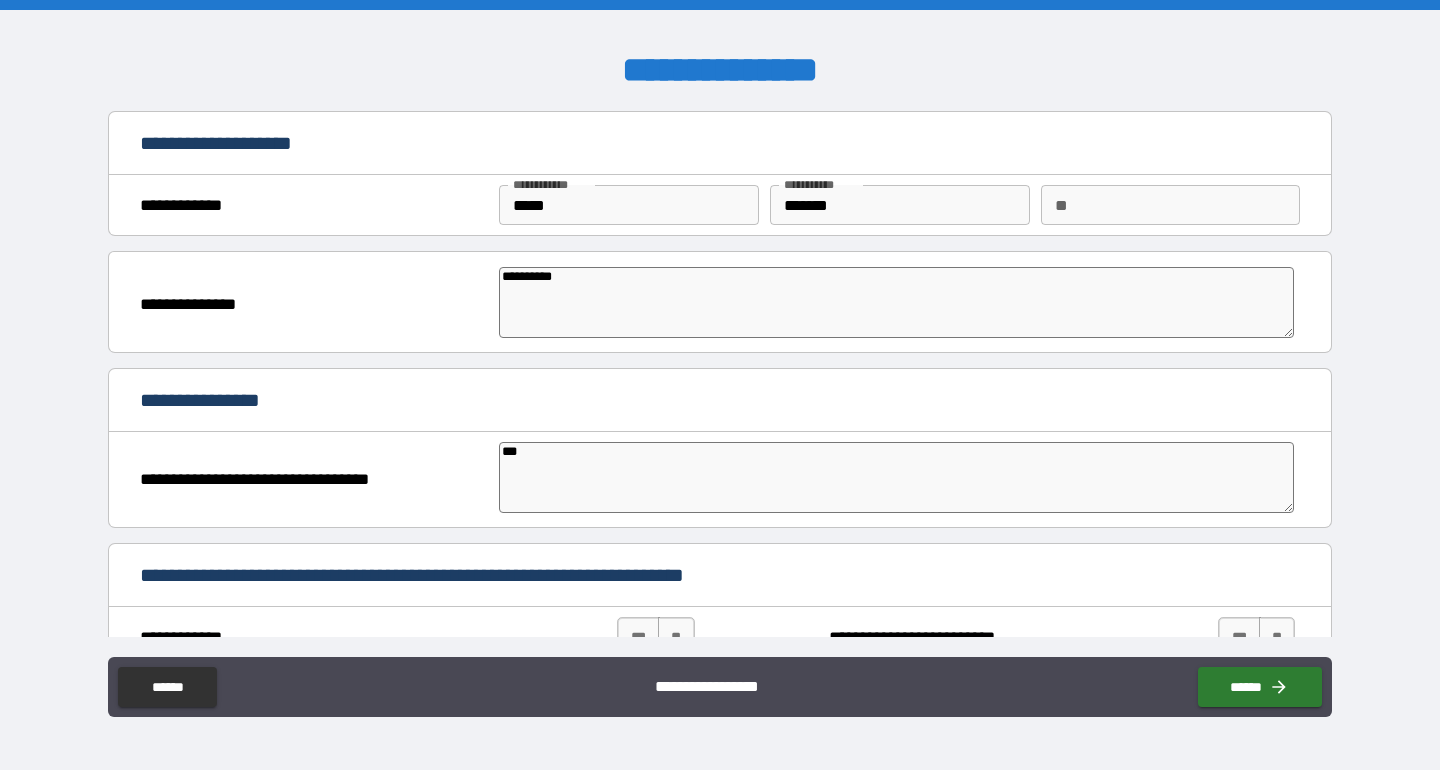 type on "*" 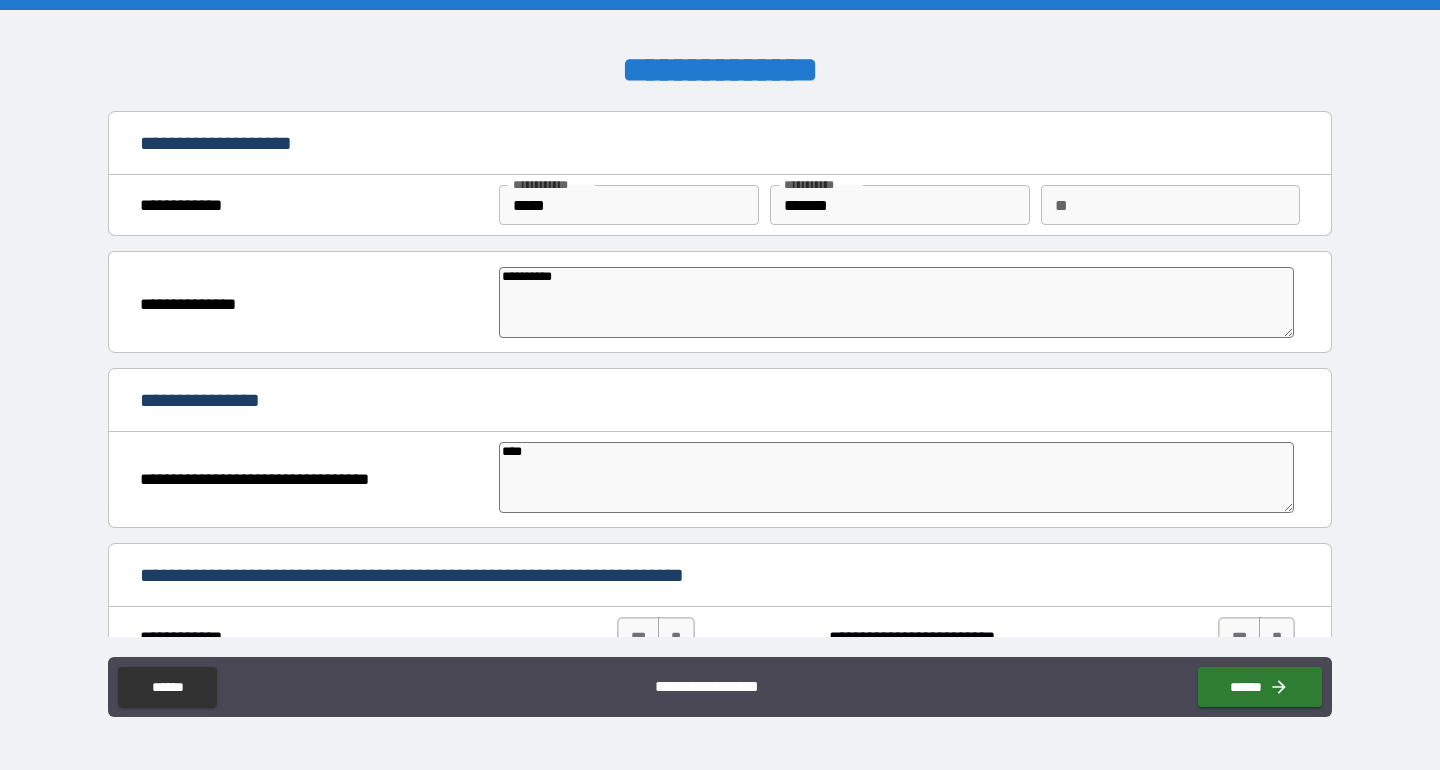 type on "*" 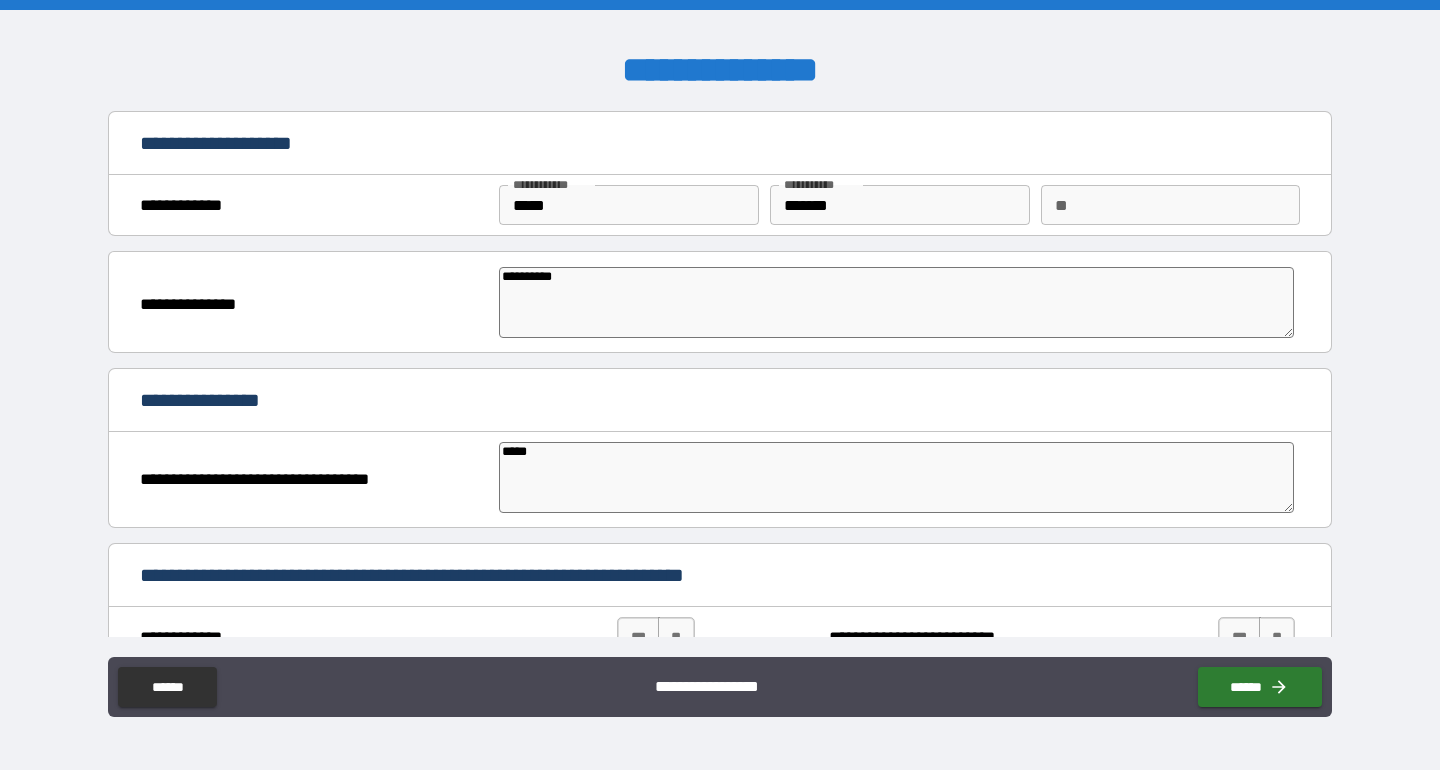 type on "*" 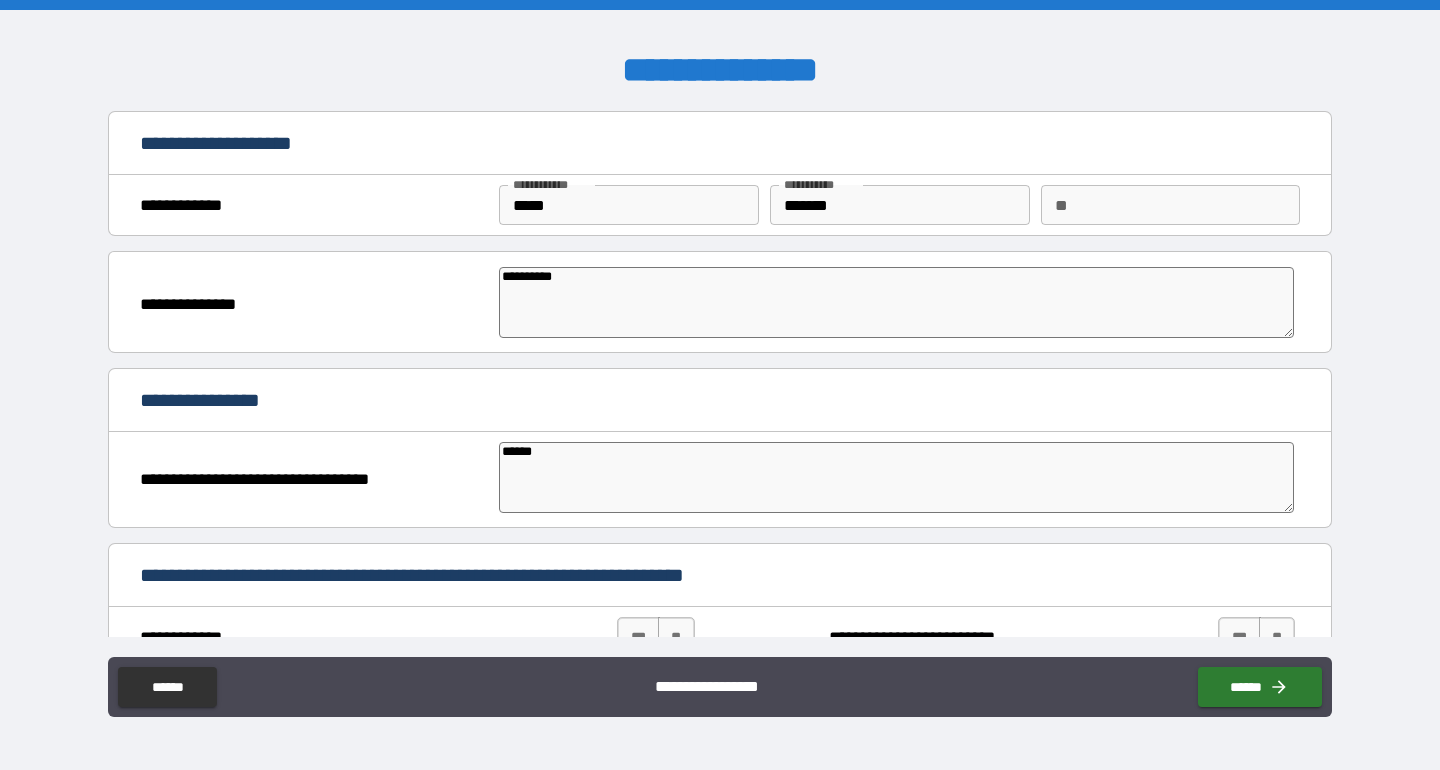 type on "*" 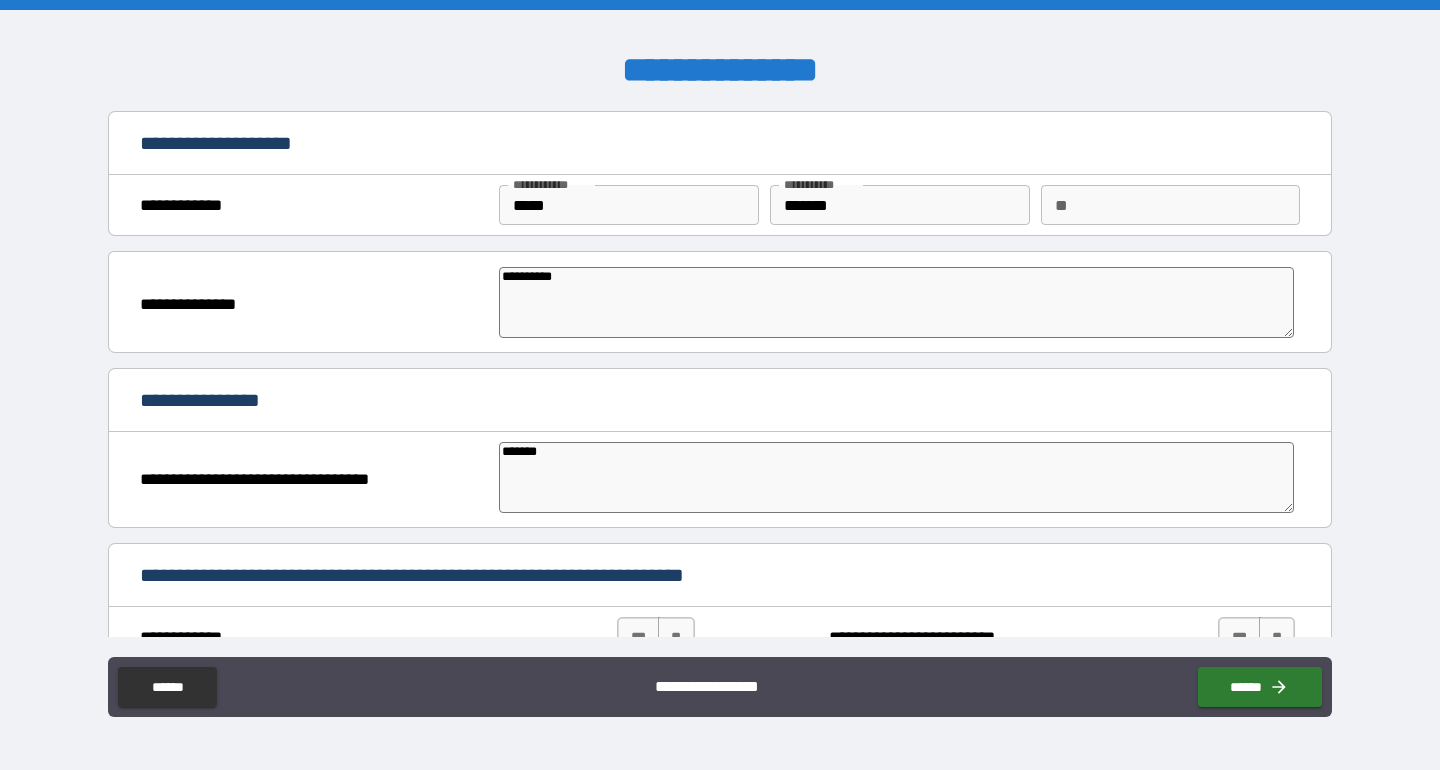 type on "*" 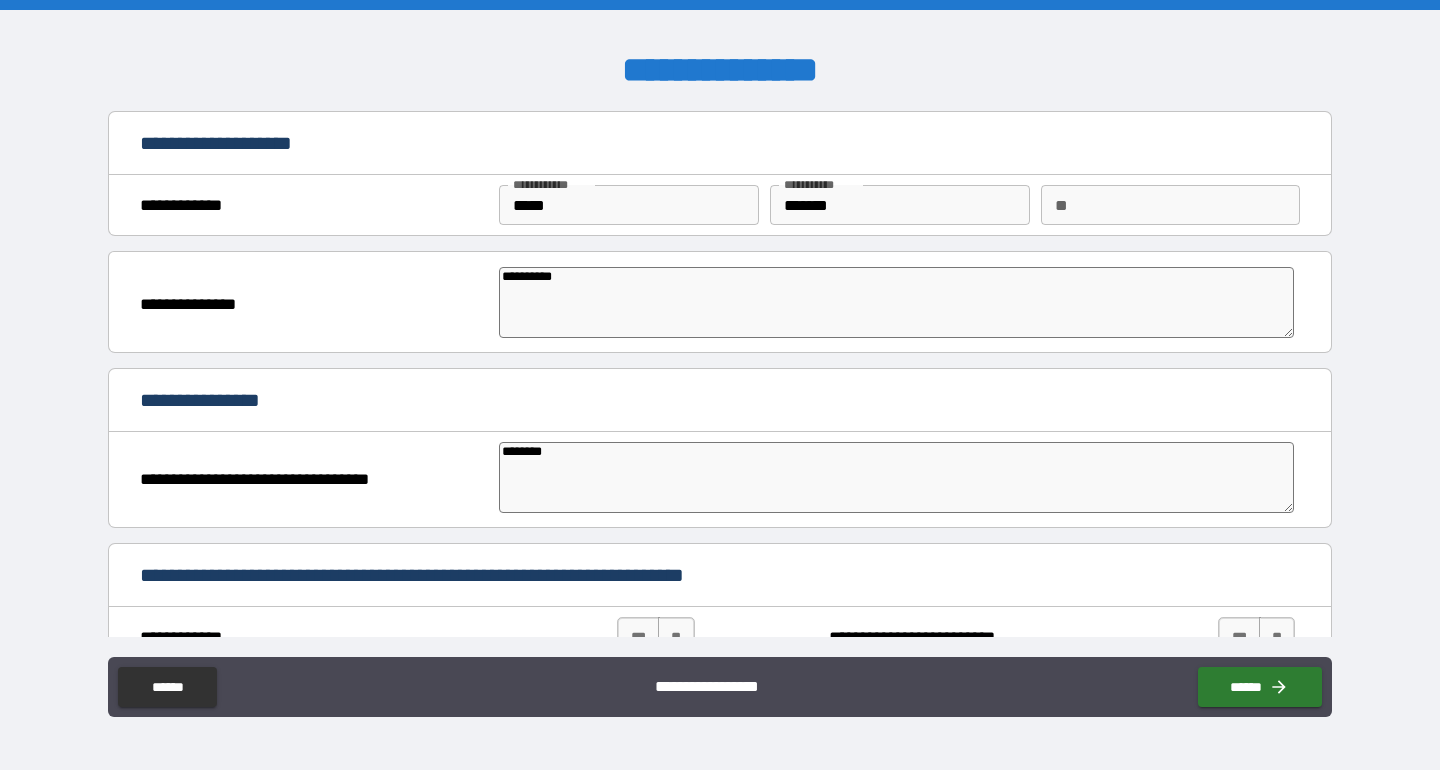 type on "*" 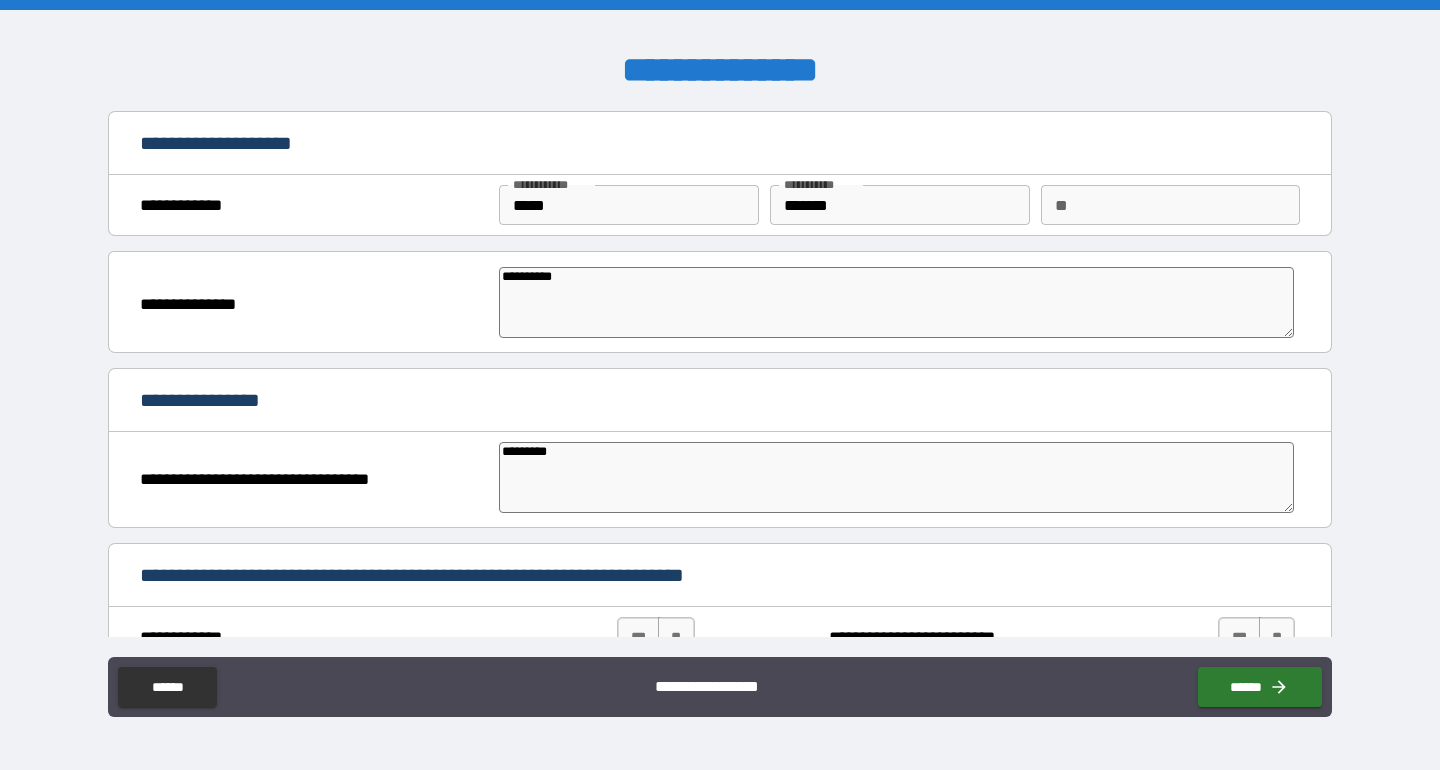 type on "*" 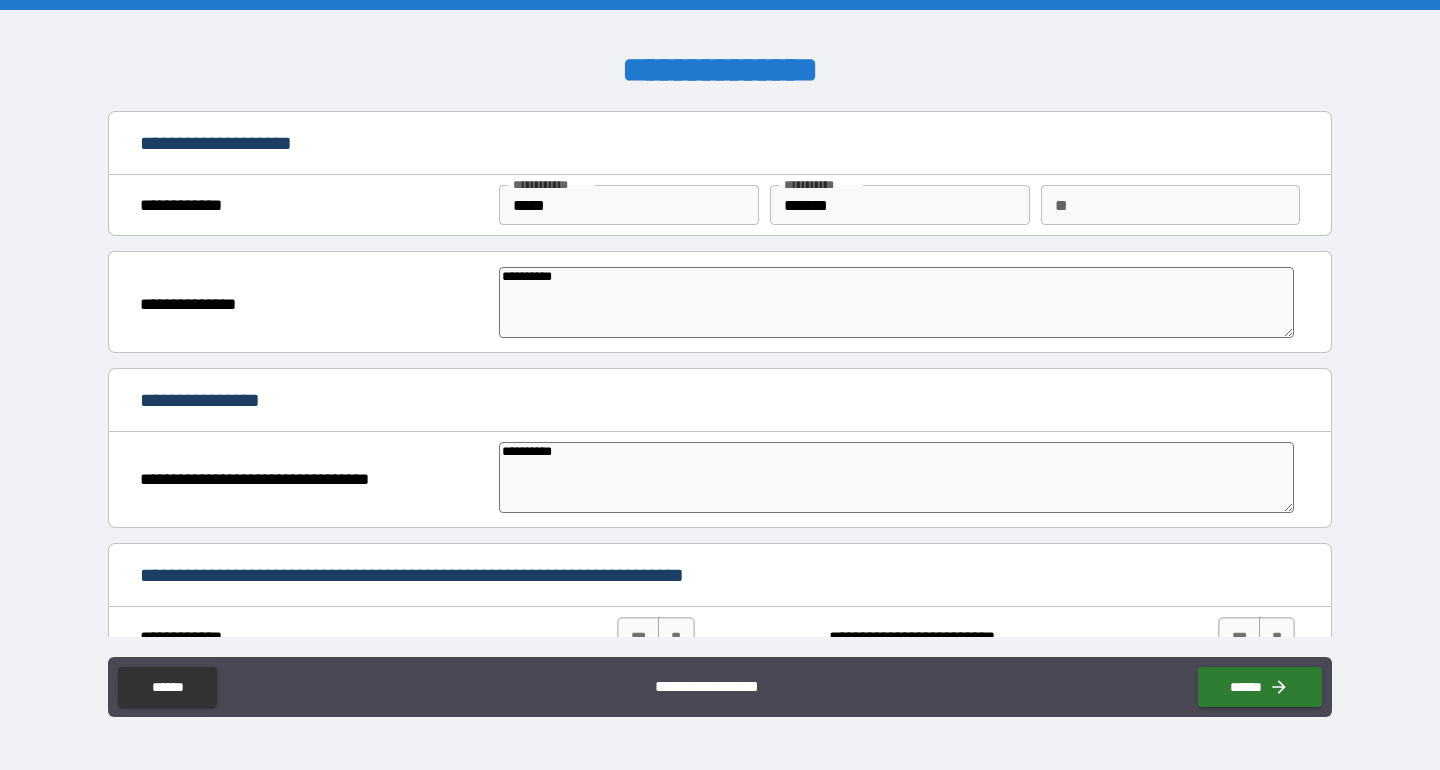 type on "*" 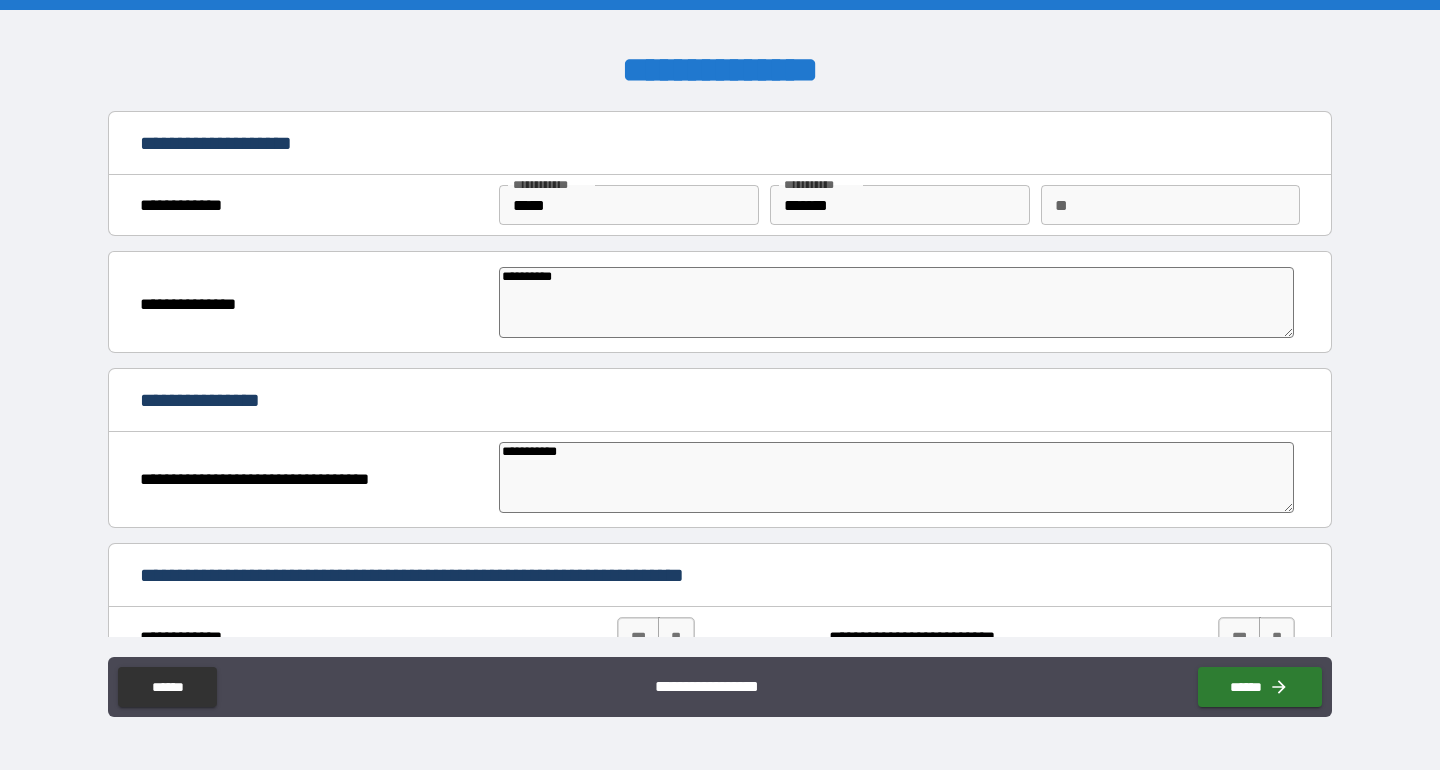 type on "*" 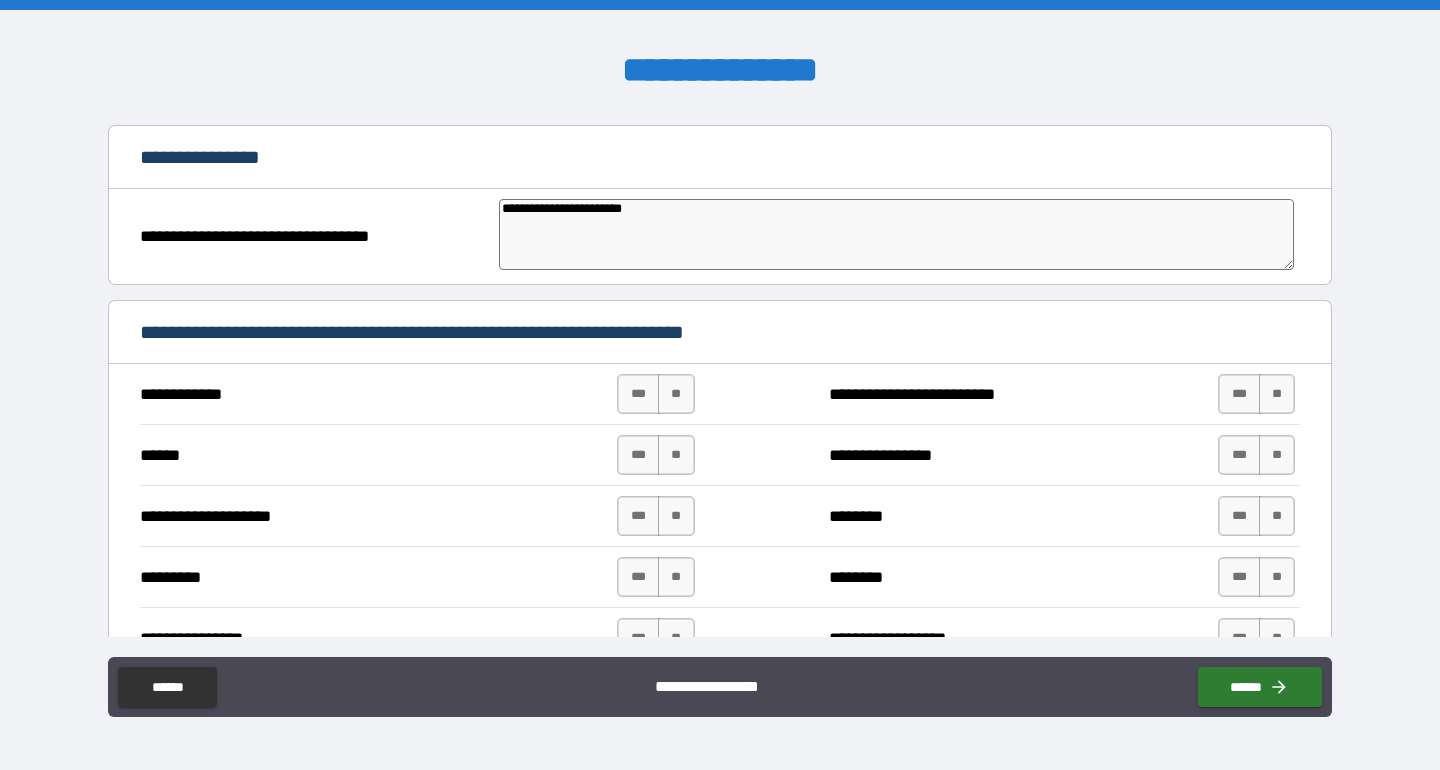 scroll, scrollTop: 264, scrollLeft: 0, axis: vertical 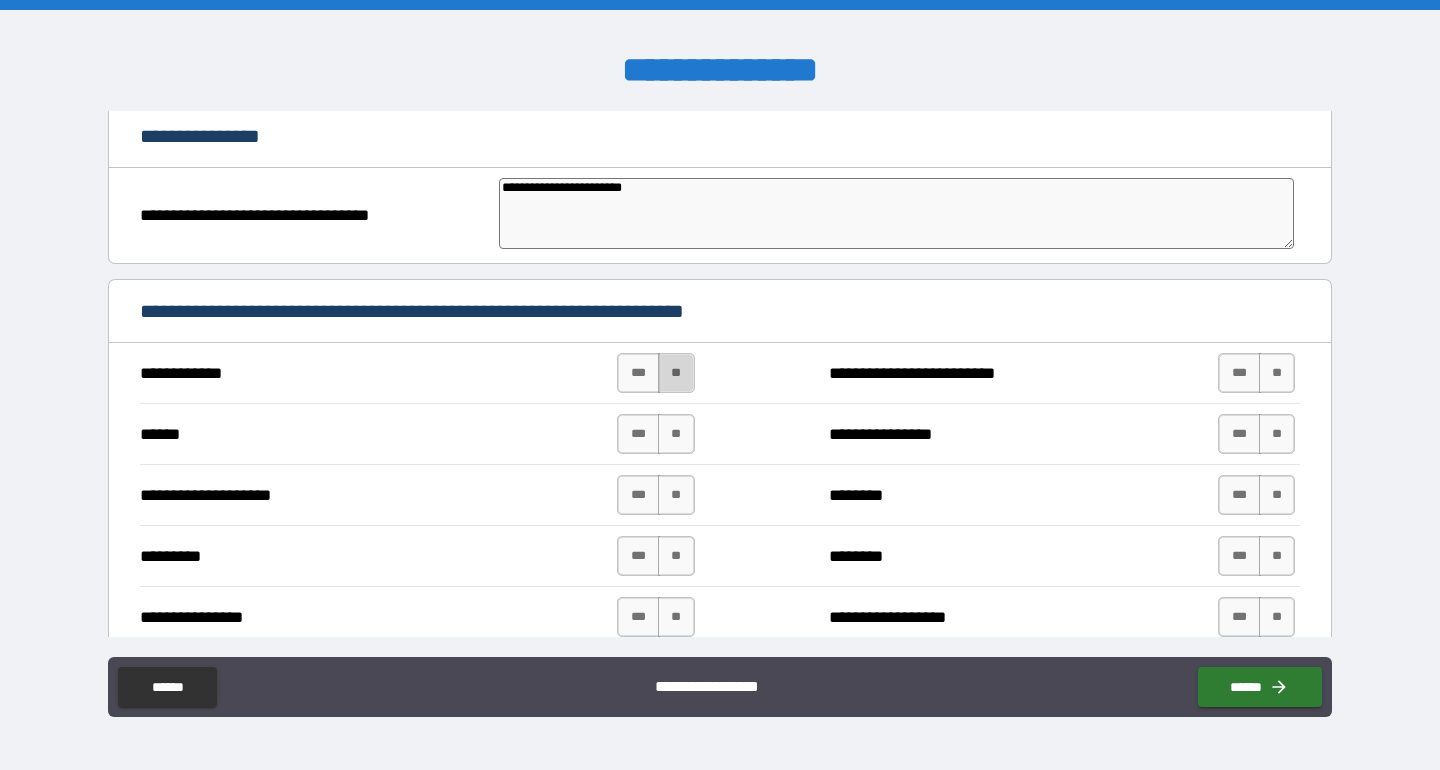 click on "**" at bounding box center [676, 373] 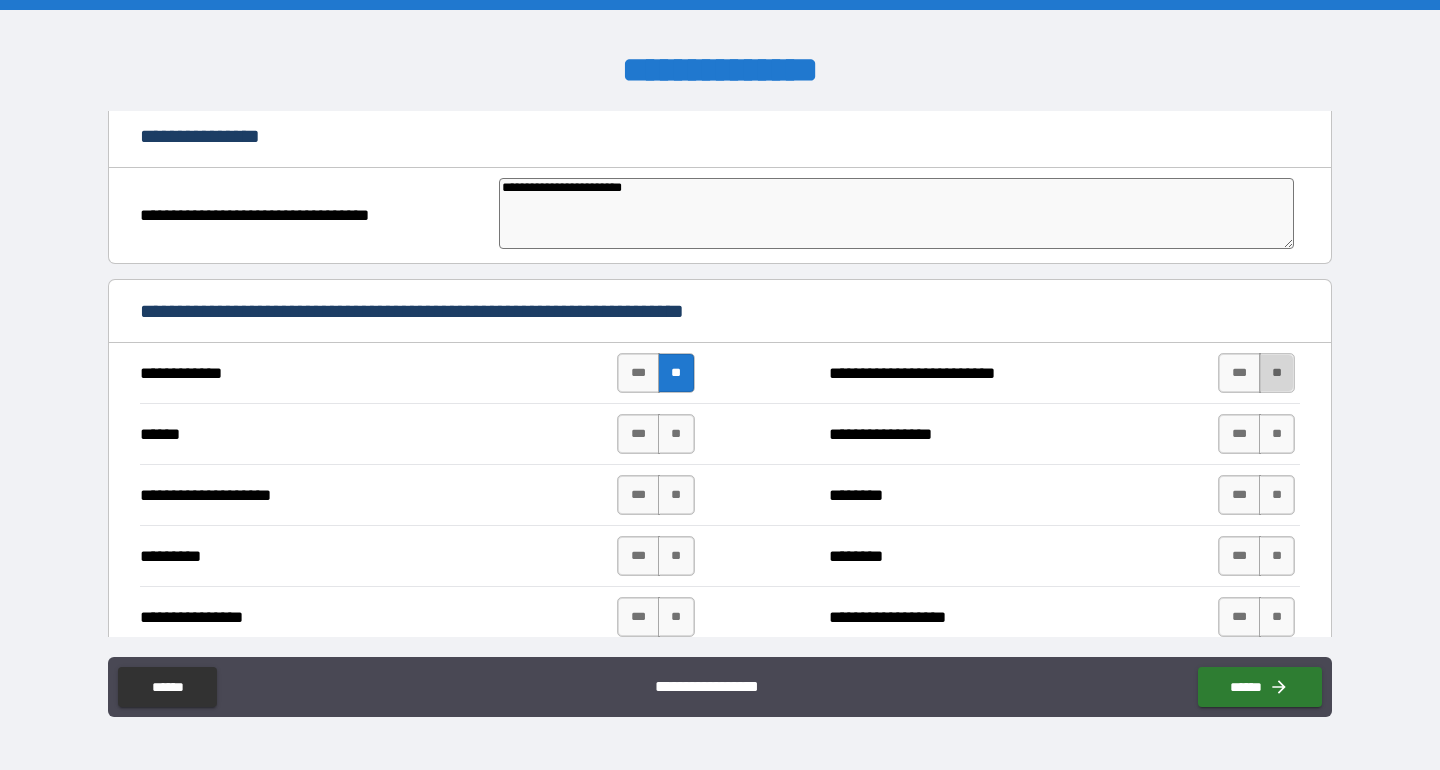click on "**" at bounding box center [1277, 373] 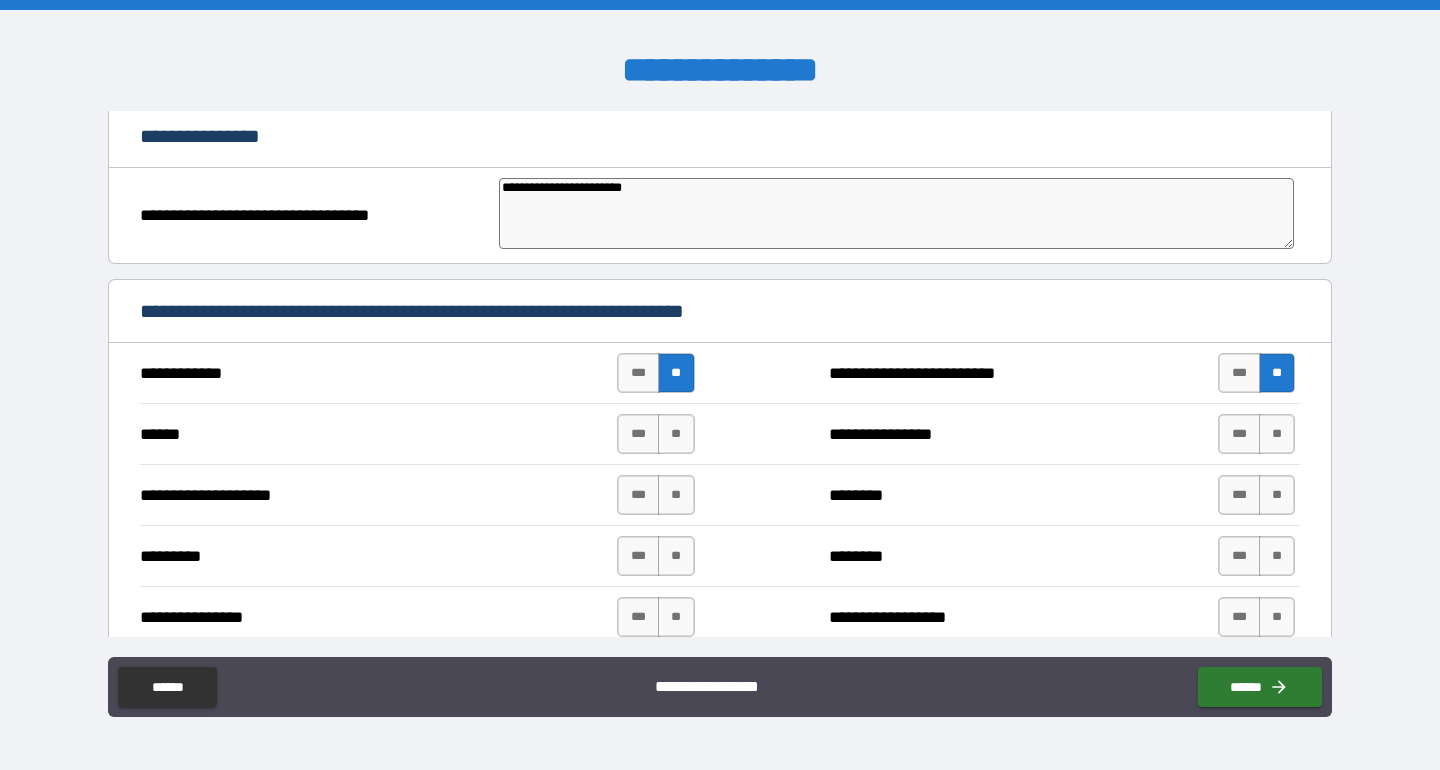 click on "**********" at bounding box center (720, 433) 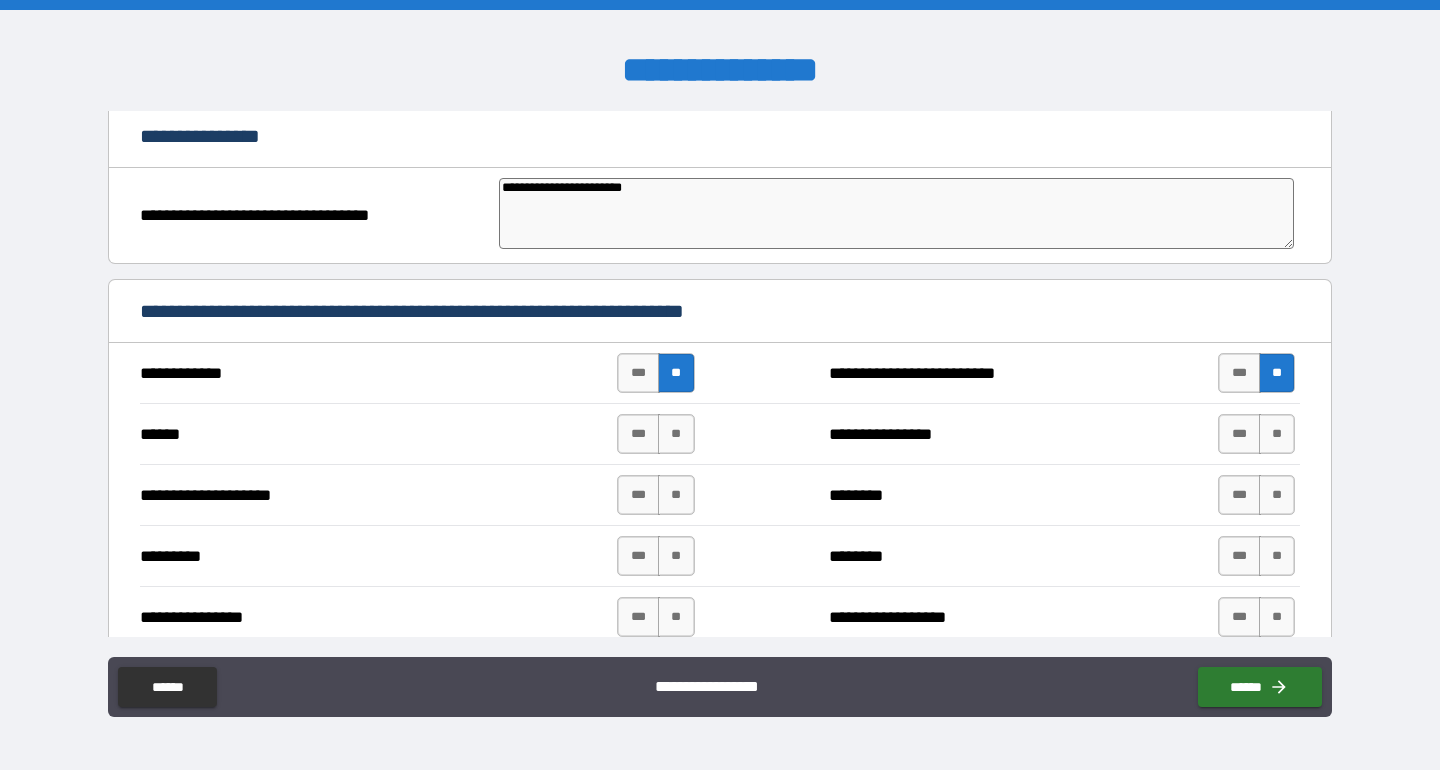 drag, startPoint x: 1260, startPoint y: 439, endPoint x: 1105, endPoint y: 427, distance: 155.46382 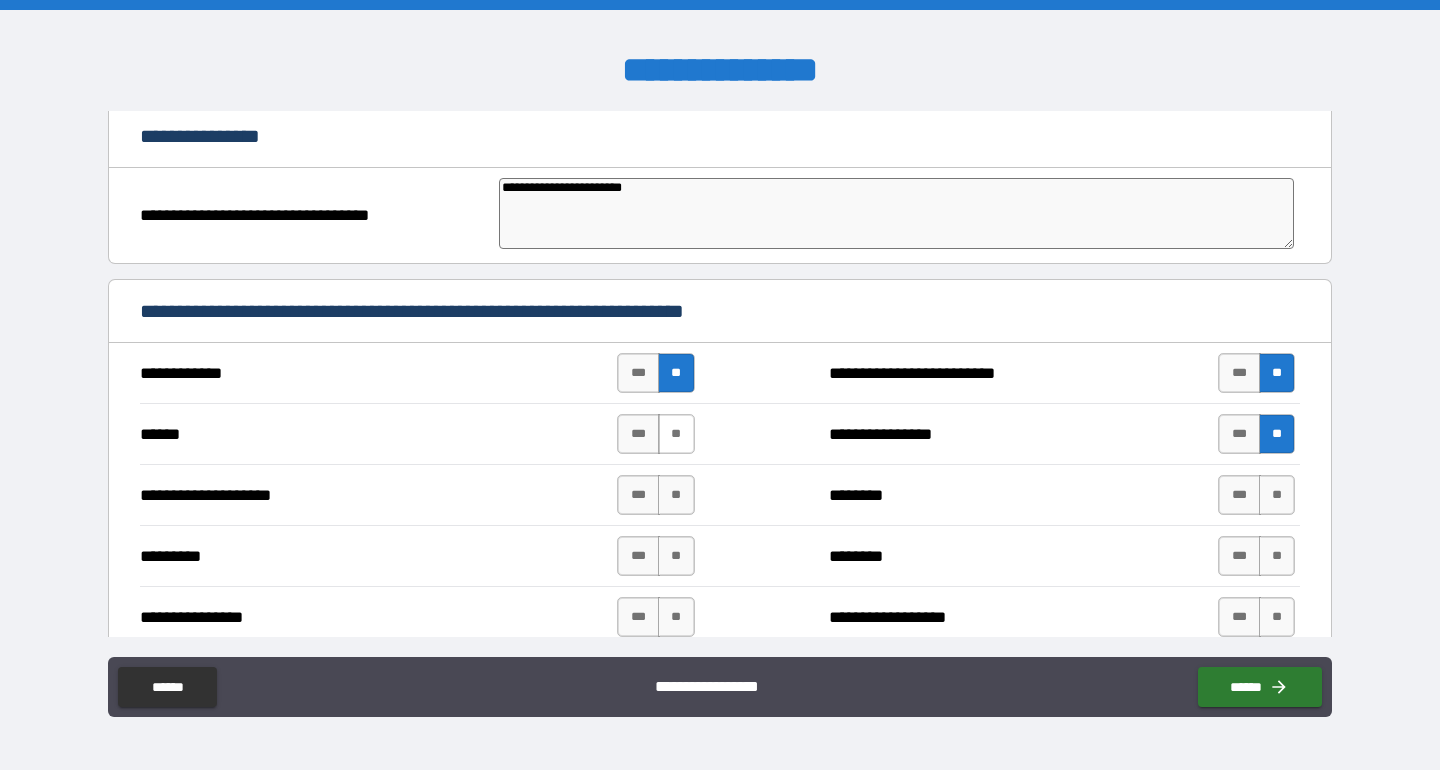 click on "**" at bounding box center (676, 434) 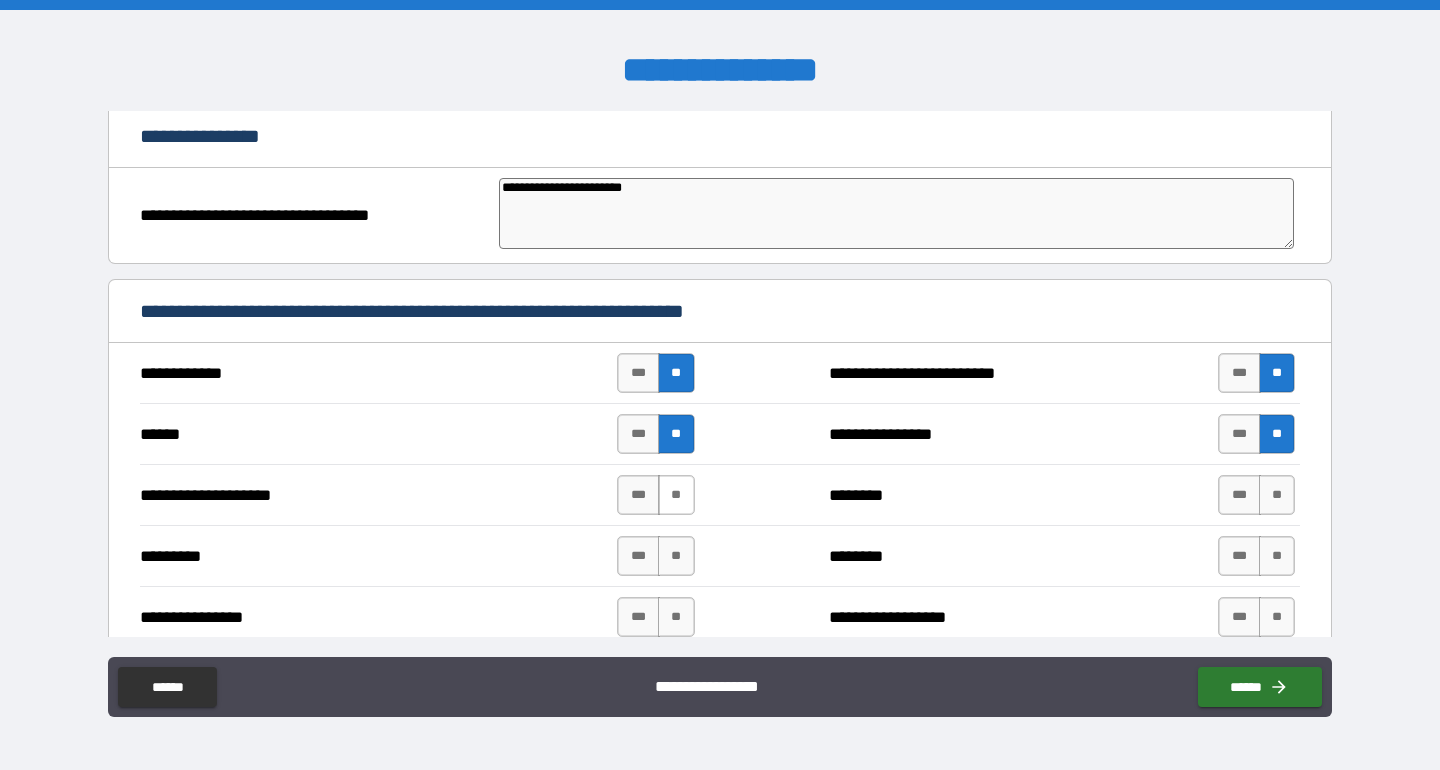 click on "**" at bounding box center [676, 495] 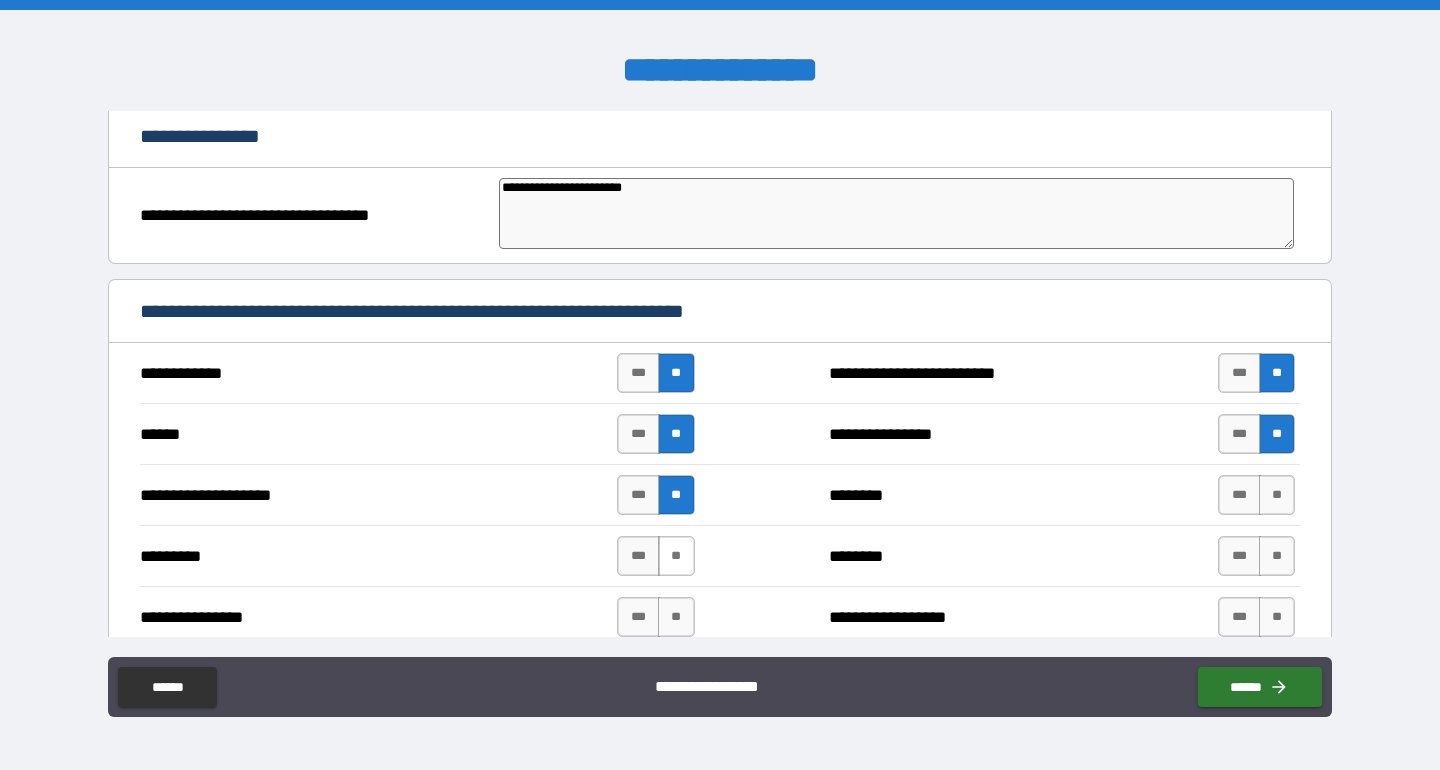 click on "**" at bounding box center (676, 556) 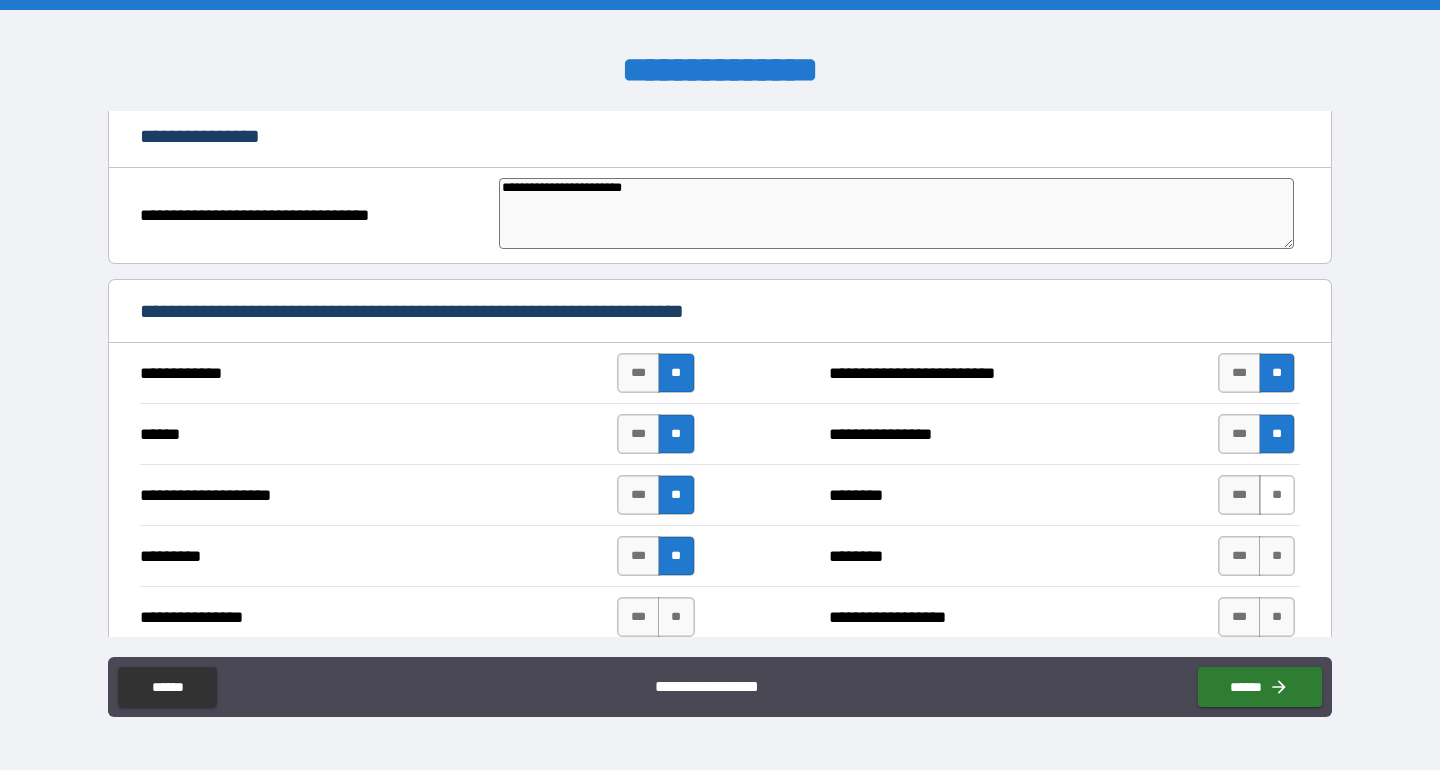 click on "**" at bounding box center (1277, 495) 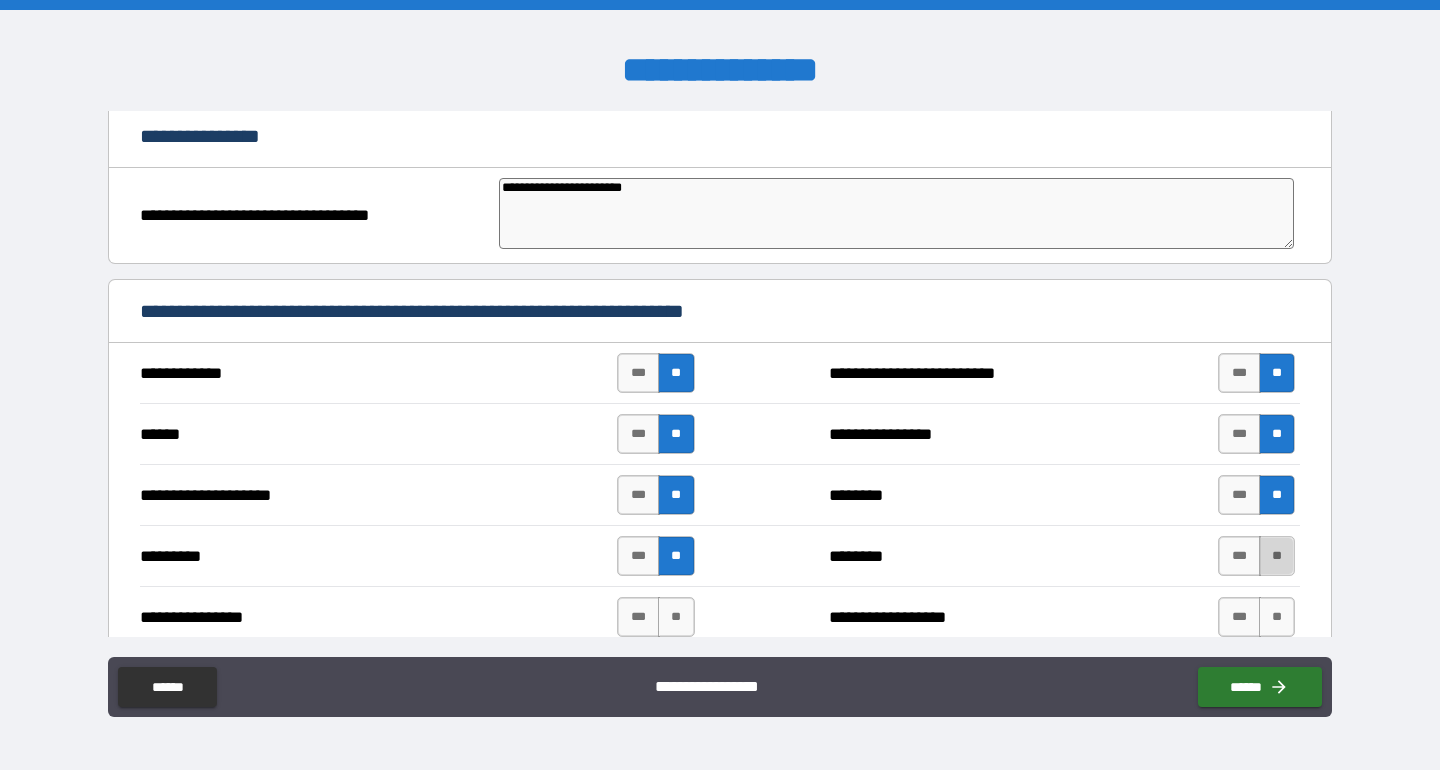 click on "**" at bounding box center (1277, 556) 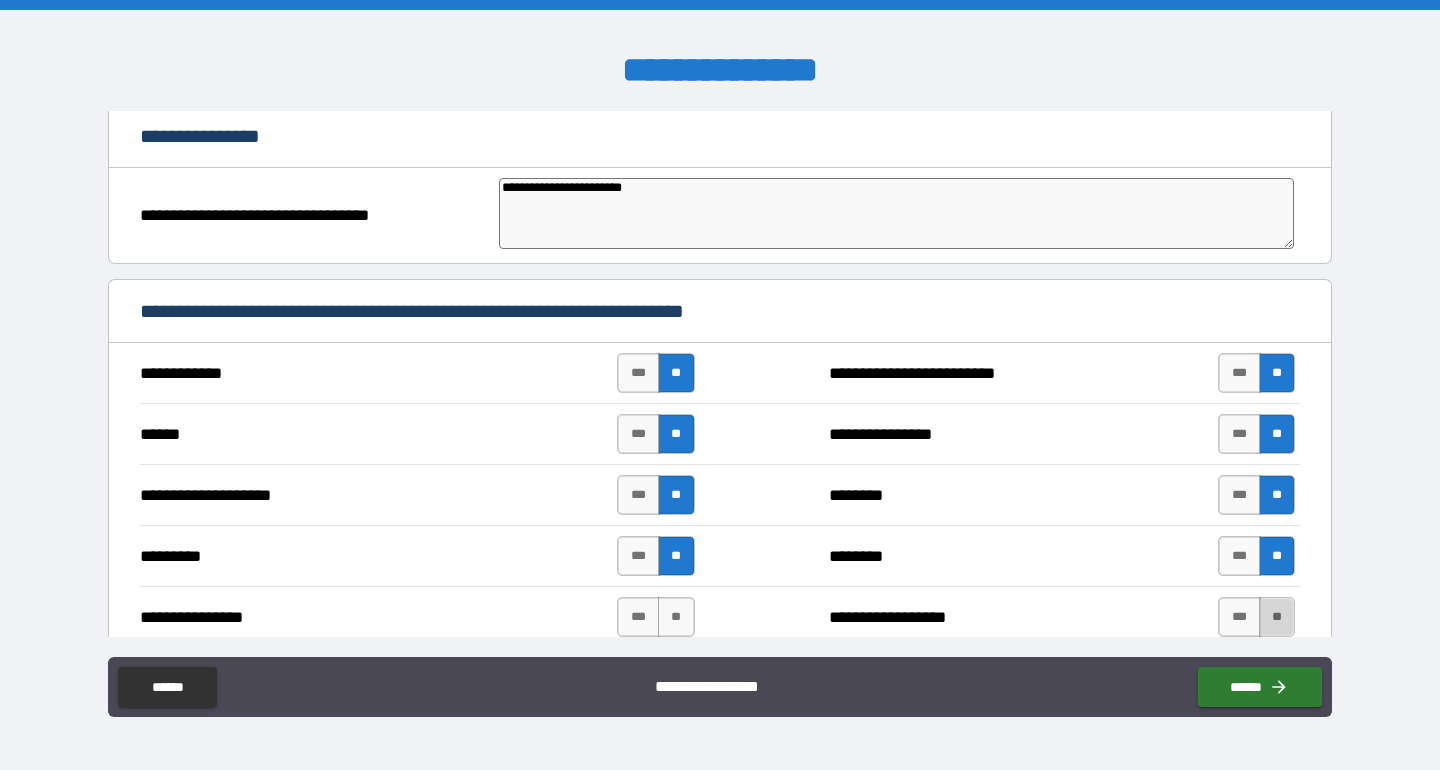 click on "**" at bounding box center (1277, 617) 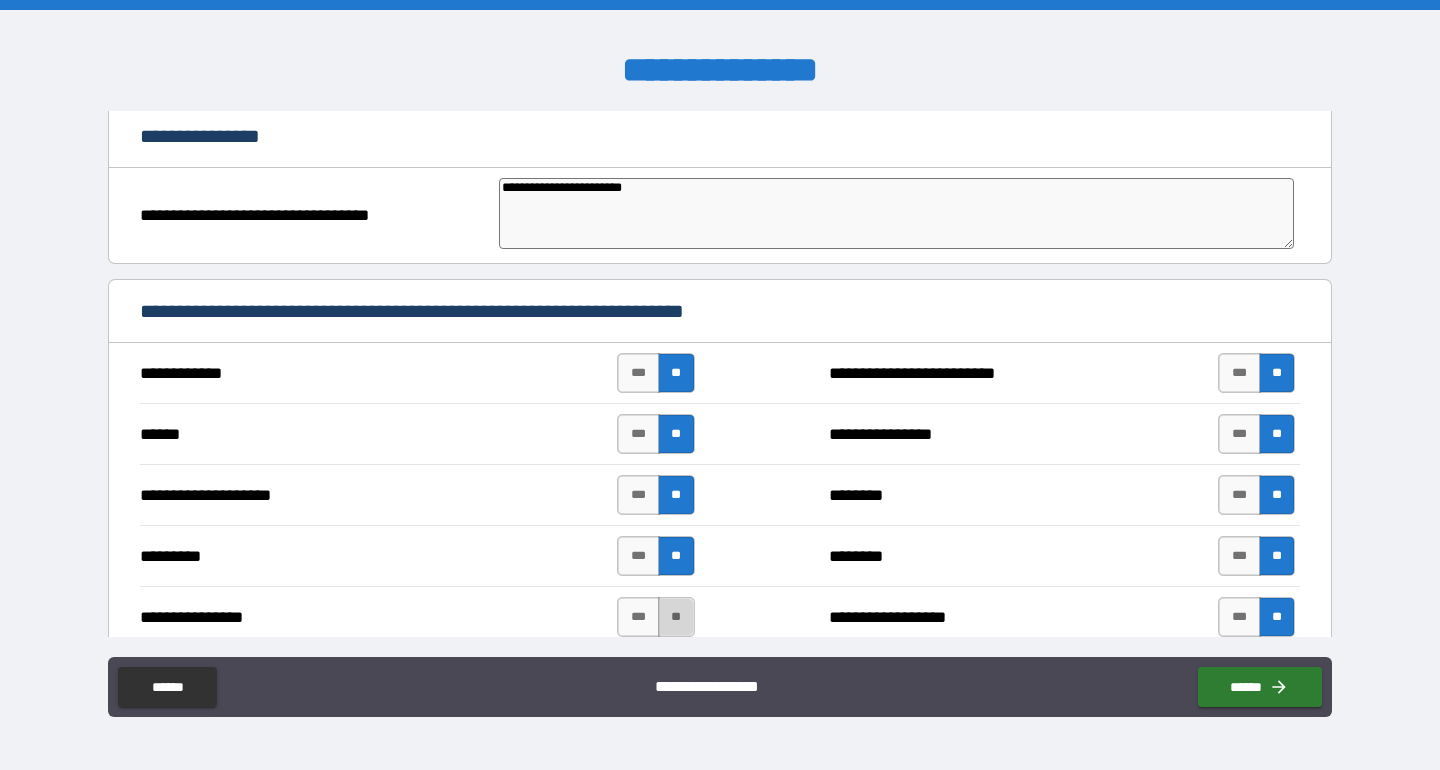 click on "**" at bounding box center (676, 617) 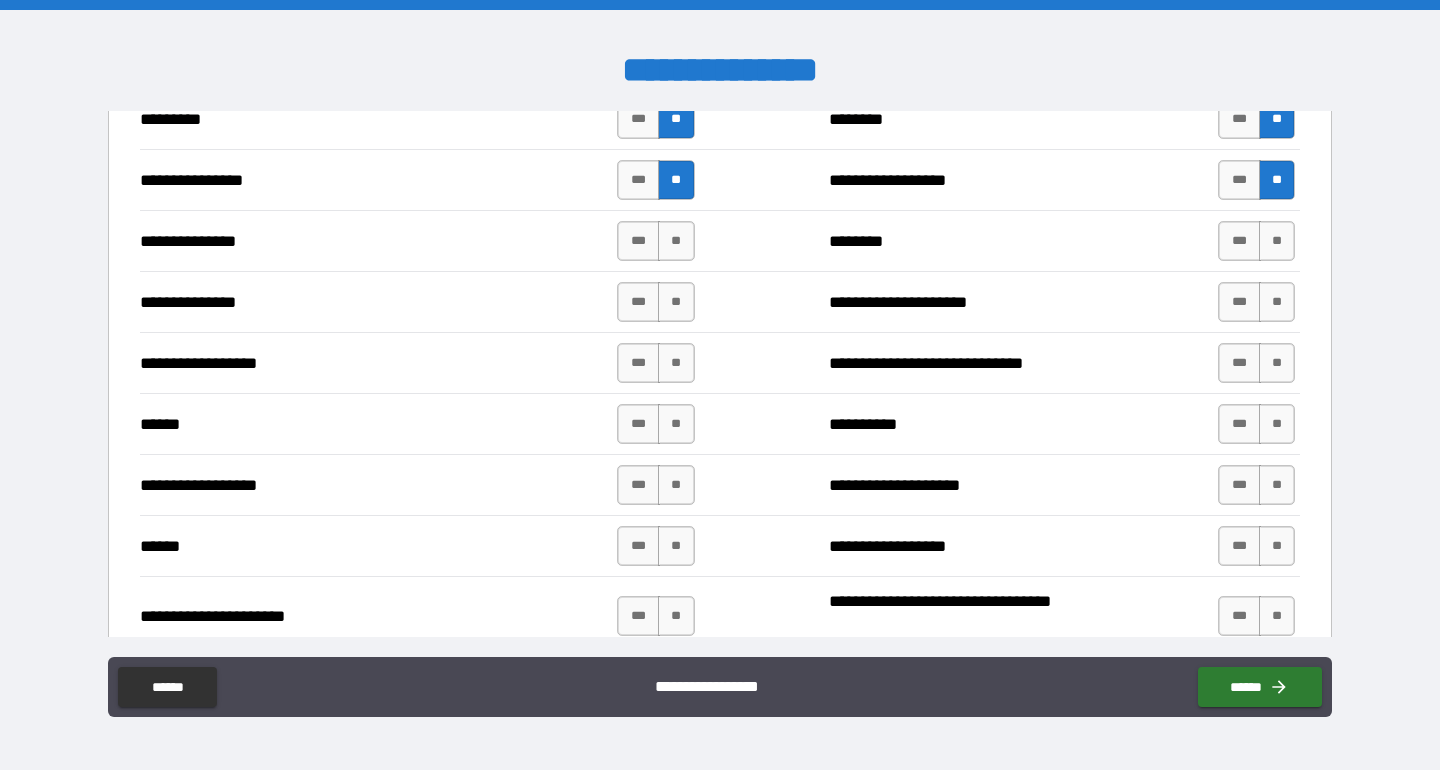 scroll, scrollTop: 698, scrollLeft: 0, axis: vertical 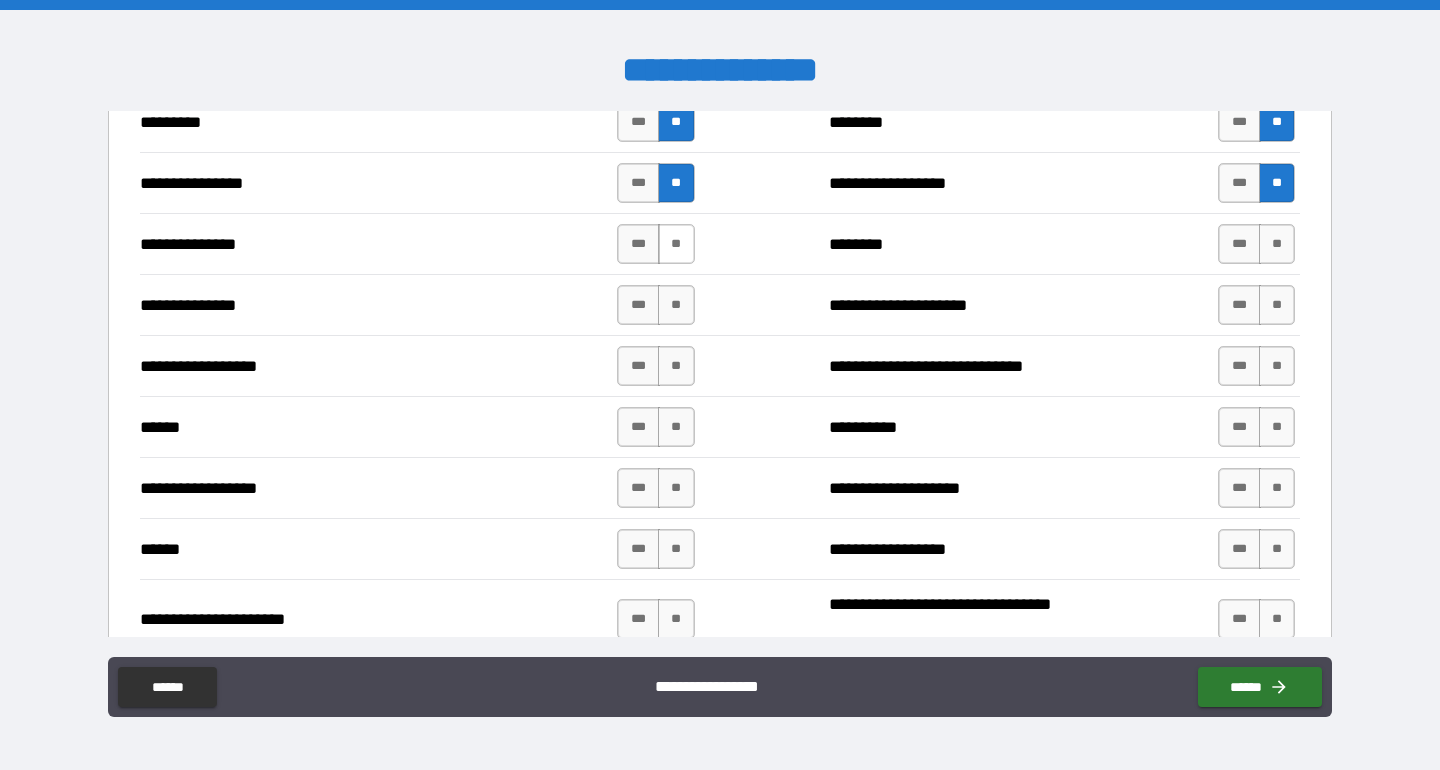 click on "**" at bounding box center [676, 244] 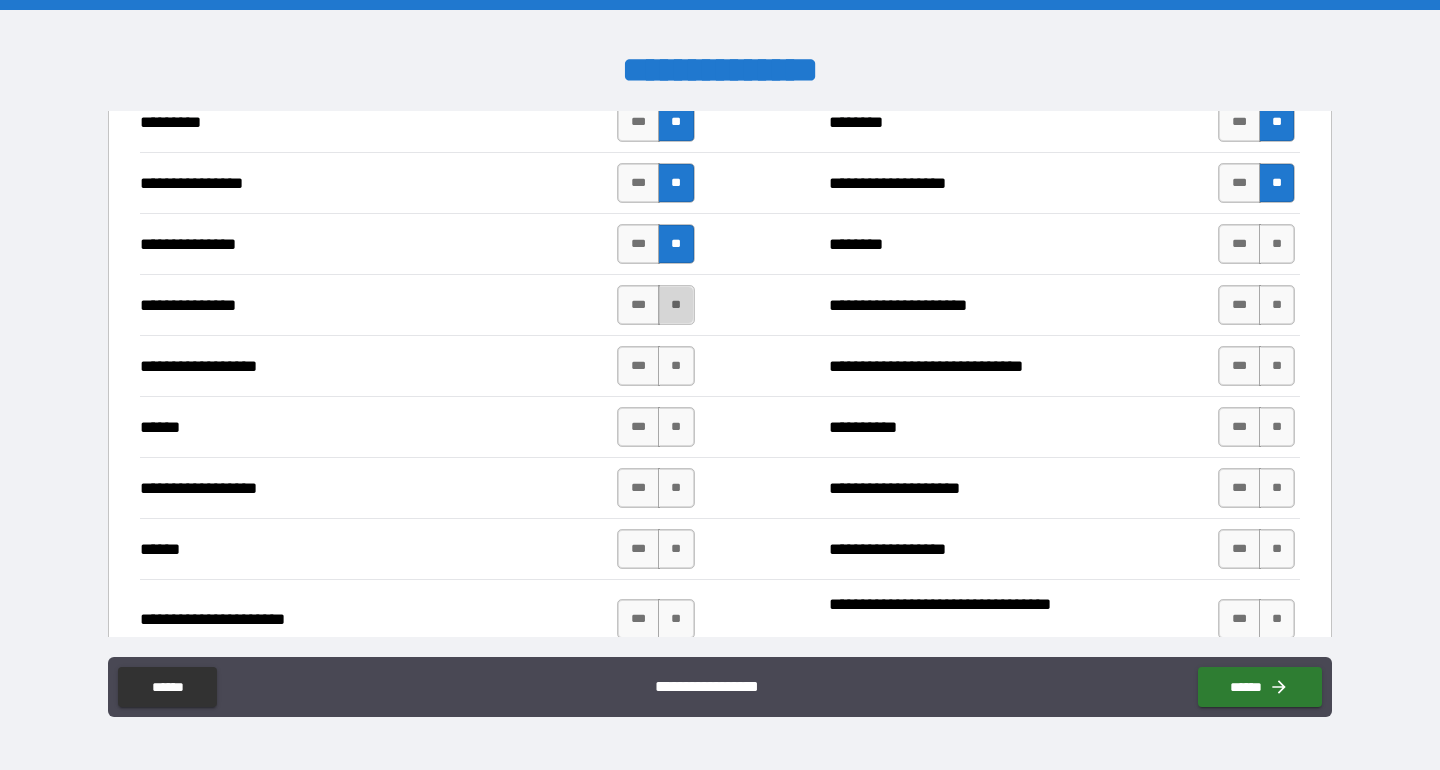 click on "**" at bounding box center (676, 305) 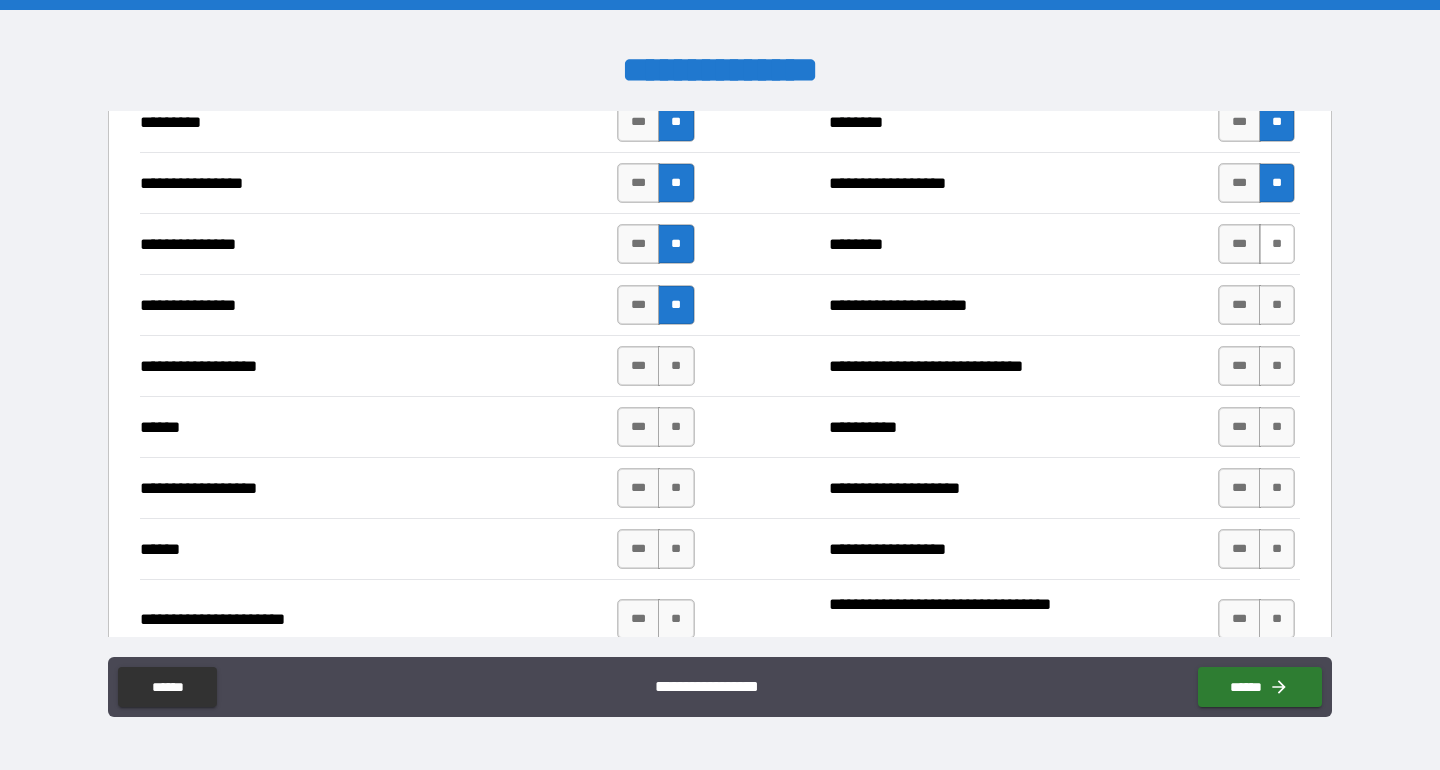 click on "**" at bounding box center (1277, 244) 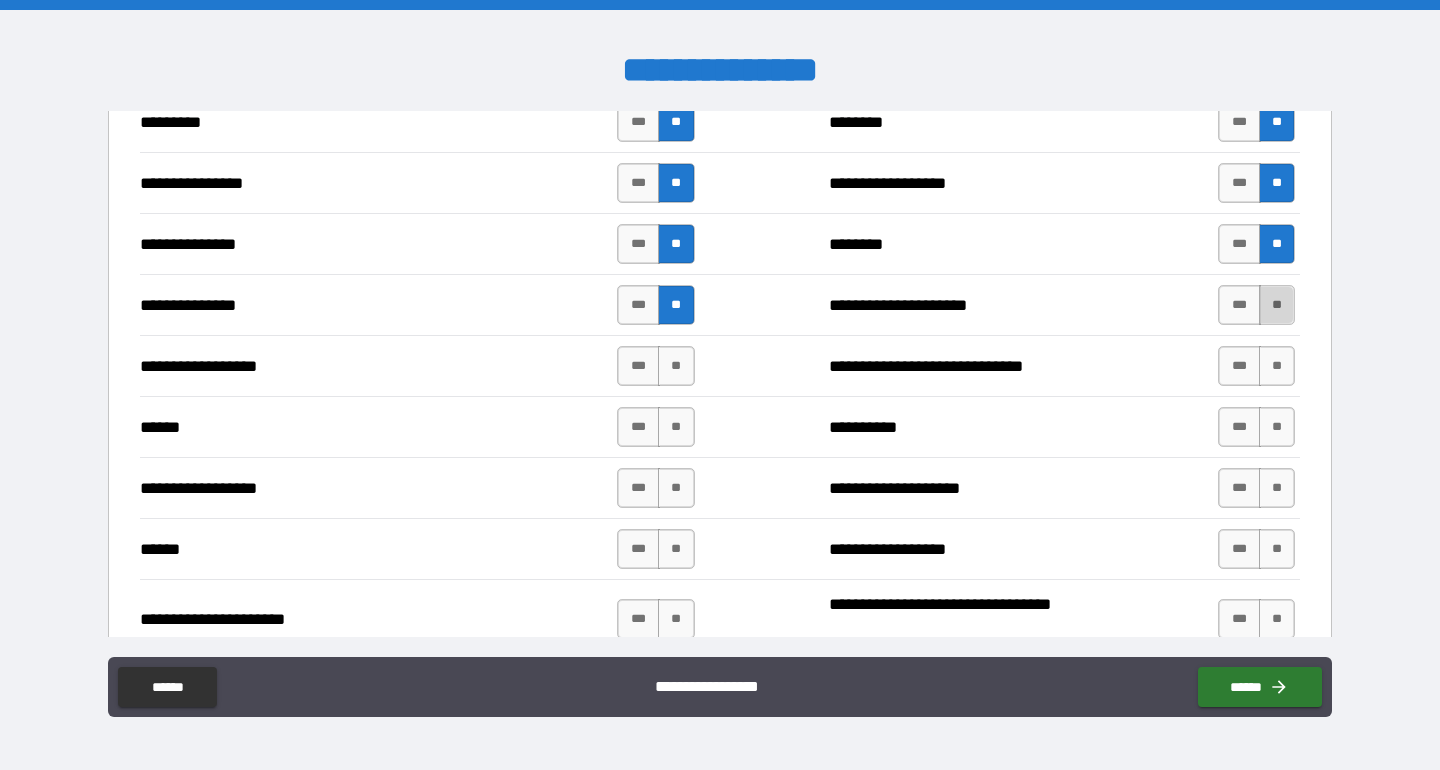 click on "**" at bounding box center [1277, 305] 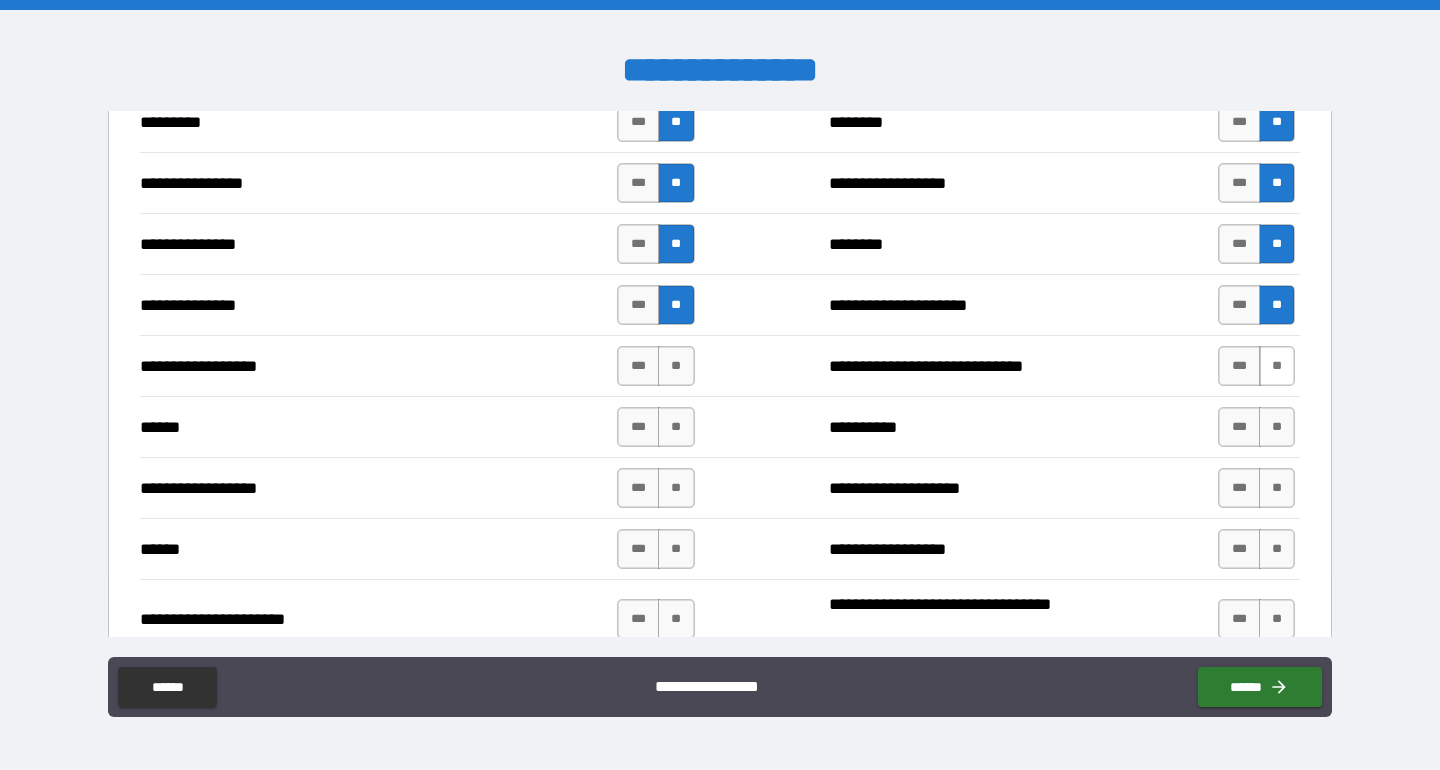 click on "**" at bounding box center [1277, 366] 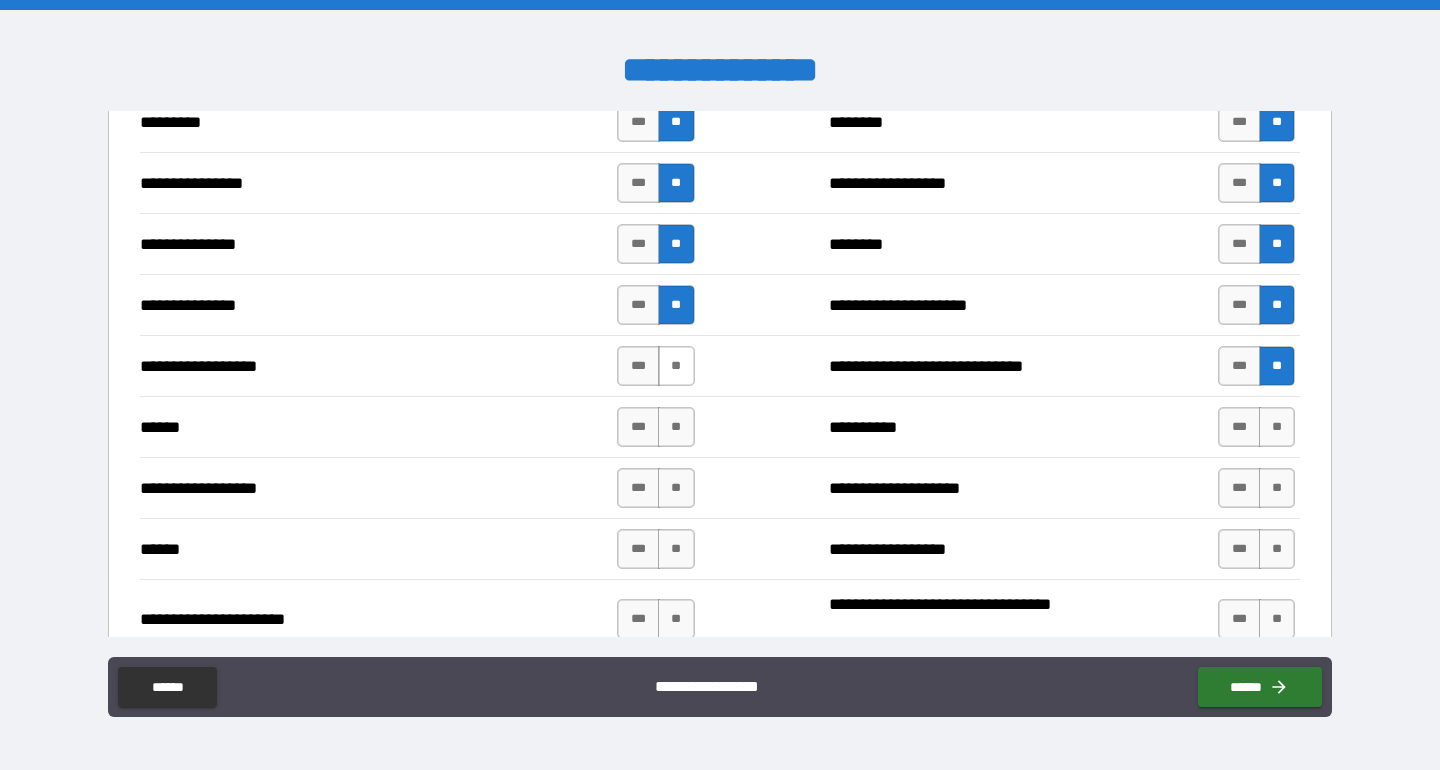 click on "**" at bounding box center [676, 366] 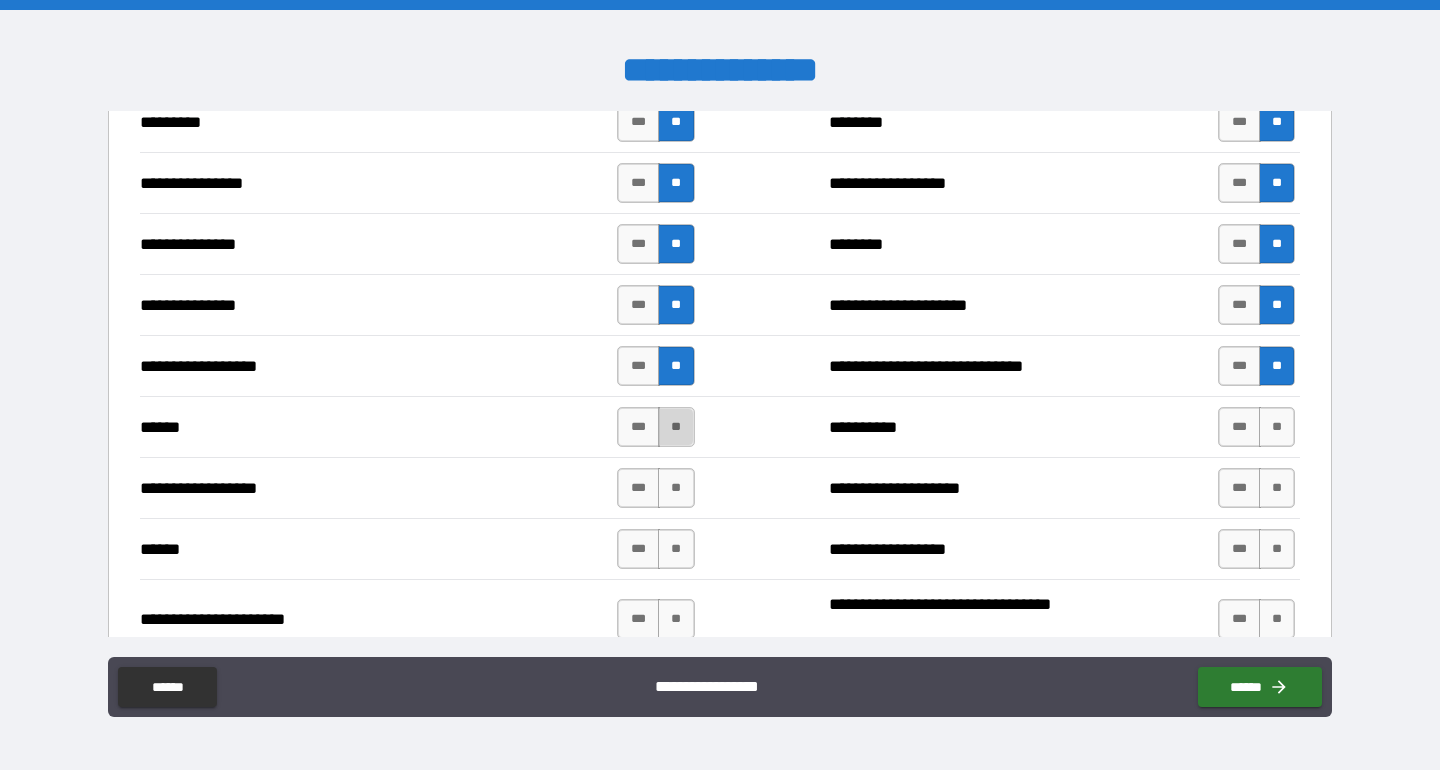click on "**" at bounding box center [676, 427] 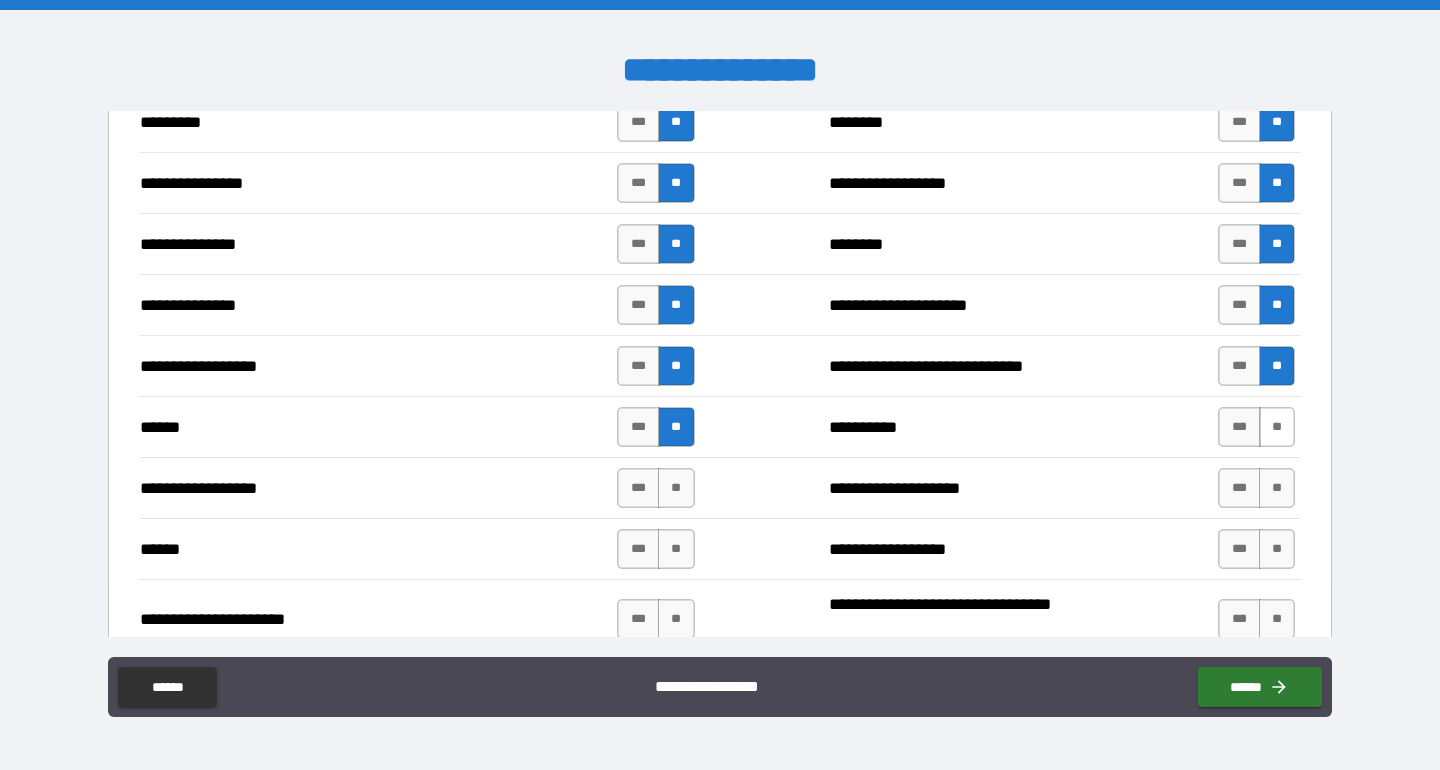 click on "**" at bounding box center (1277, 427) 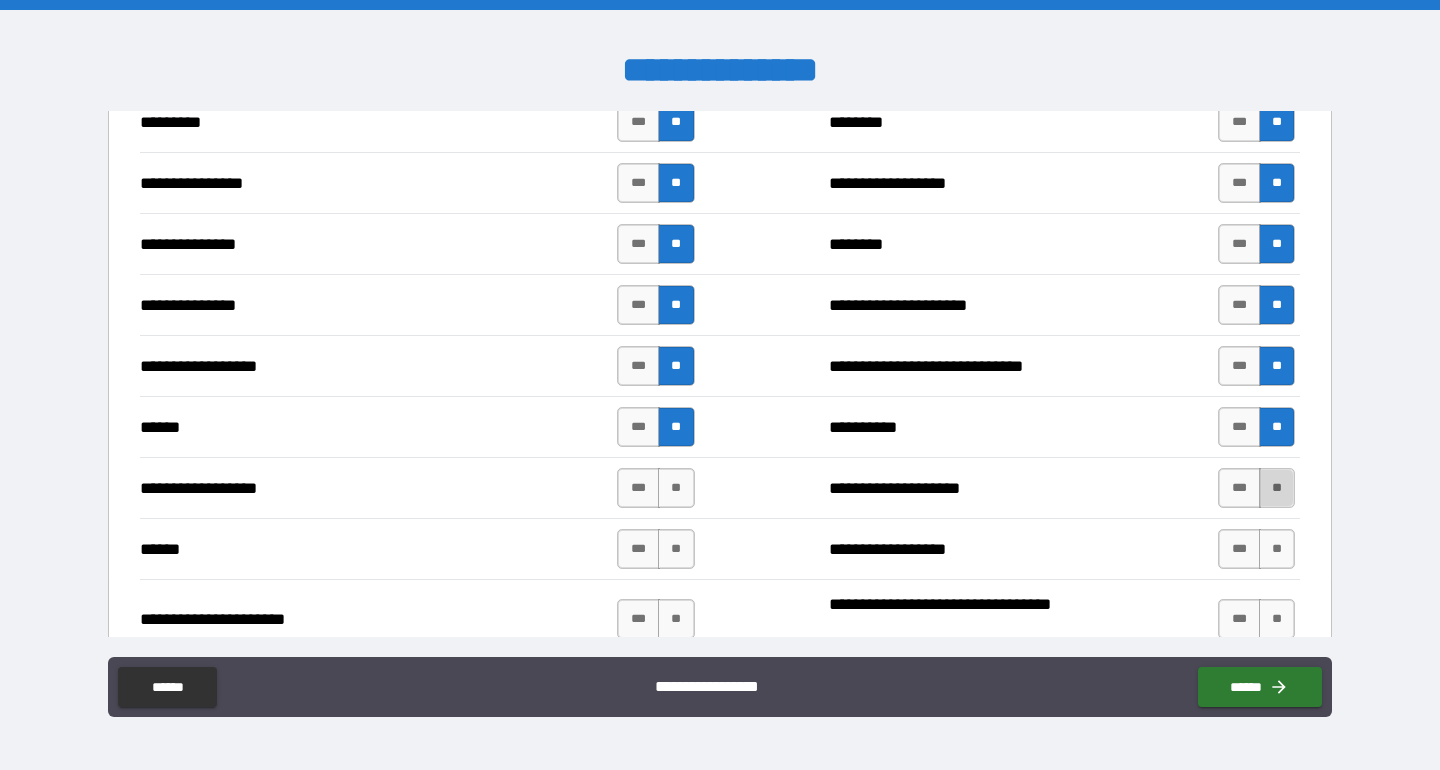 click on "**" at bounding box center (1277, 488) 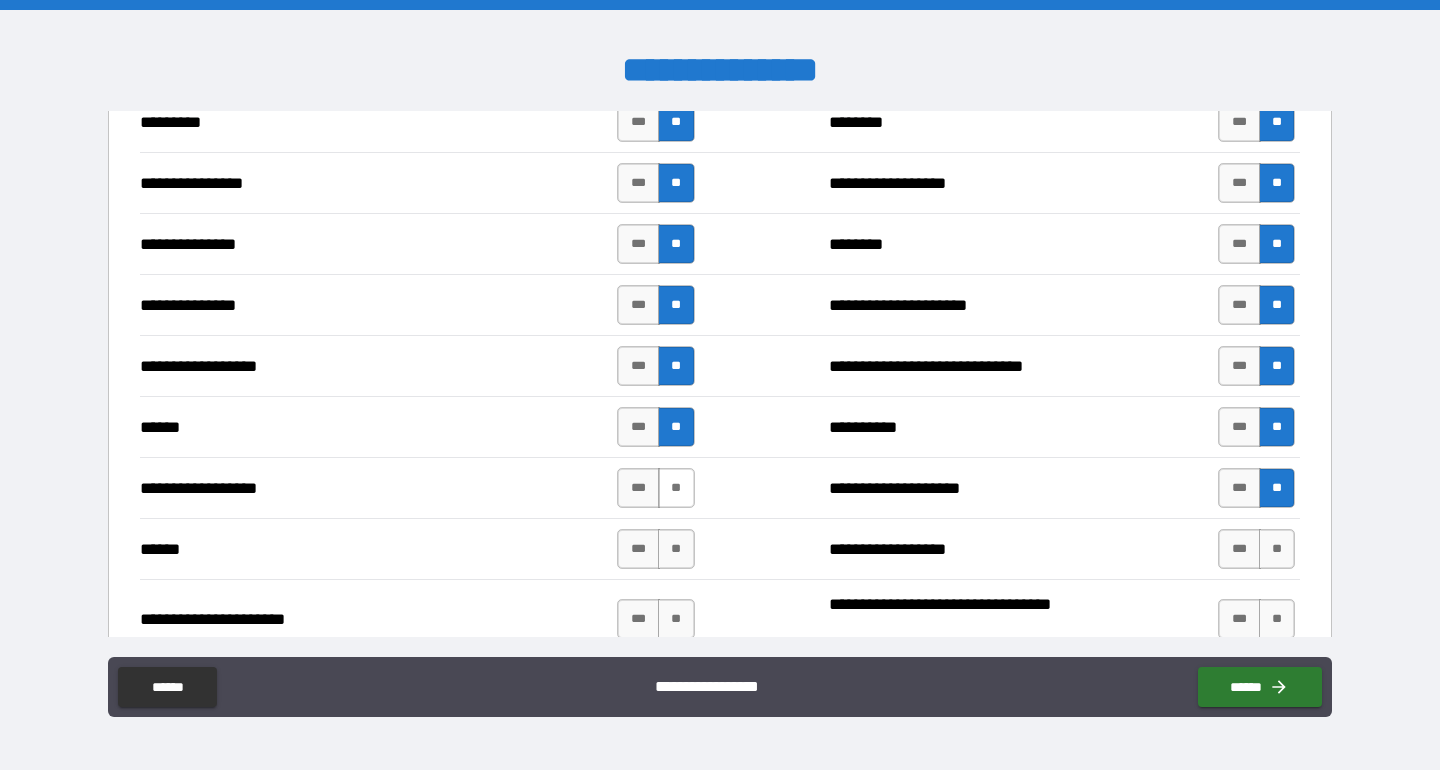 click on "**" at bounding box center (676, 488) 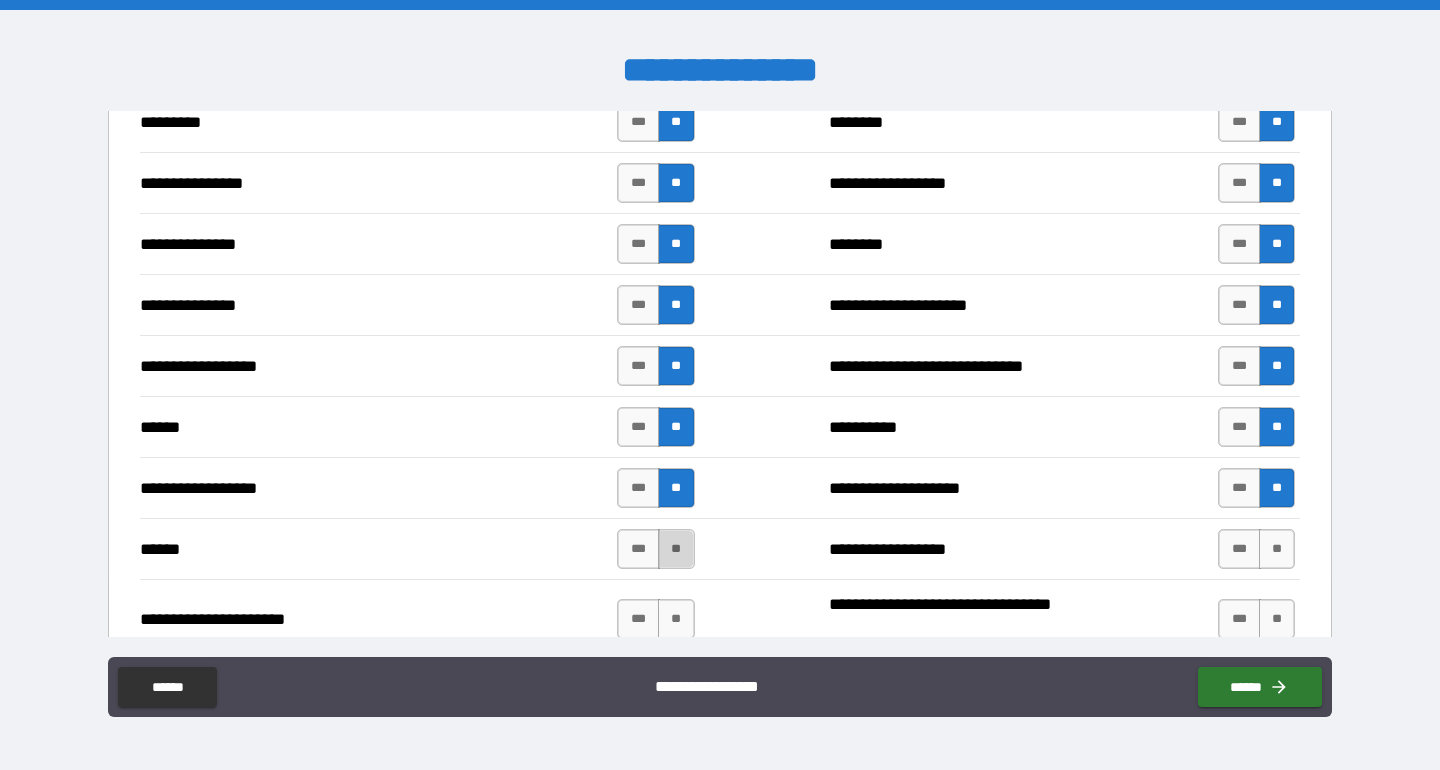 click on "**" at bounding box center (676, 549) 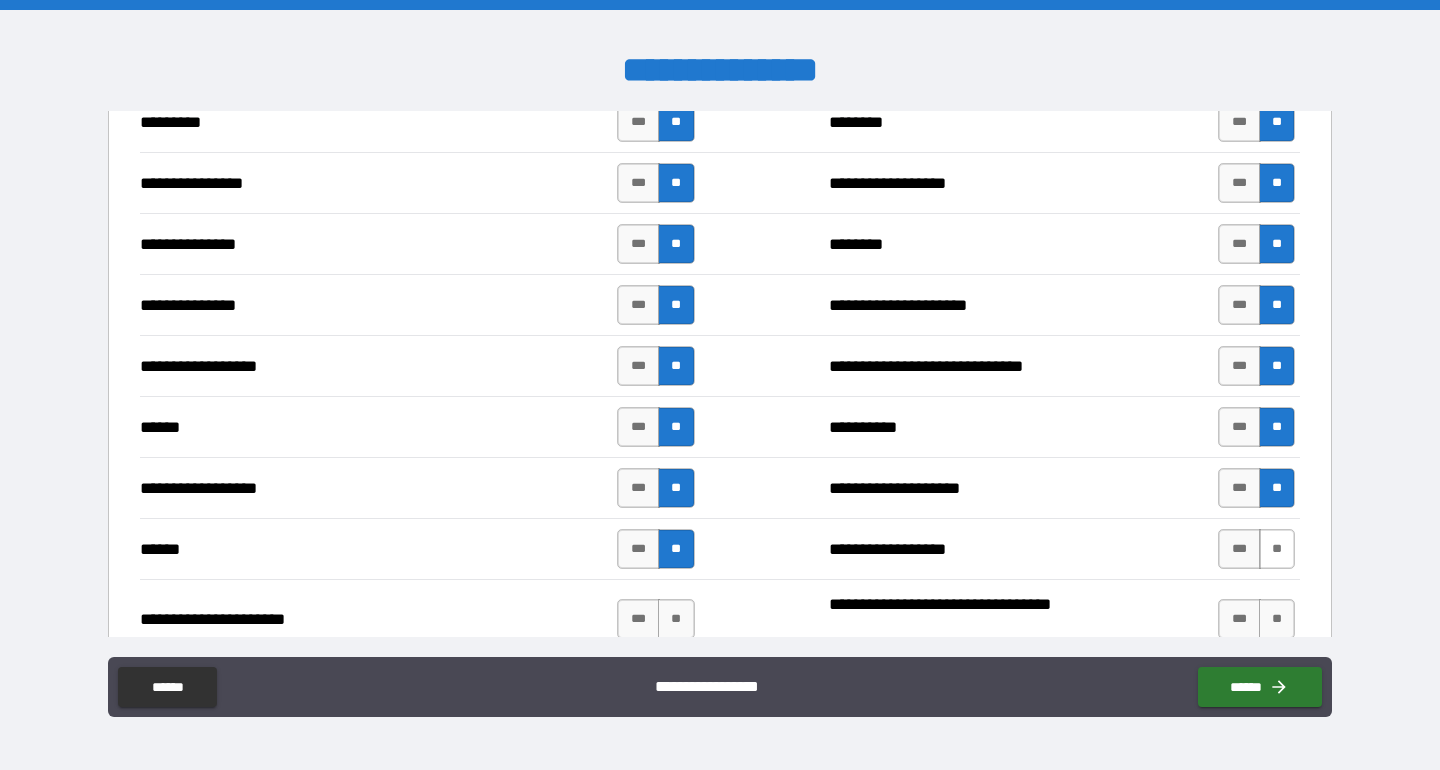 click on "**" at bounding box center (1277, 549) 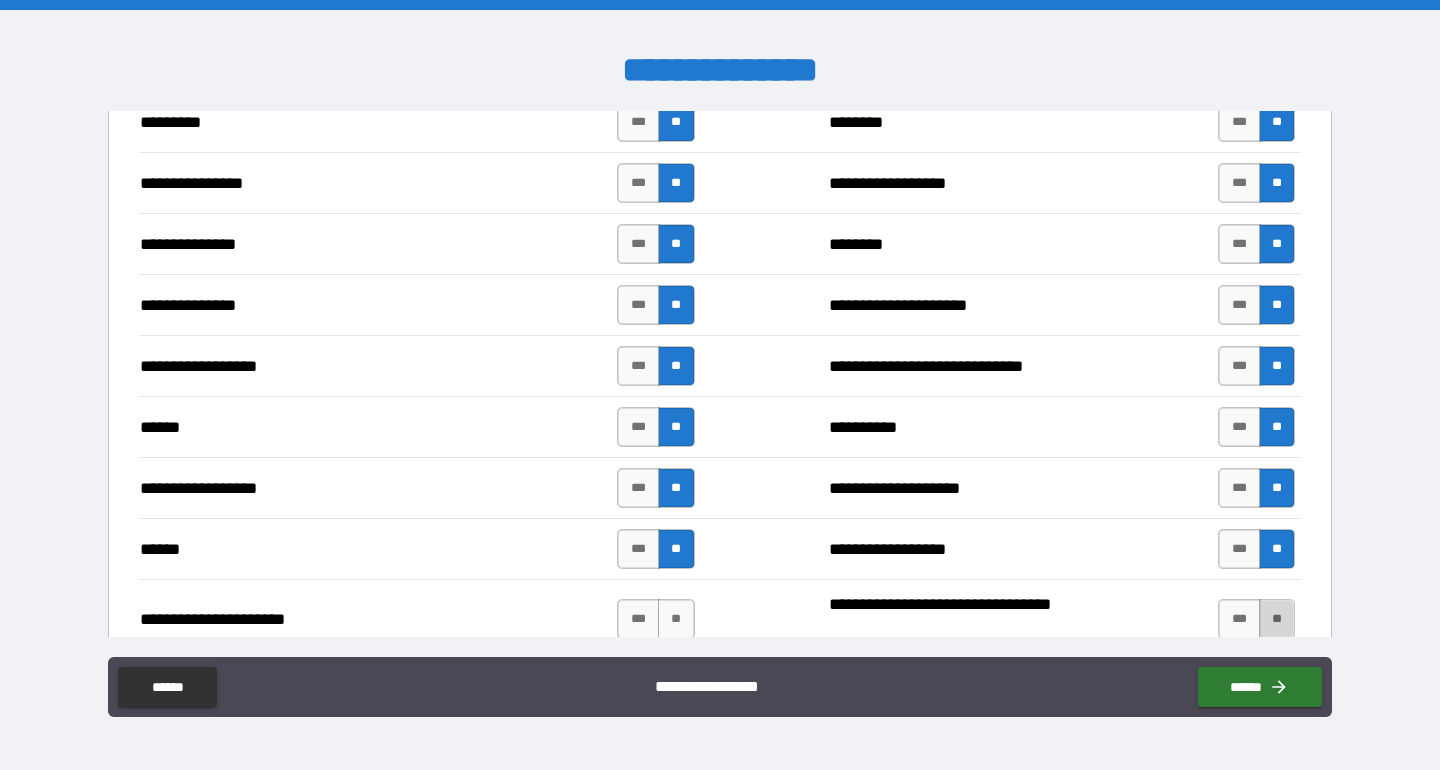 click on "**" at bounding box center (1277, 619) 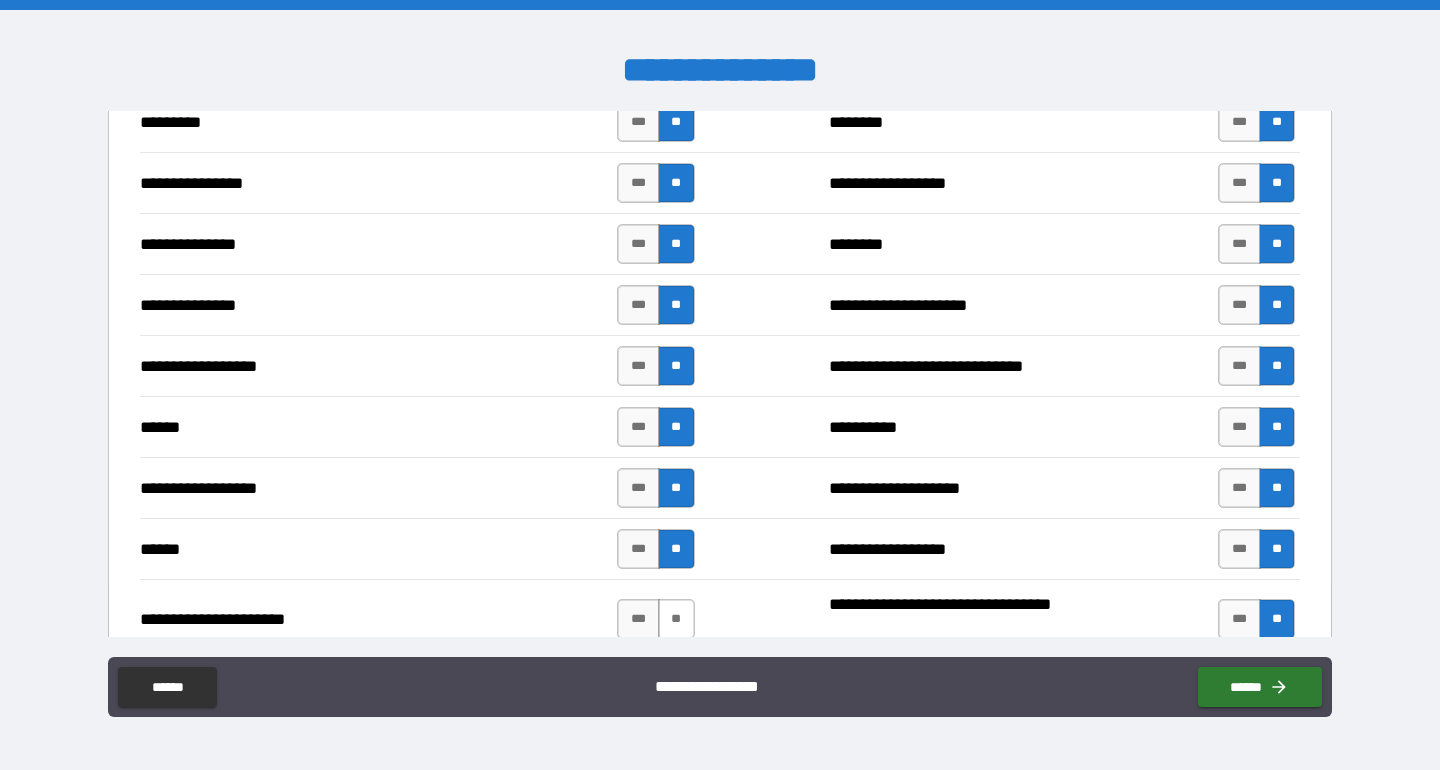 click on "**" at bounding box center (676, 619) 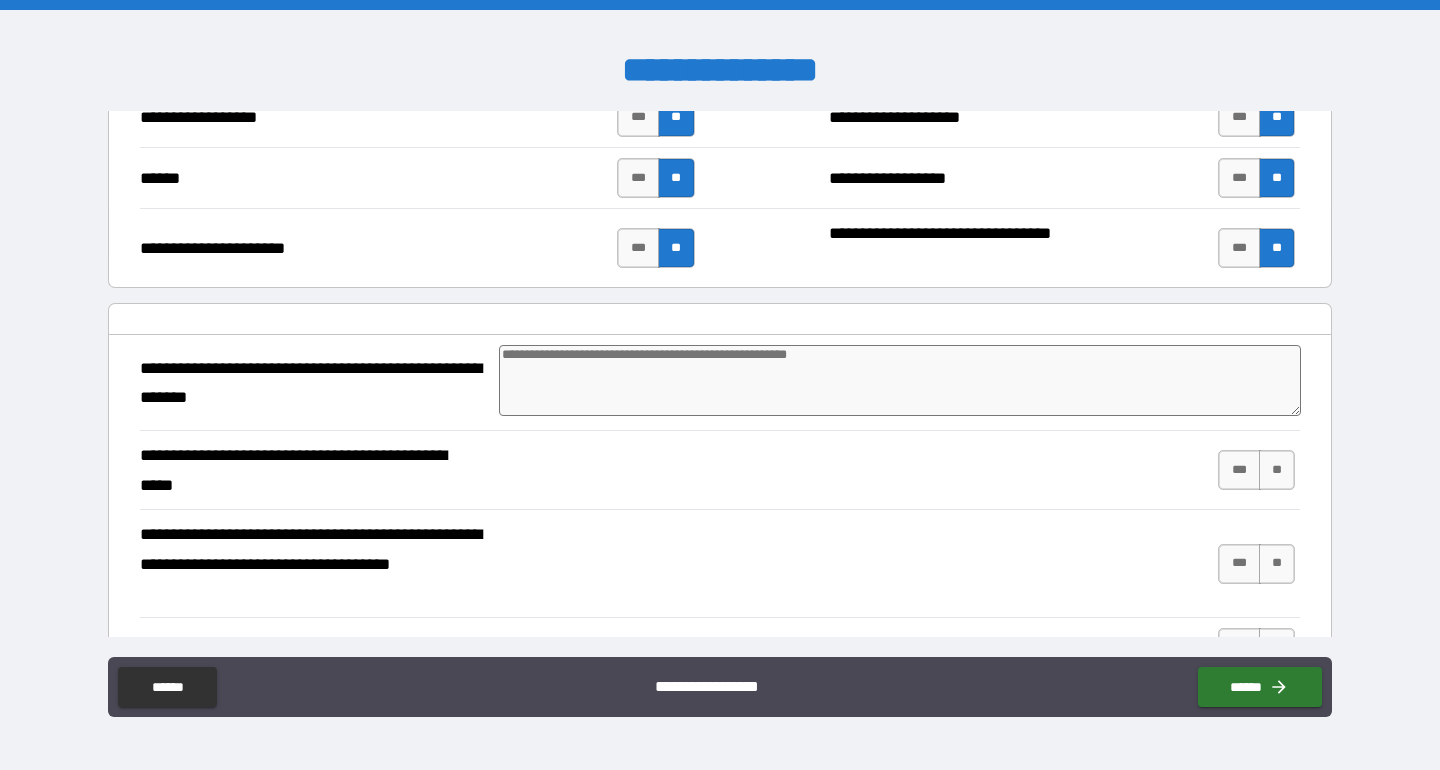 scroll, scrollTop: 1129, scrollLeft: 0, axis: vertical 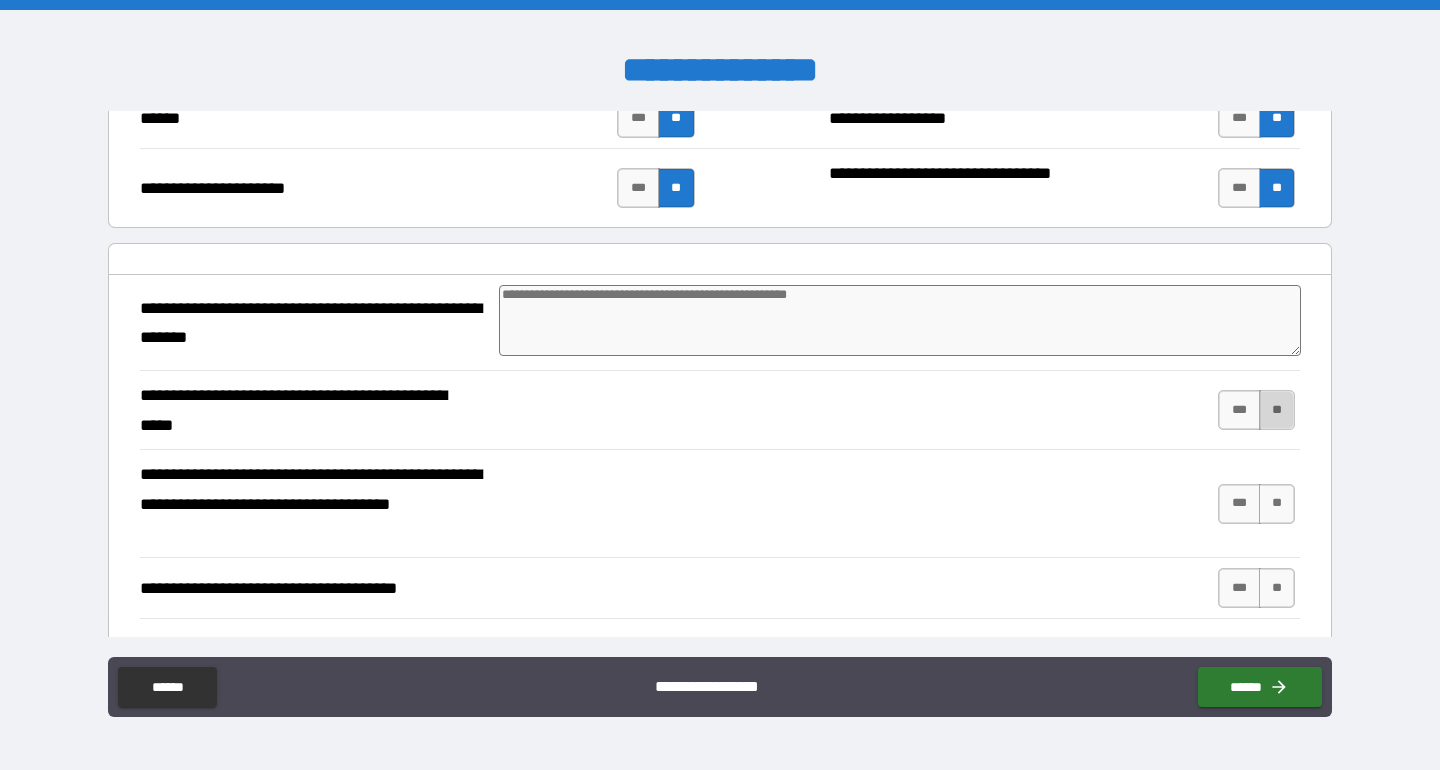 click on "**" at bounding box center (1277, 410) 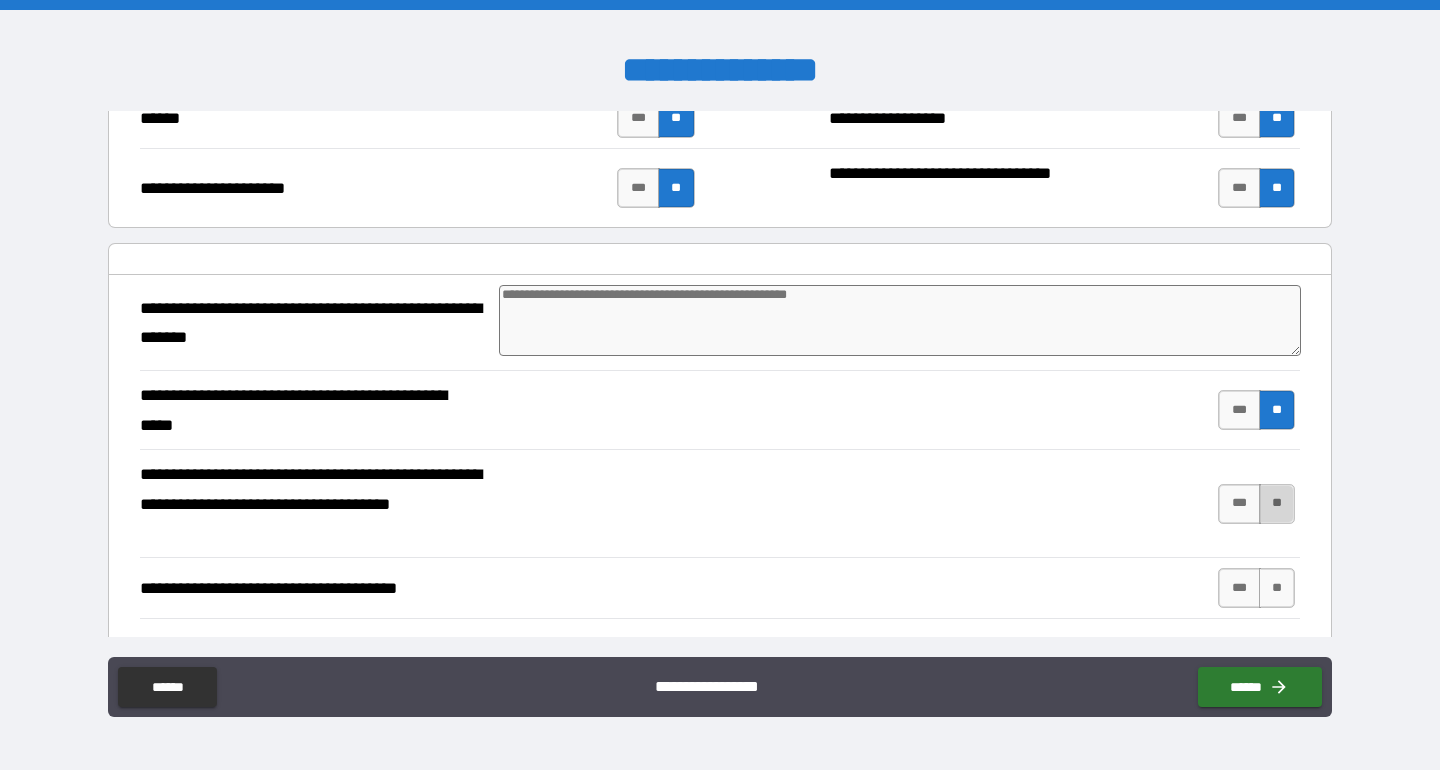 click on "**" at bounding box center (1277, 504) 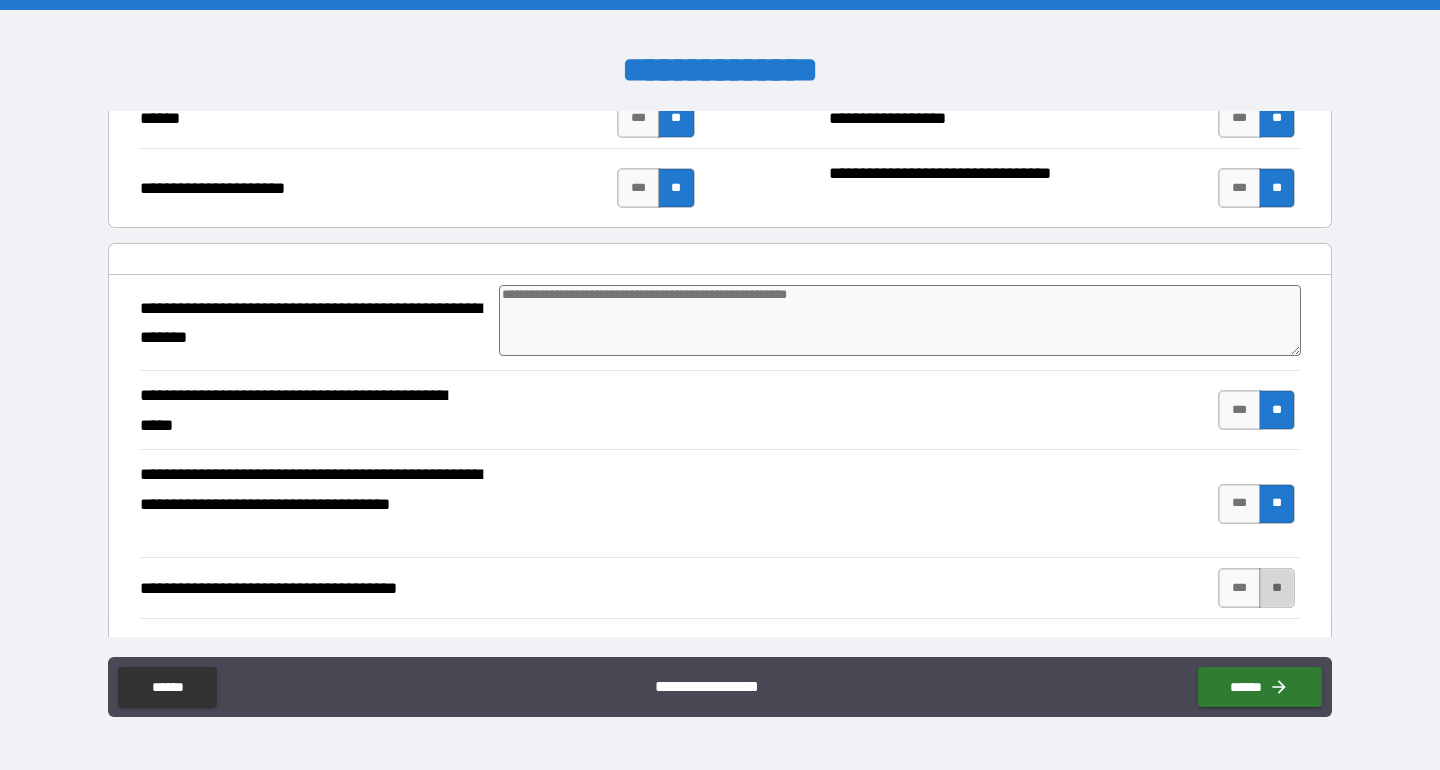 click on "**" at bounding box center (1277, 588) 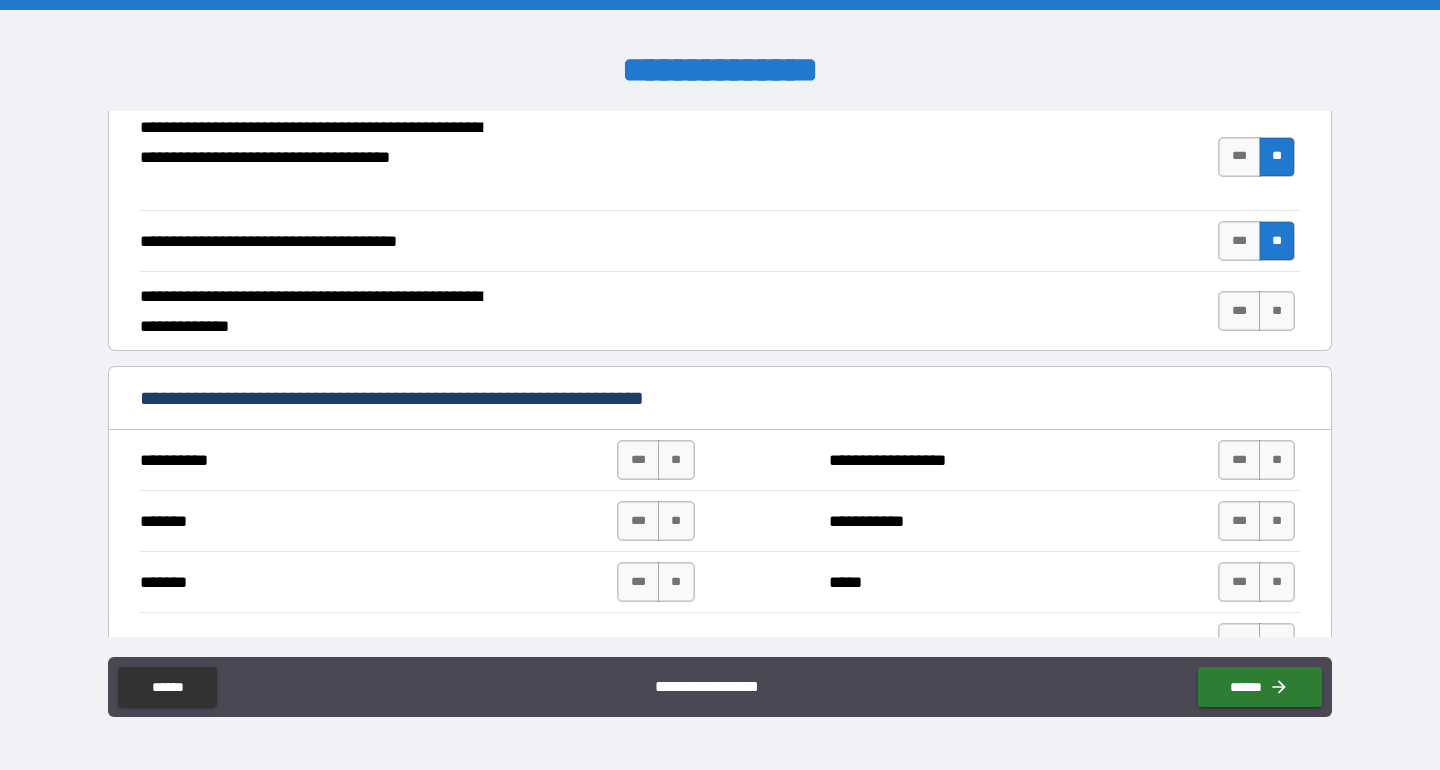 scroll, scrollTop: 1480, scrollLeft: 0, axis: vertical 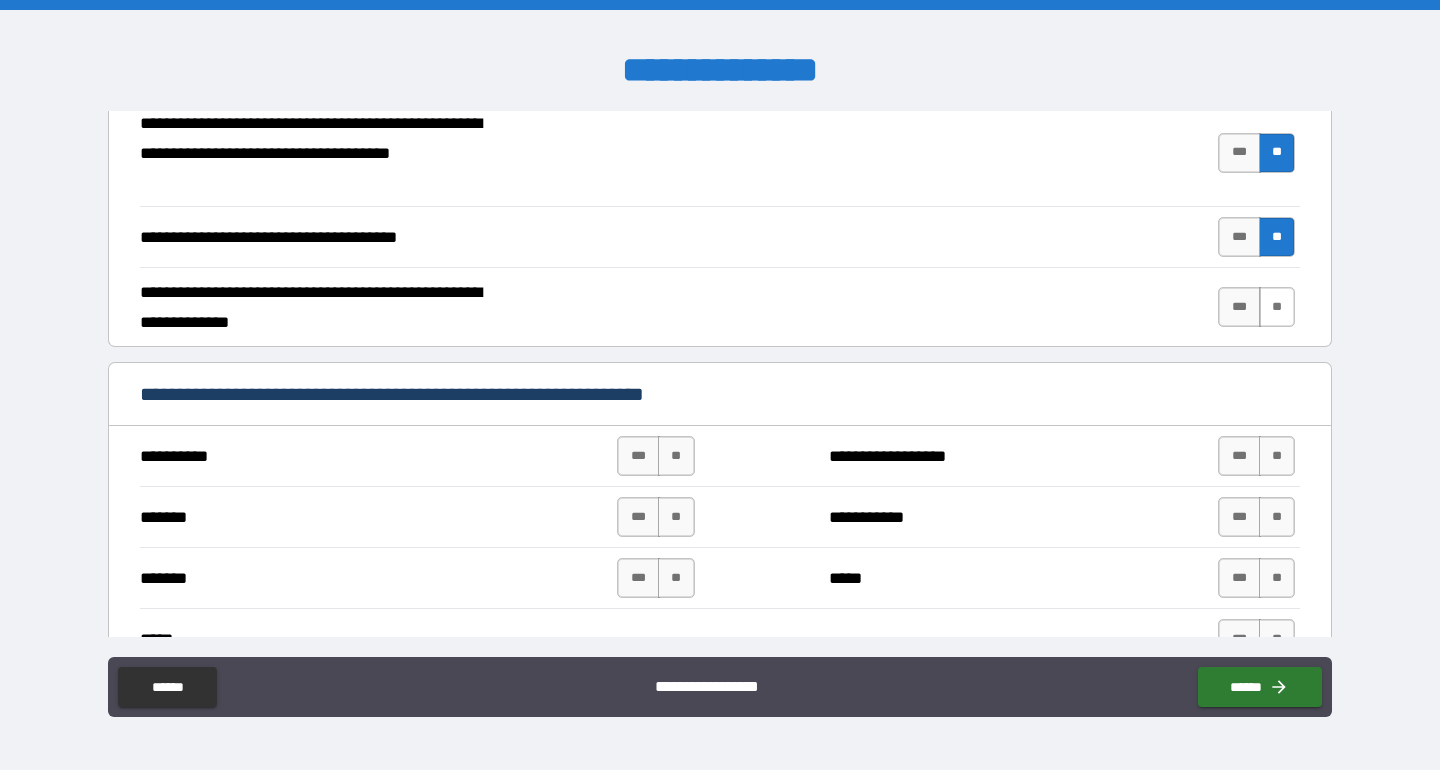 click on "**" at bounding box center [1277, 307] 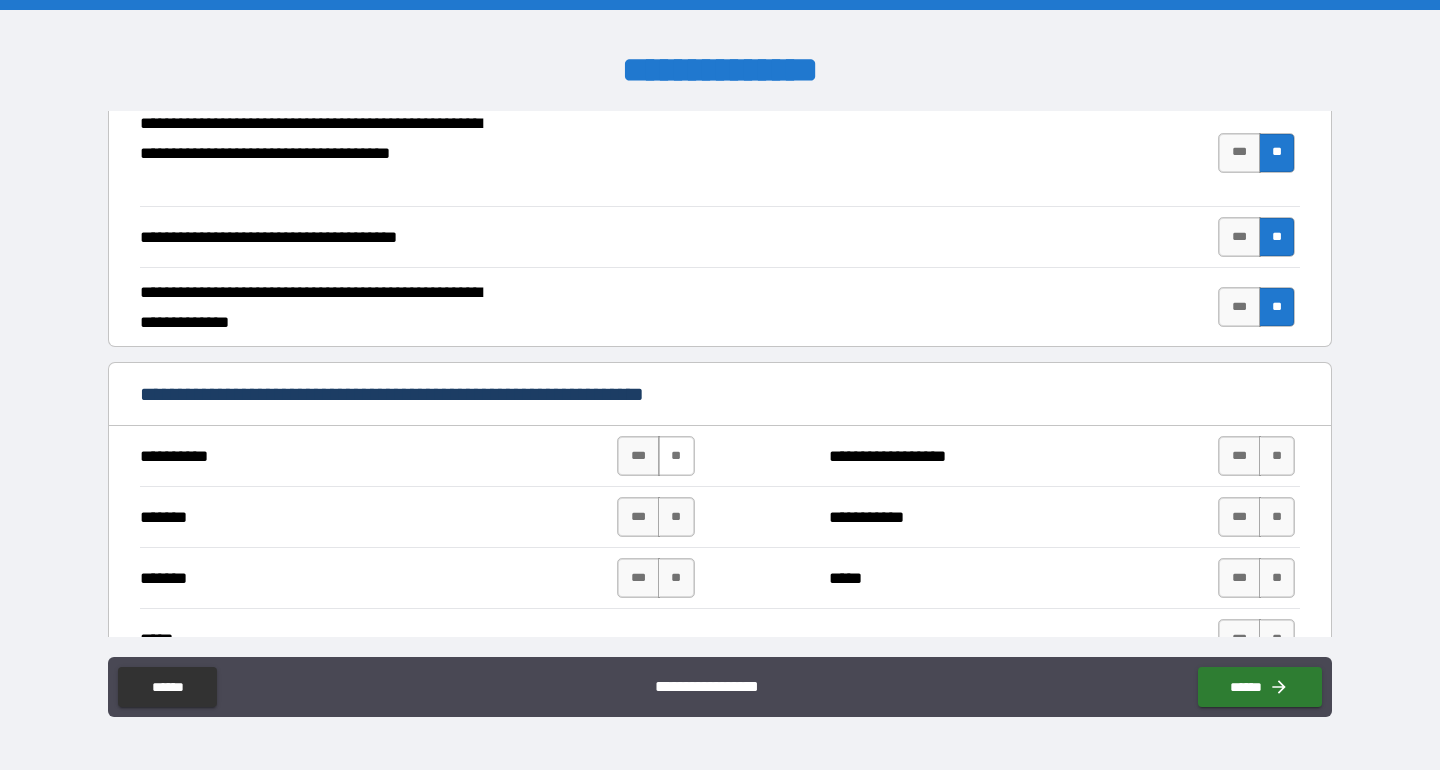click on "**" at bounding box center [676, 456] 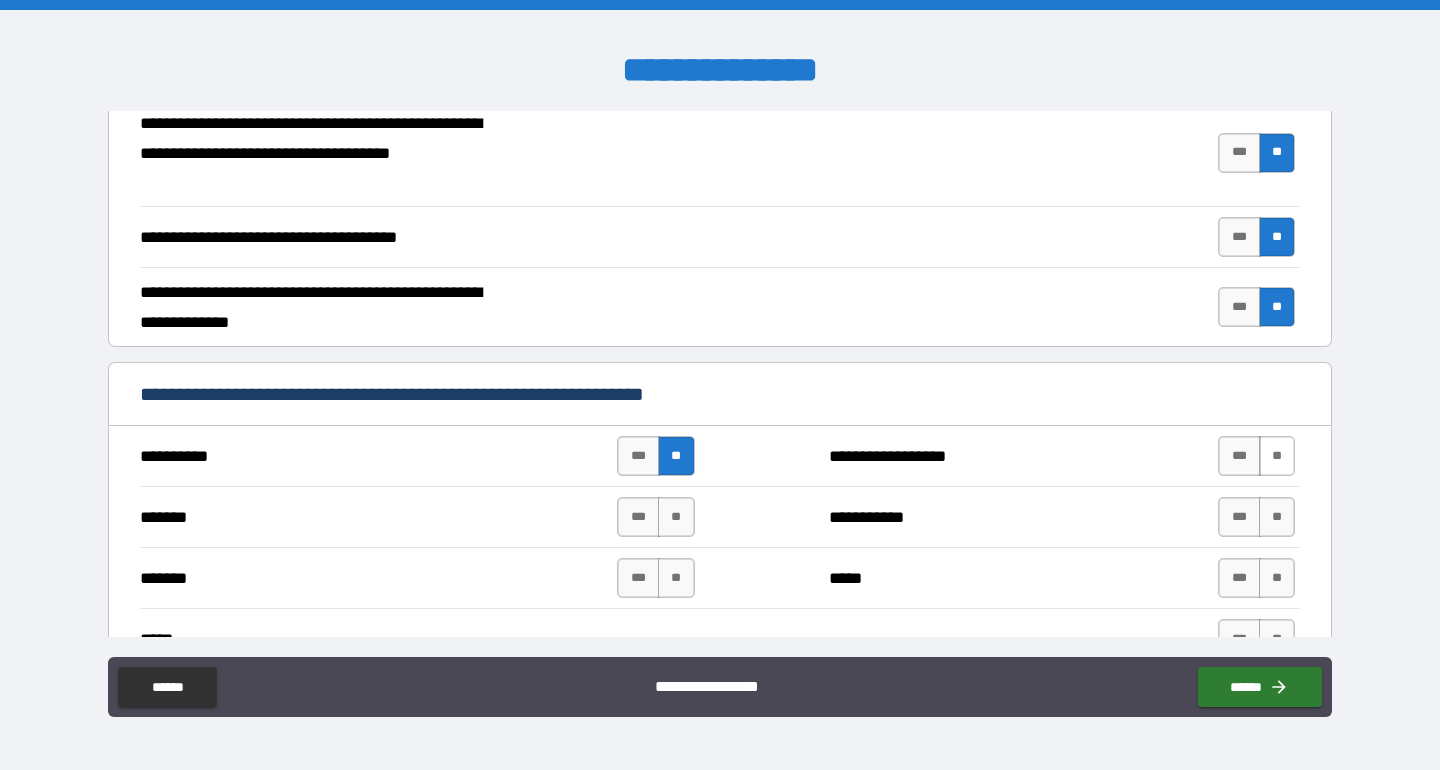 click on "**" at bounding box center [1277, 456] 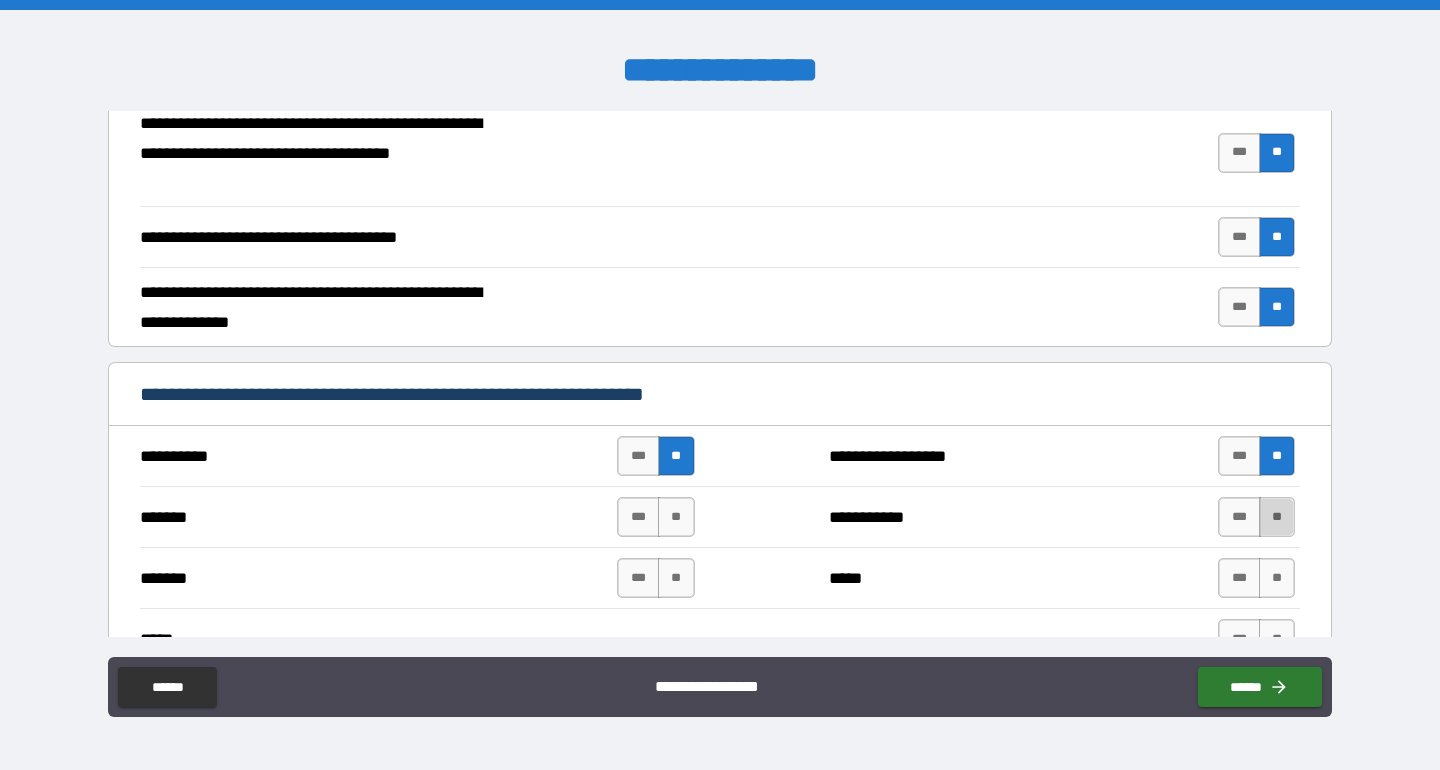 click on "**" at bounding box center [1277, 517] 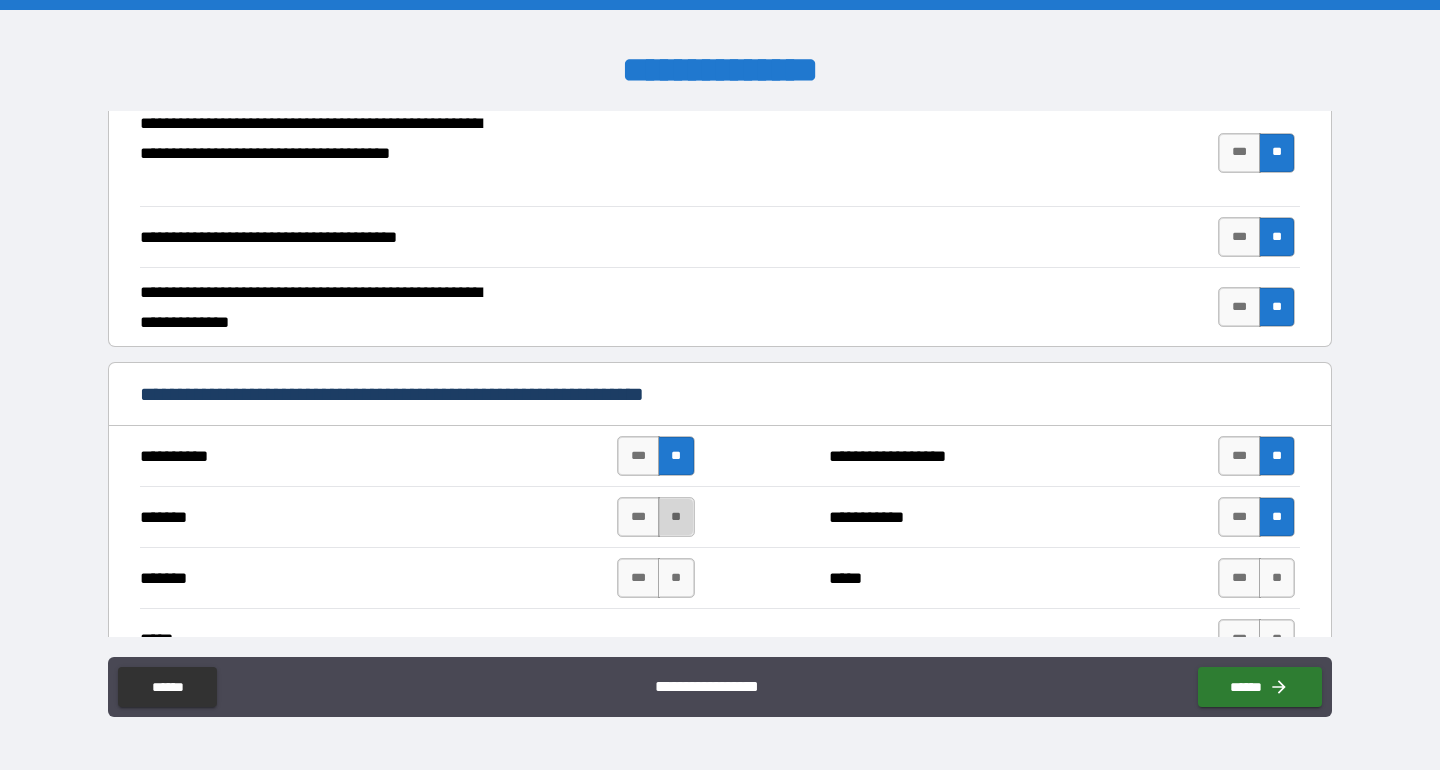 click on "**" at bounding box center (676, 517) 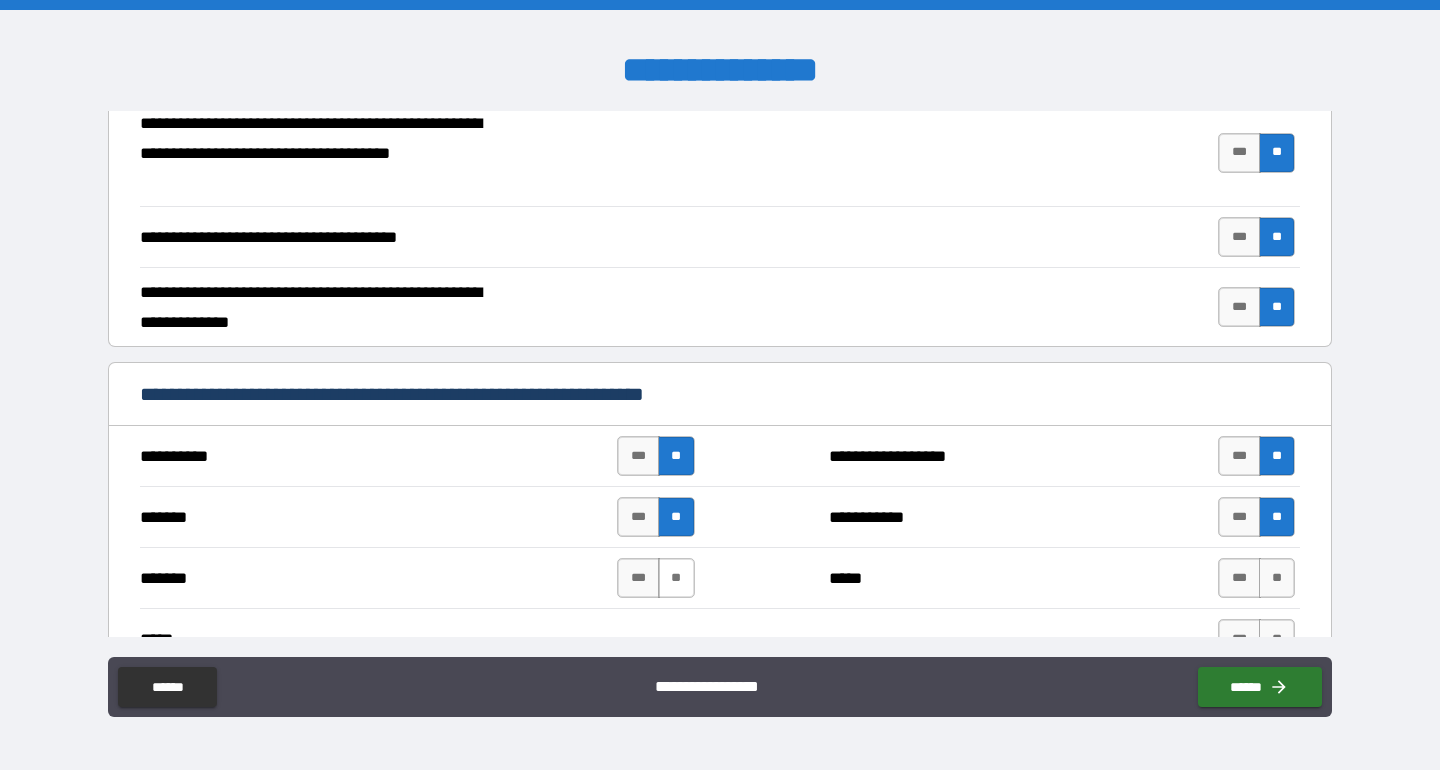 click on "**" at bounding box center [676, 578] 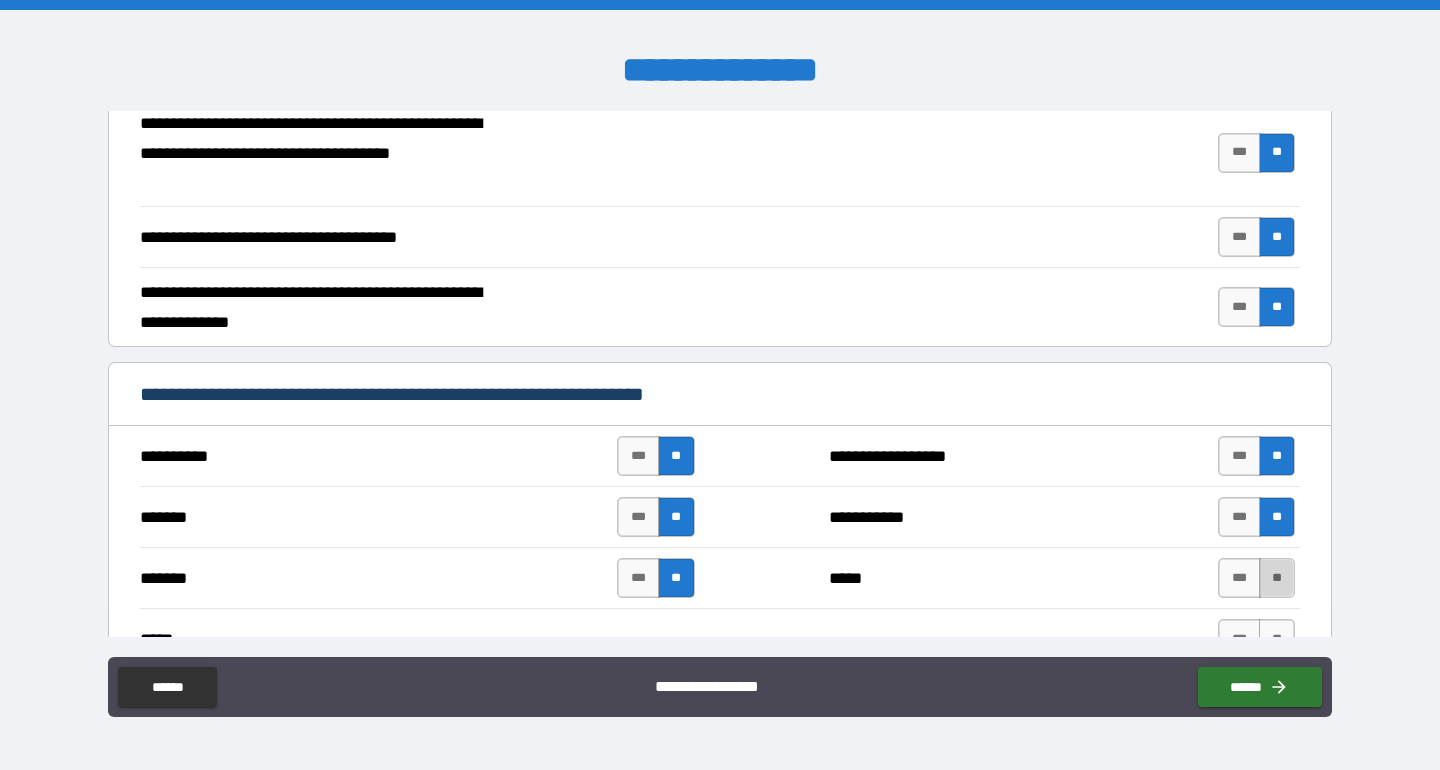 click on "**" at bounding box center (1277, 578) 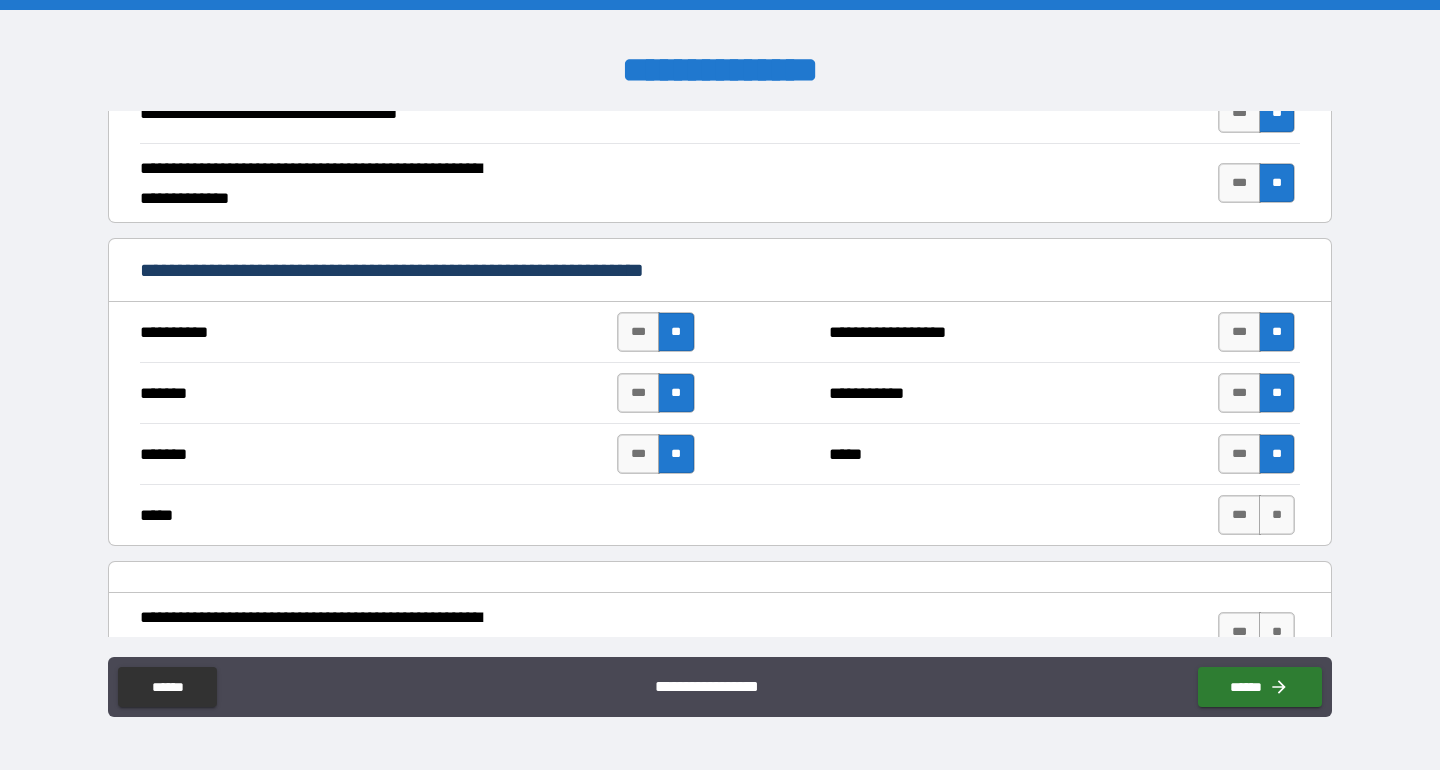 scroll, scrollTop: 1607, scrollLeft: 0, axis: vertical 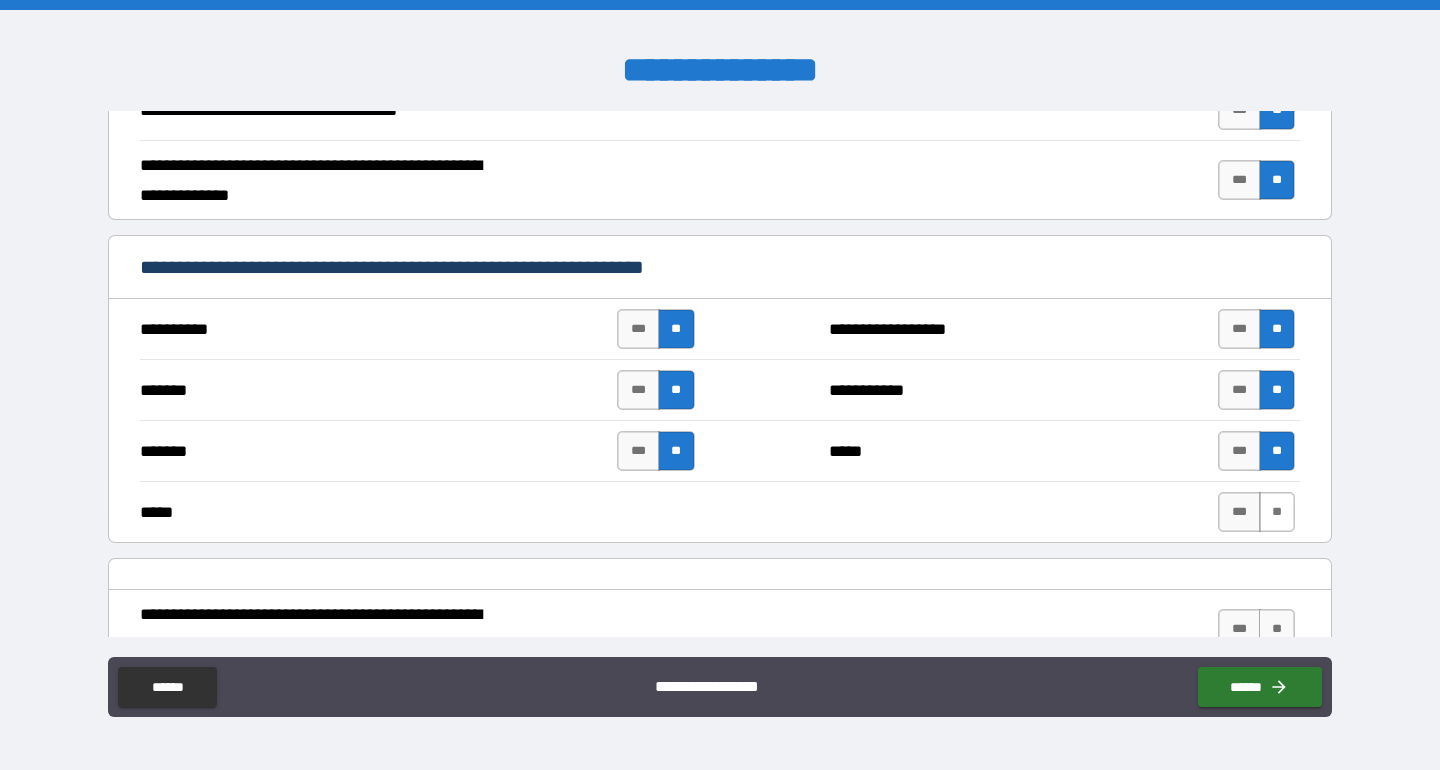 click on "**" at bounding box center [1277, 512] 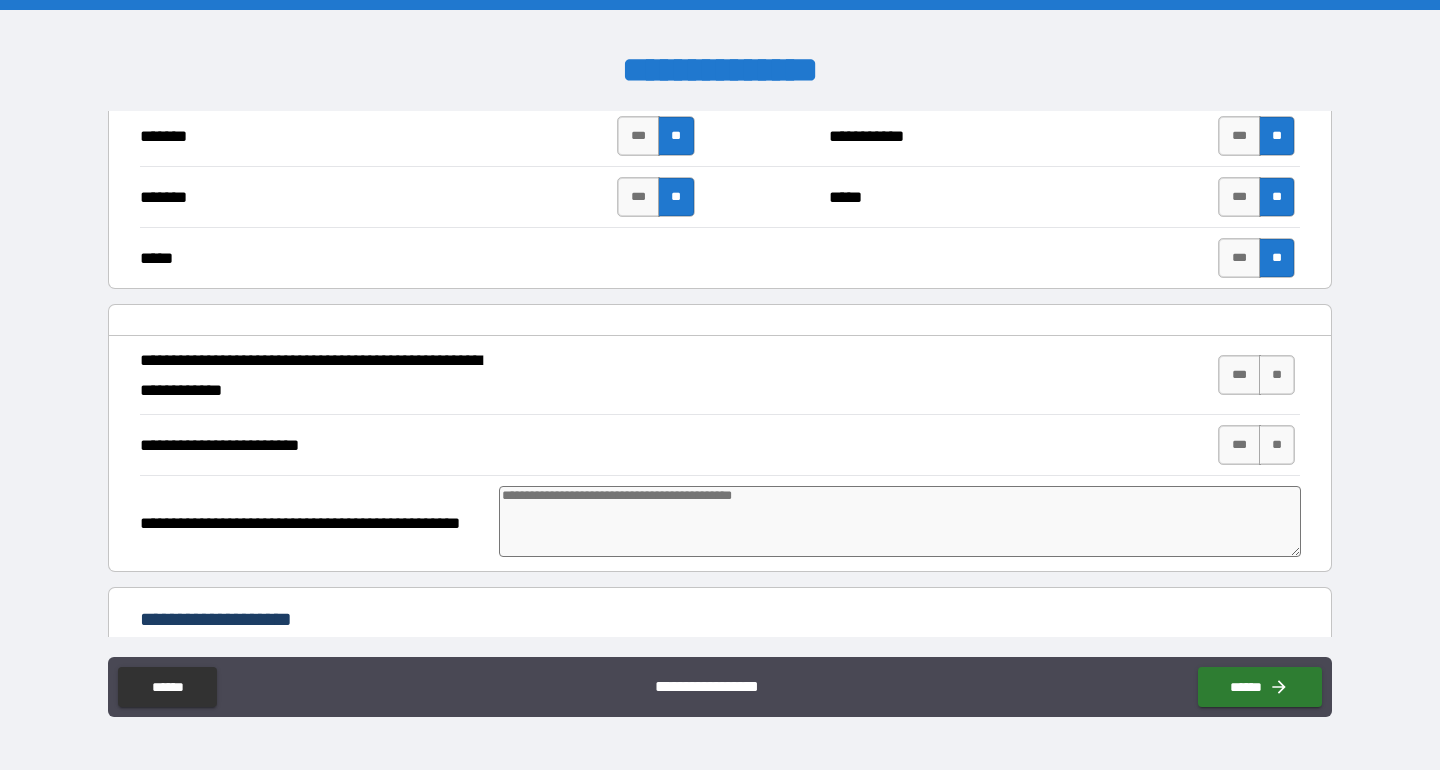 scroll, scrollTop: 1878, scrollLeft: 0, axis: vertical 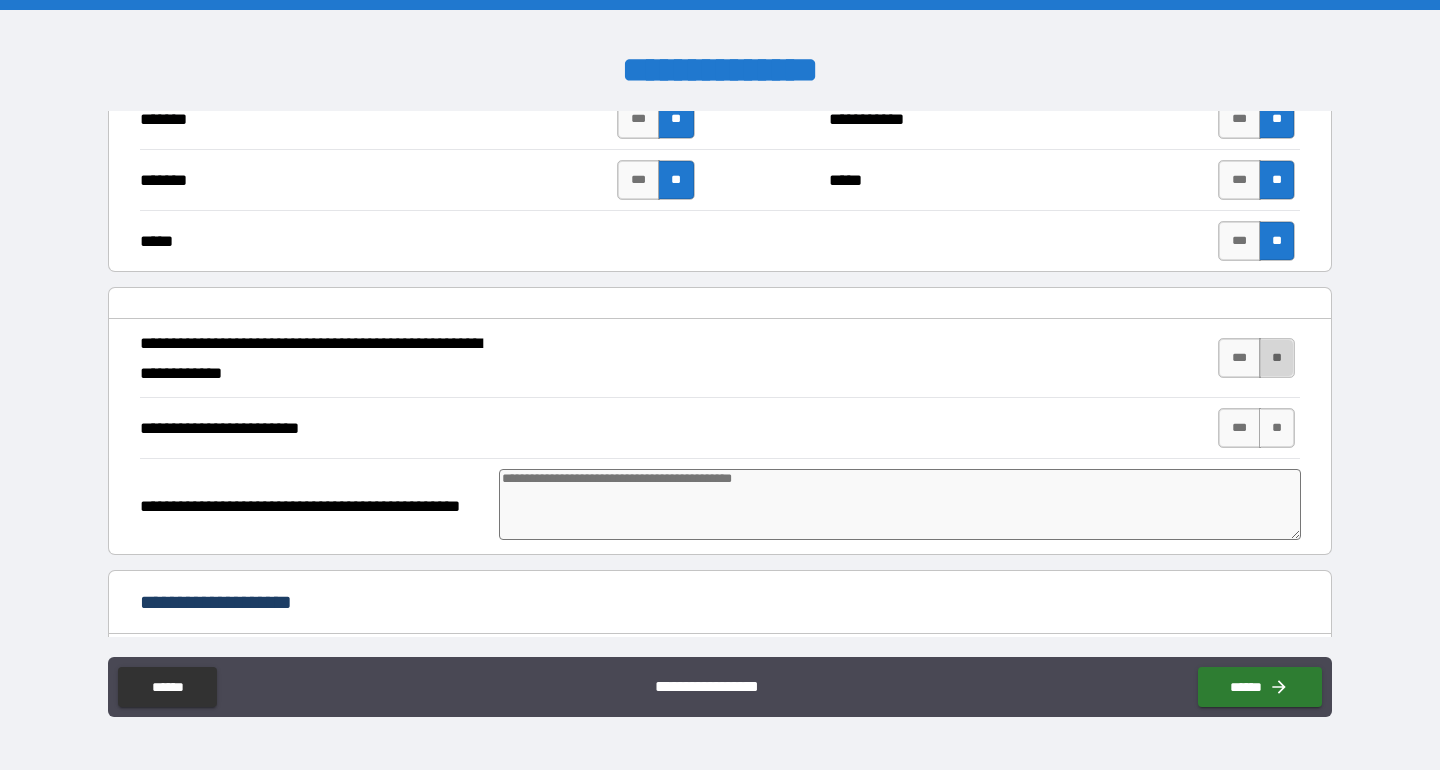click on "**" at bounding box center (1277, 358) 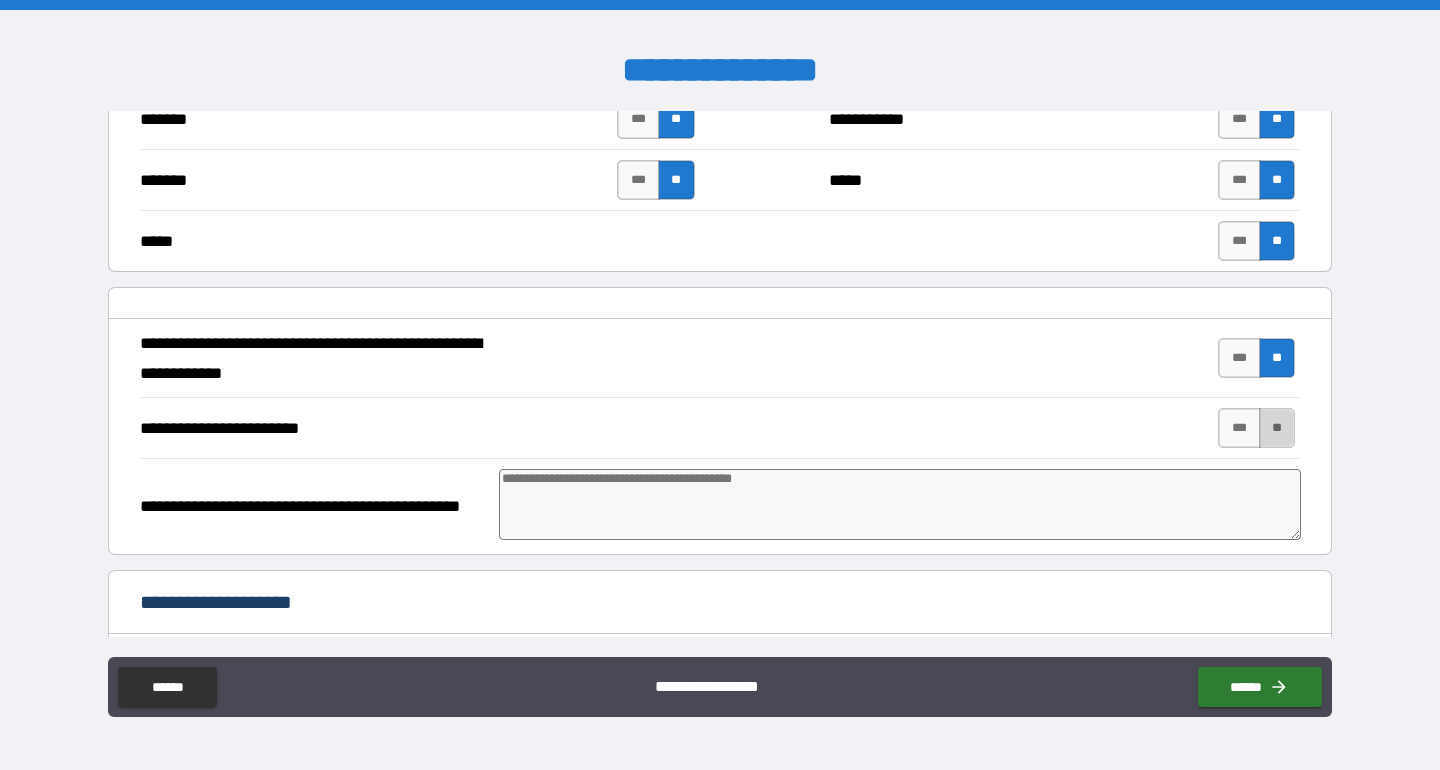 click on "**" at bounding box center [1277, 428] 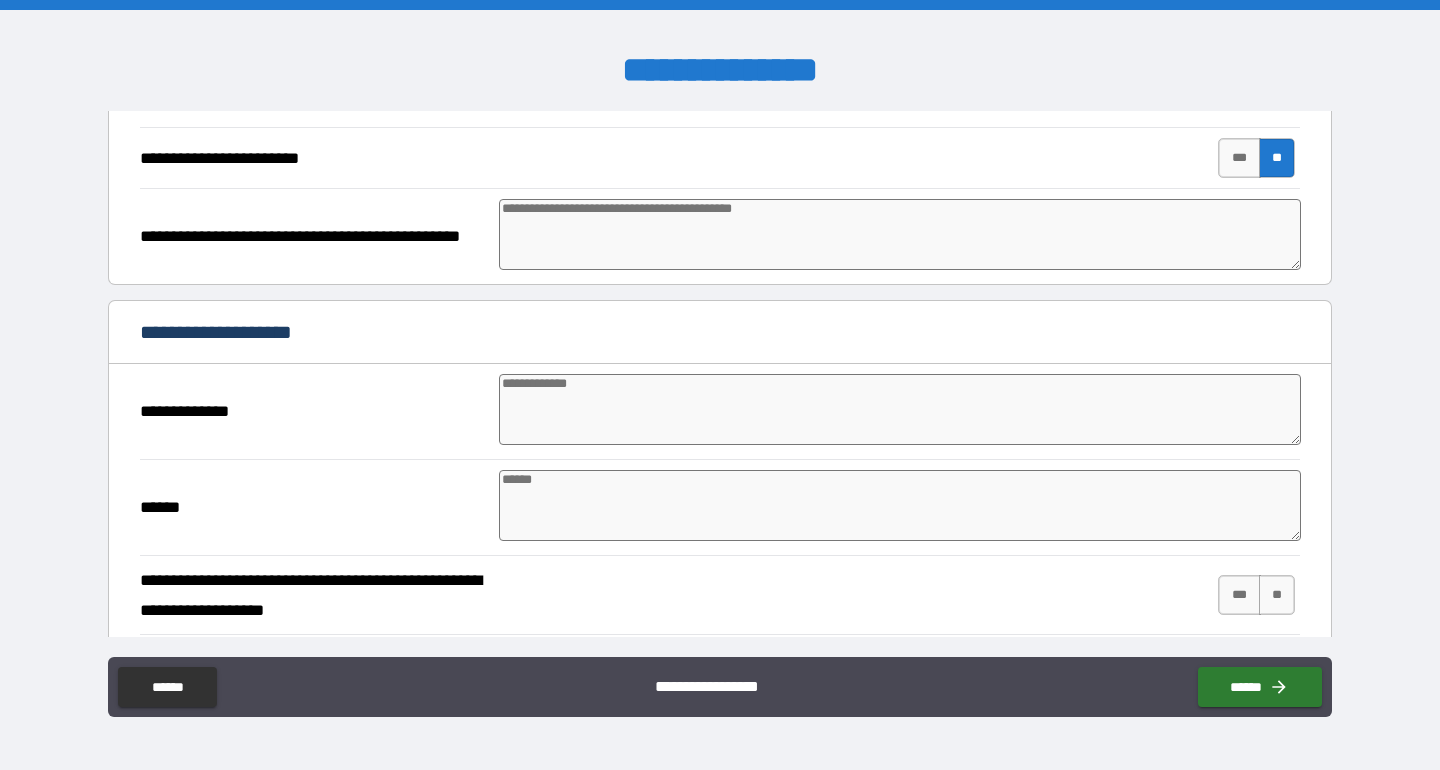 scroll, scrollTop: 2164, scrollLeft: 0, axis: vertical 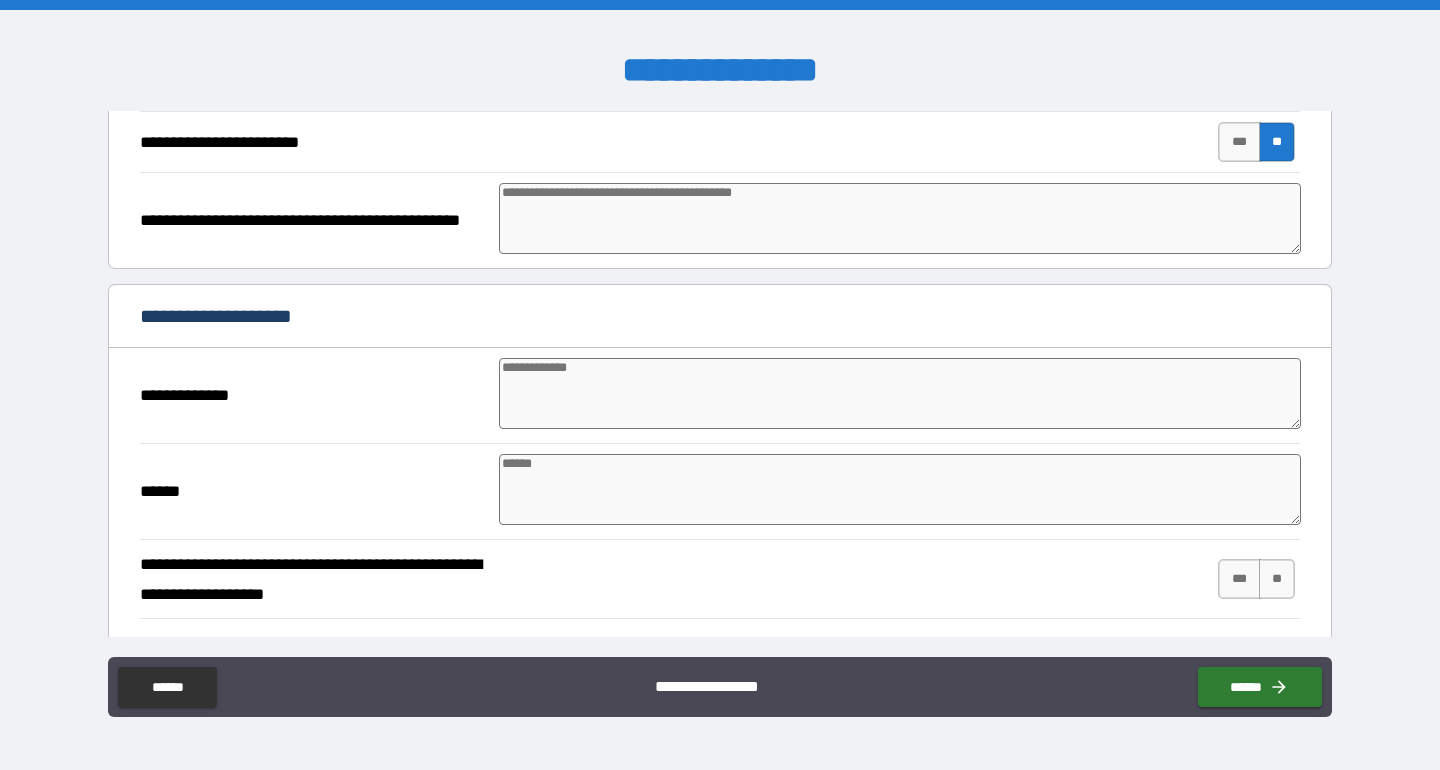 click at bounding box center (900, 393) 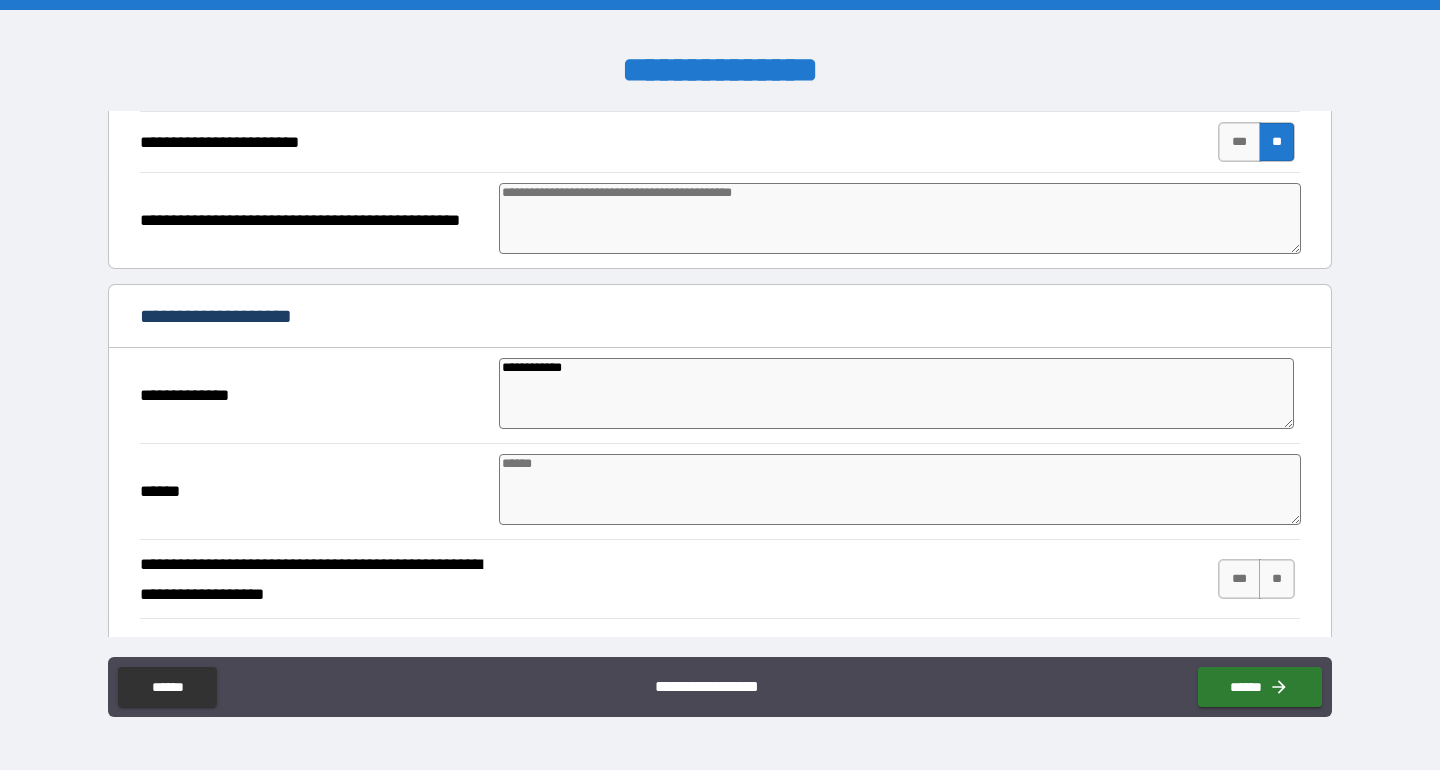 click at bounding box center [900, 489] 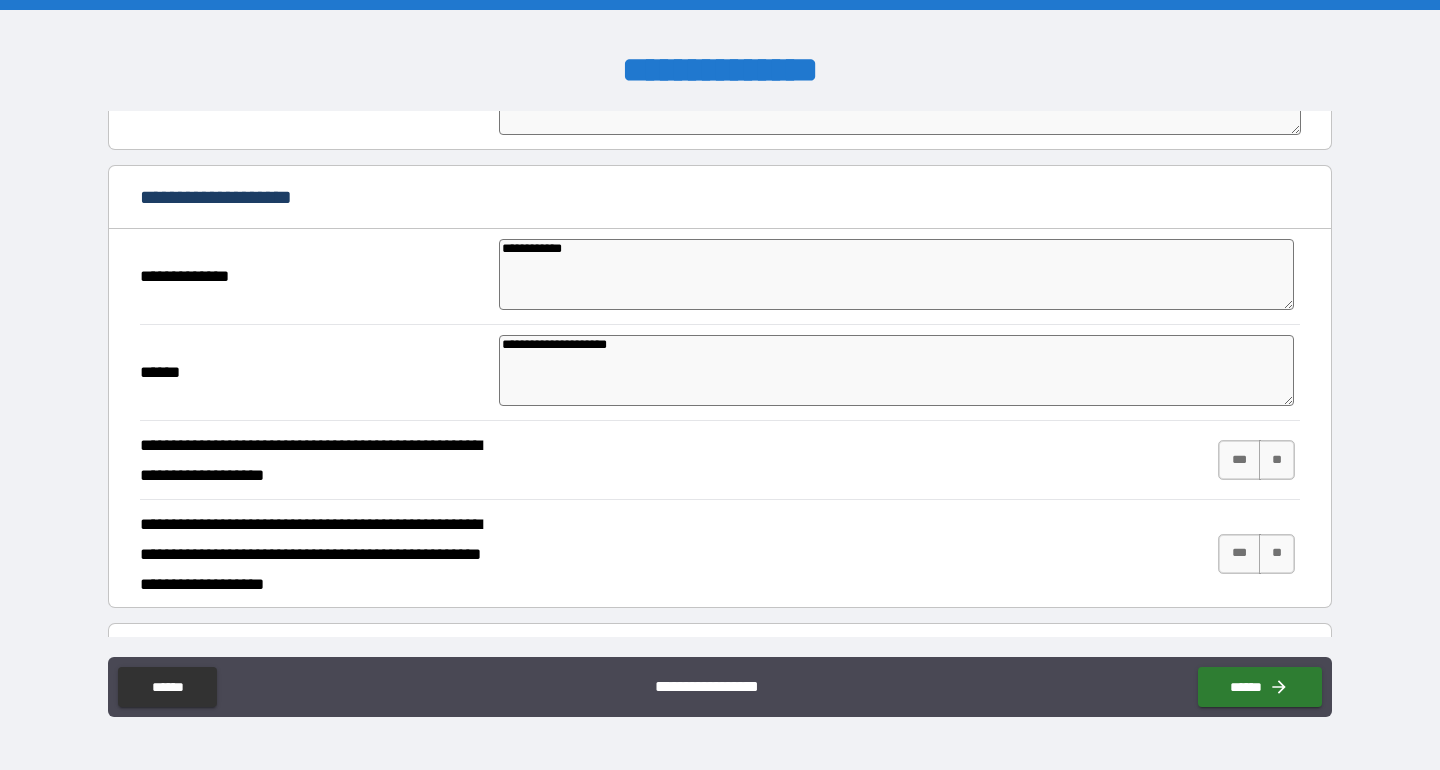 scroll, scrollTop: 2305, scrollLeft: 0, axis: vertical 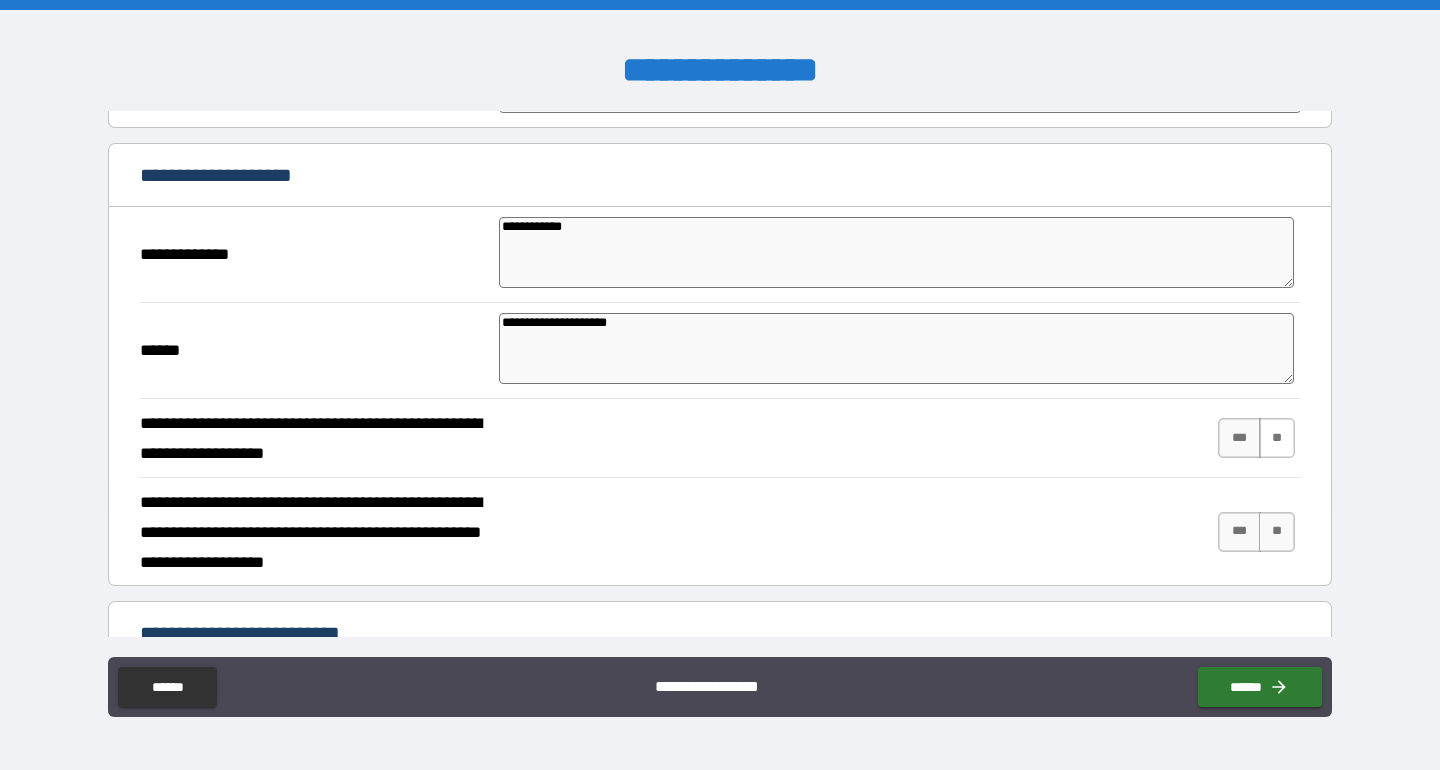 click on "**" at bounding box center (1277, 438) 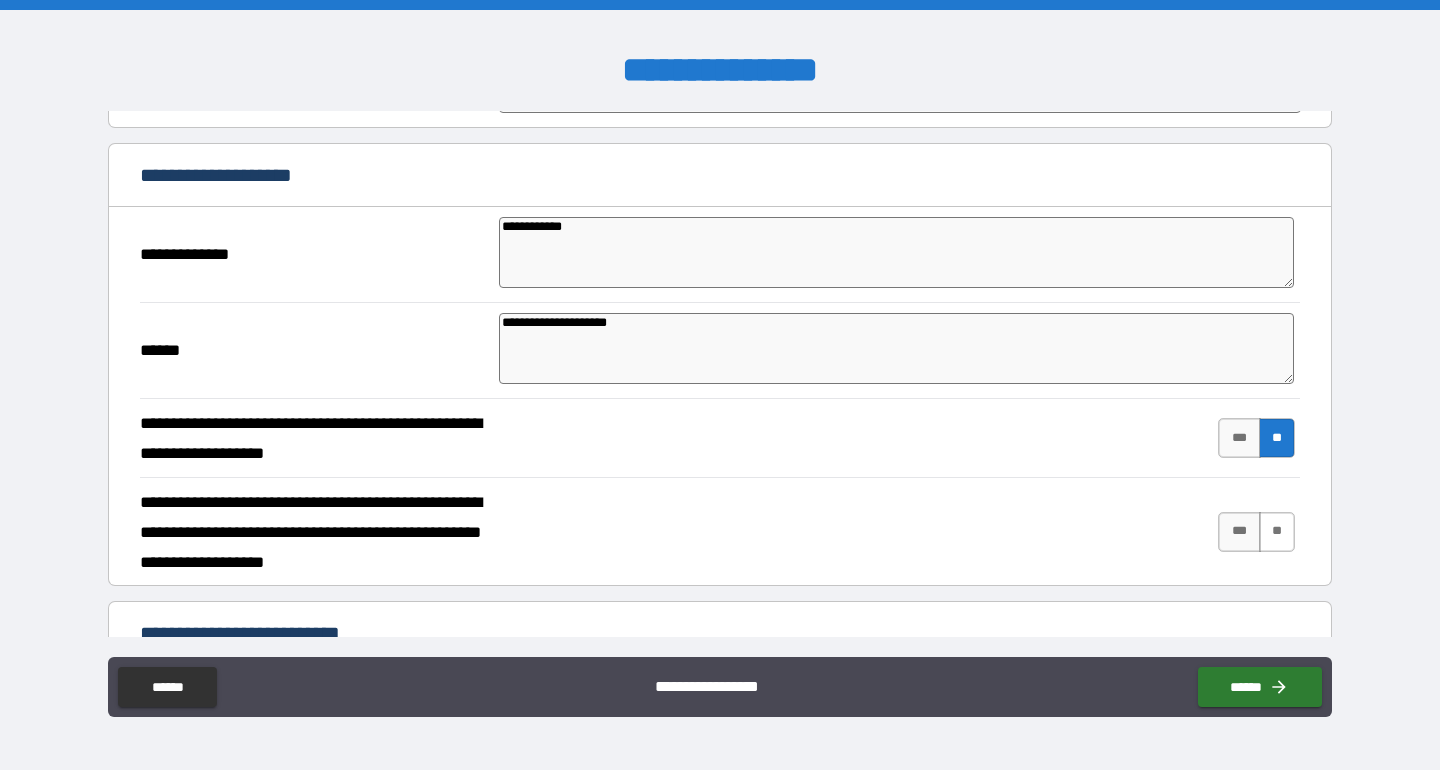 click on "**" at bounding box center (1277, 532) 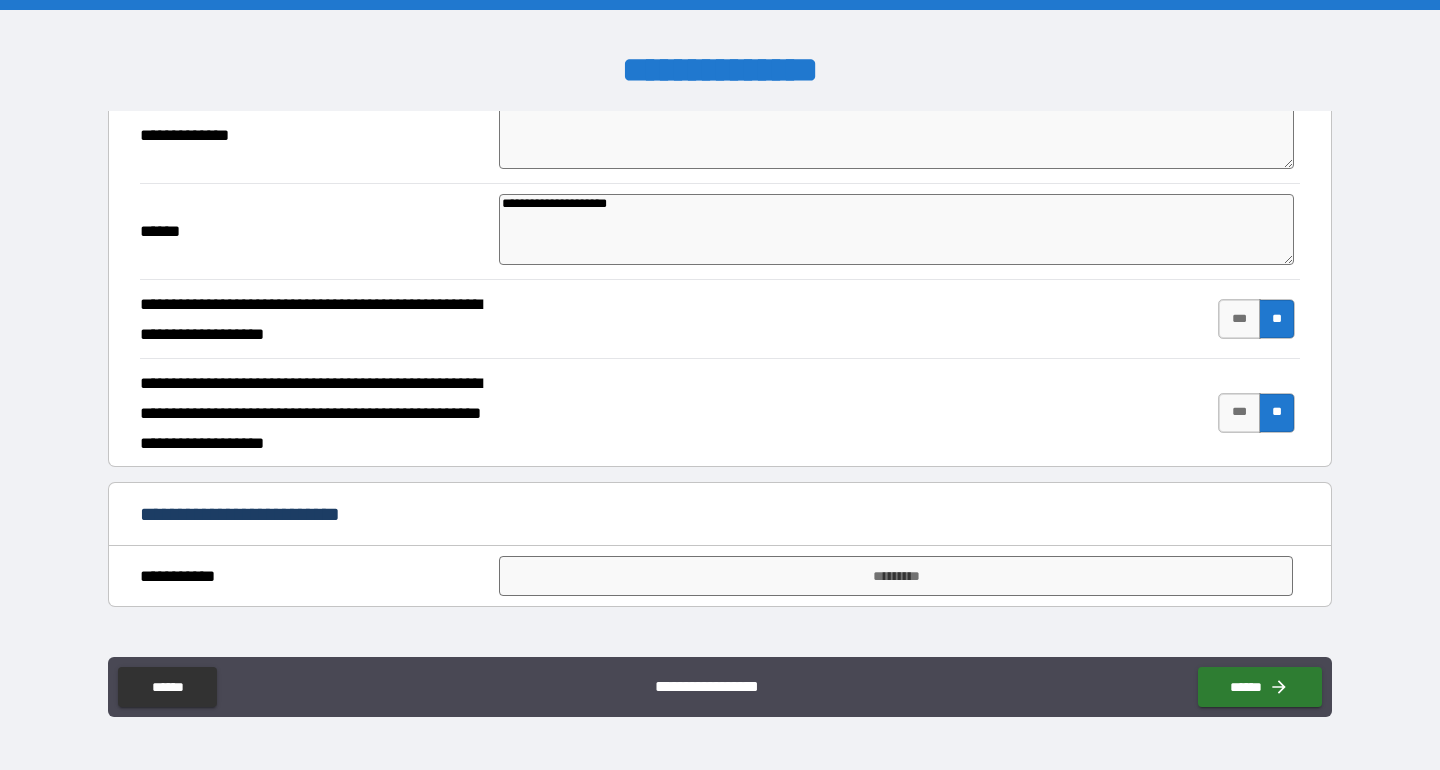 scroll, scrollTop: 2430, scrollLeft: 0, axis: vertical 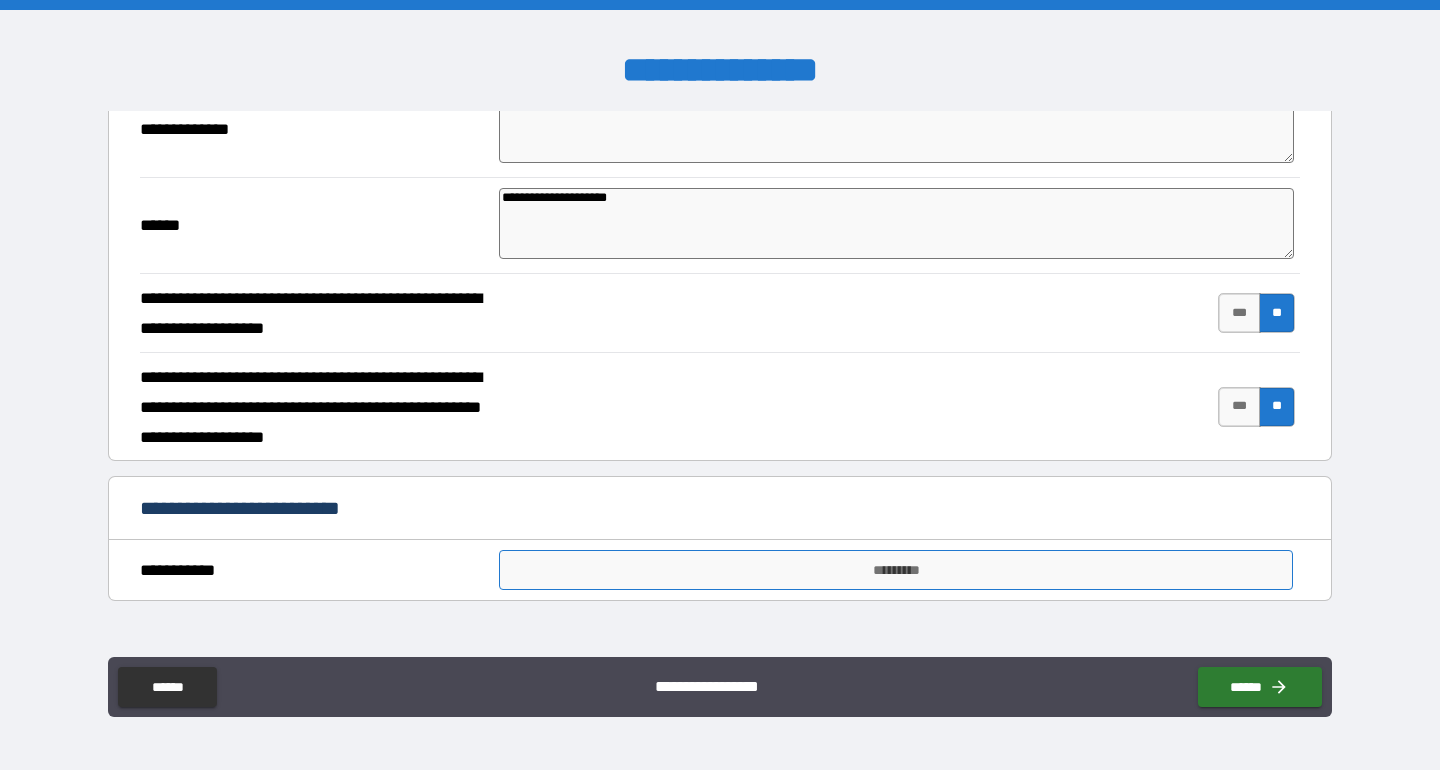 click on "*********" at bounding box center (895, 570) 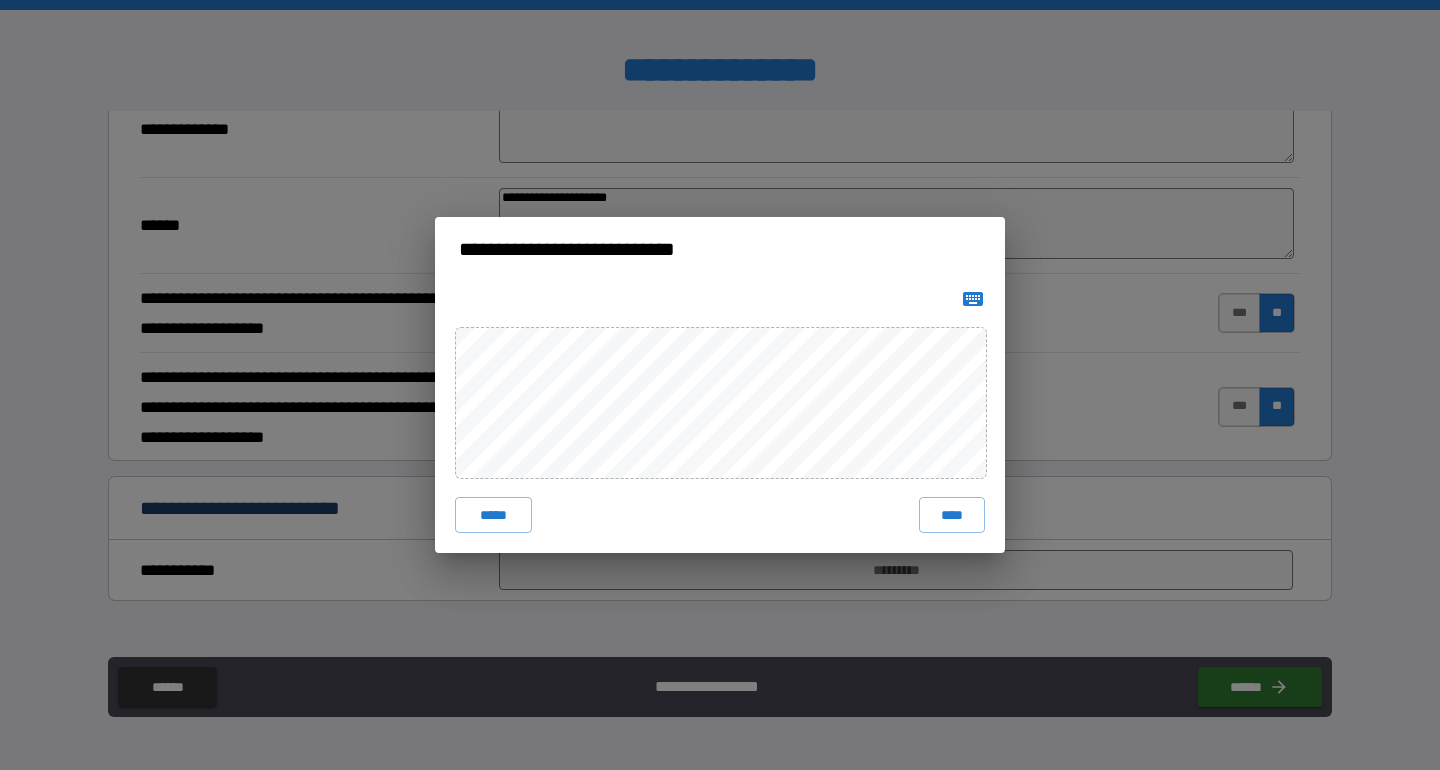 click 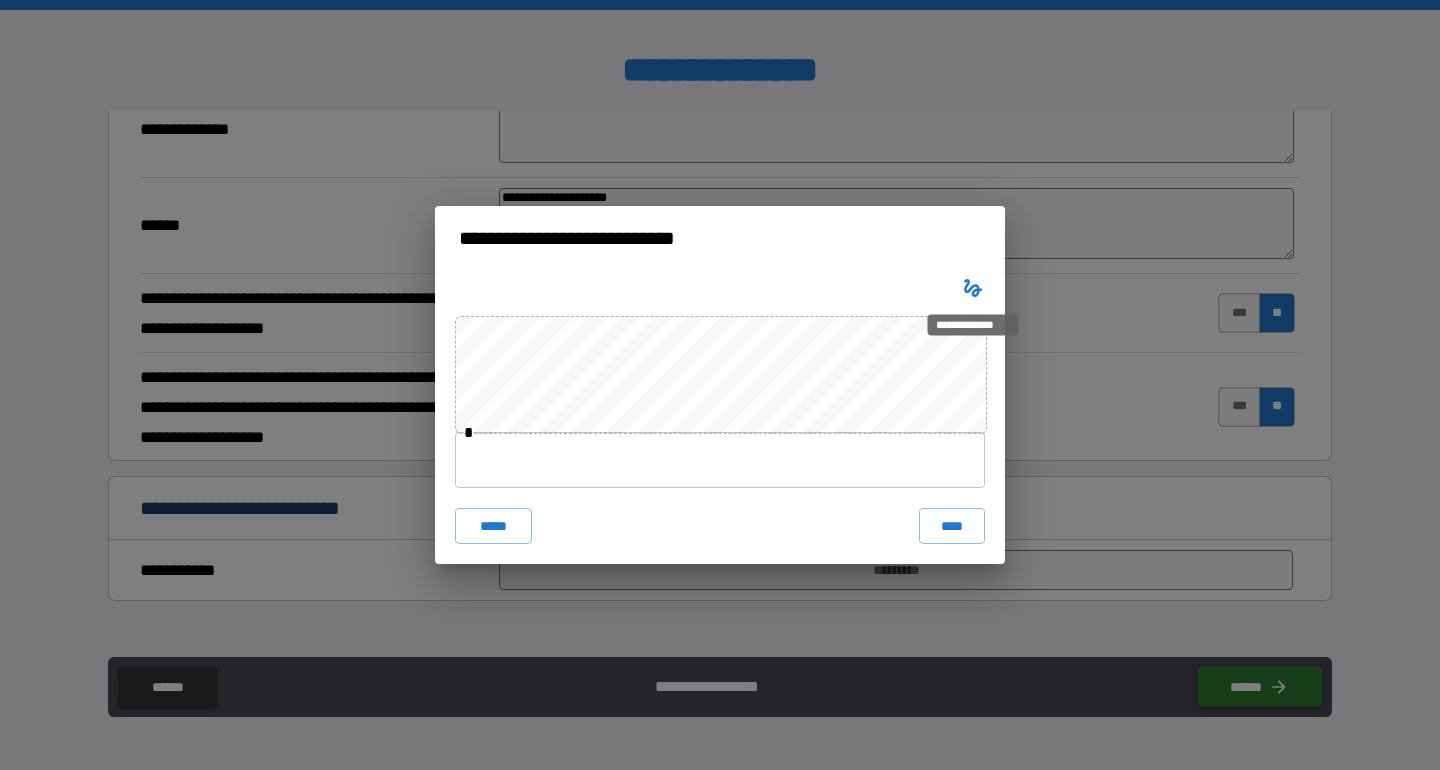 click on "**********" at bounding box center (973, 319) 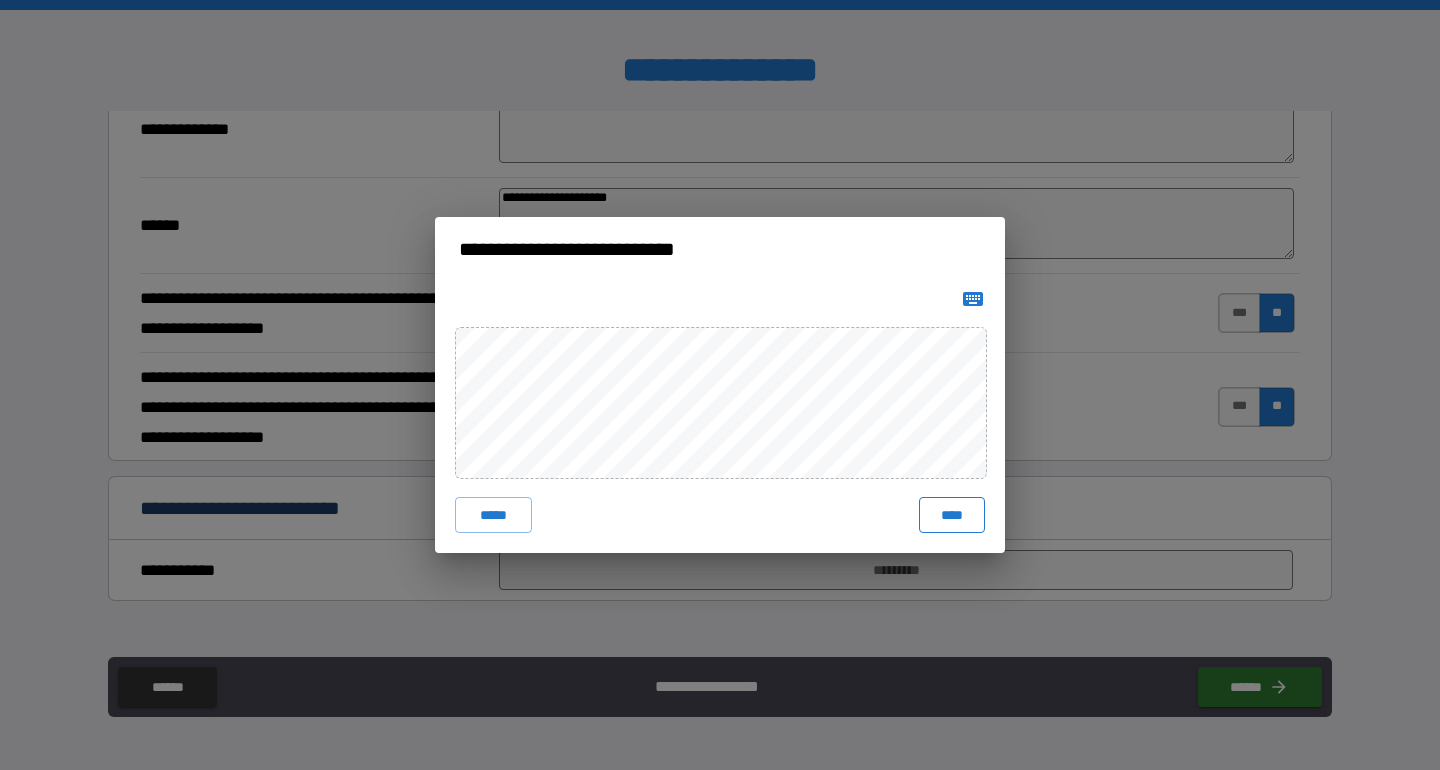 click on "****" at bounding box center (952, 515) 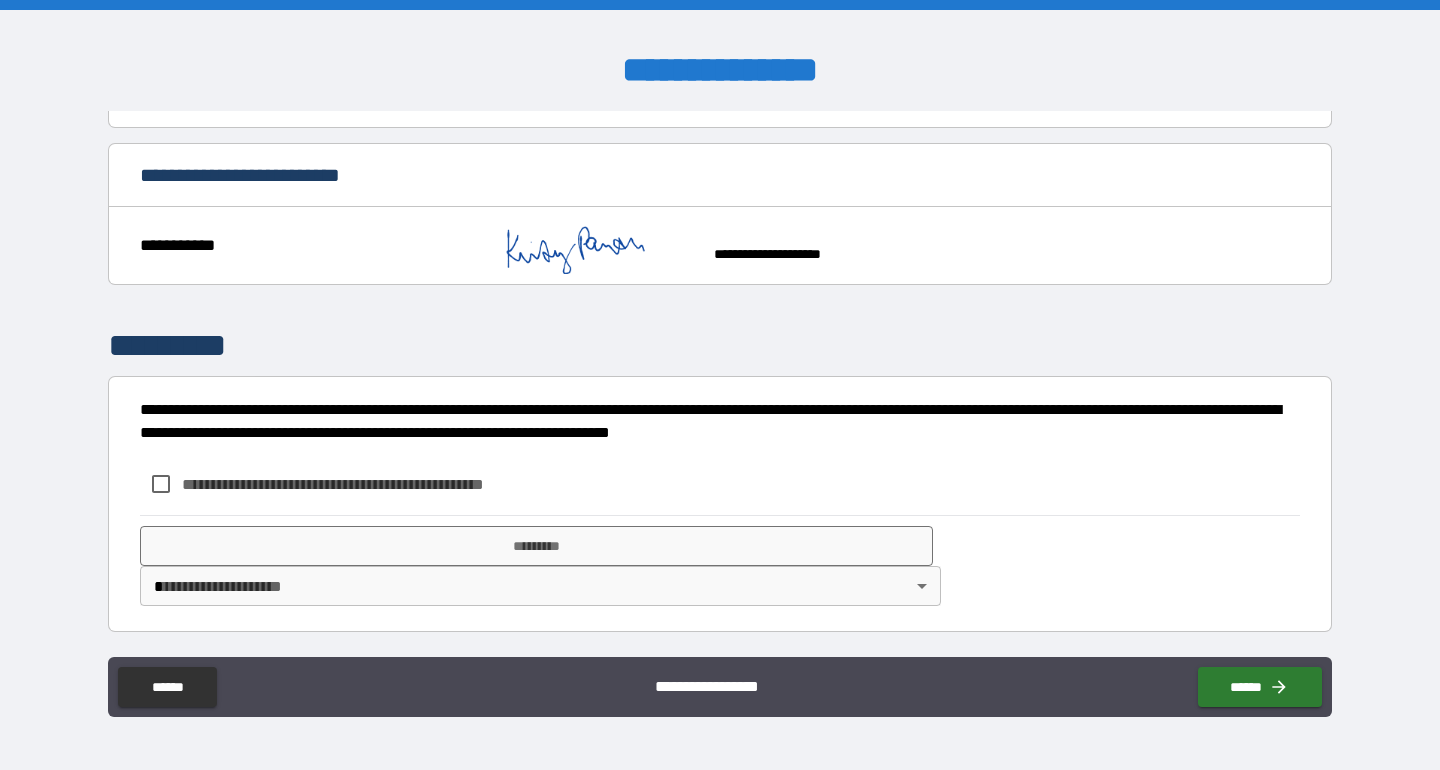 scroll, scrollTop: 2763, scrollLeft: 0, axis: vertical 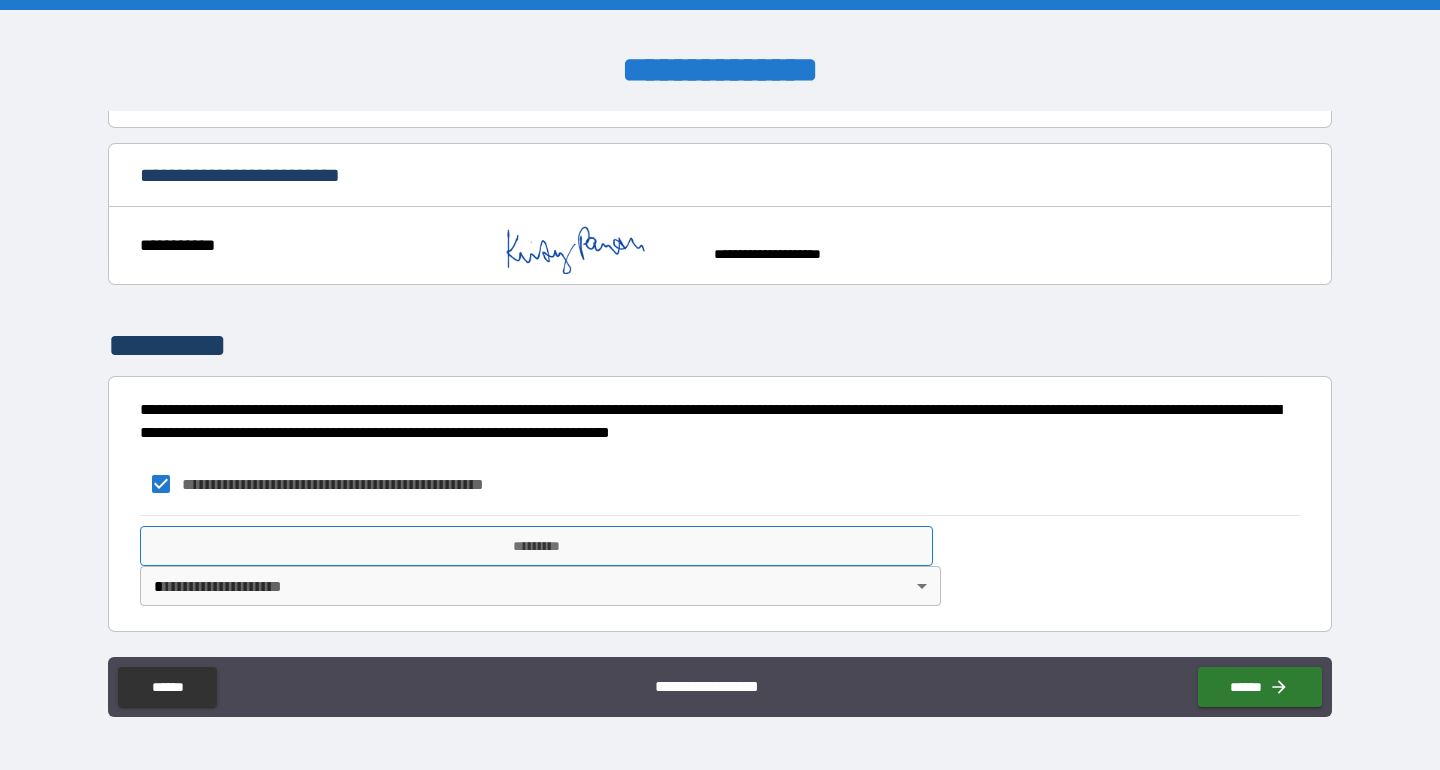 click on "*********" at bounding box center (536, 546) 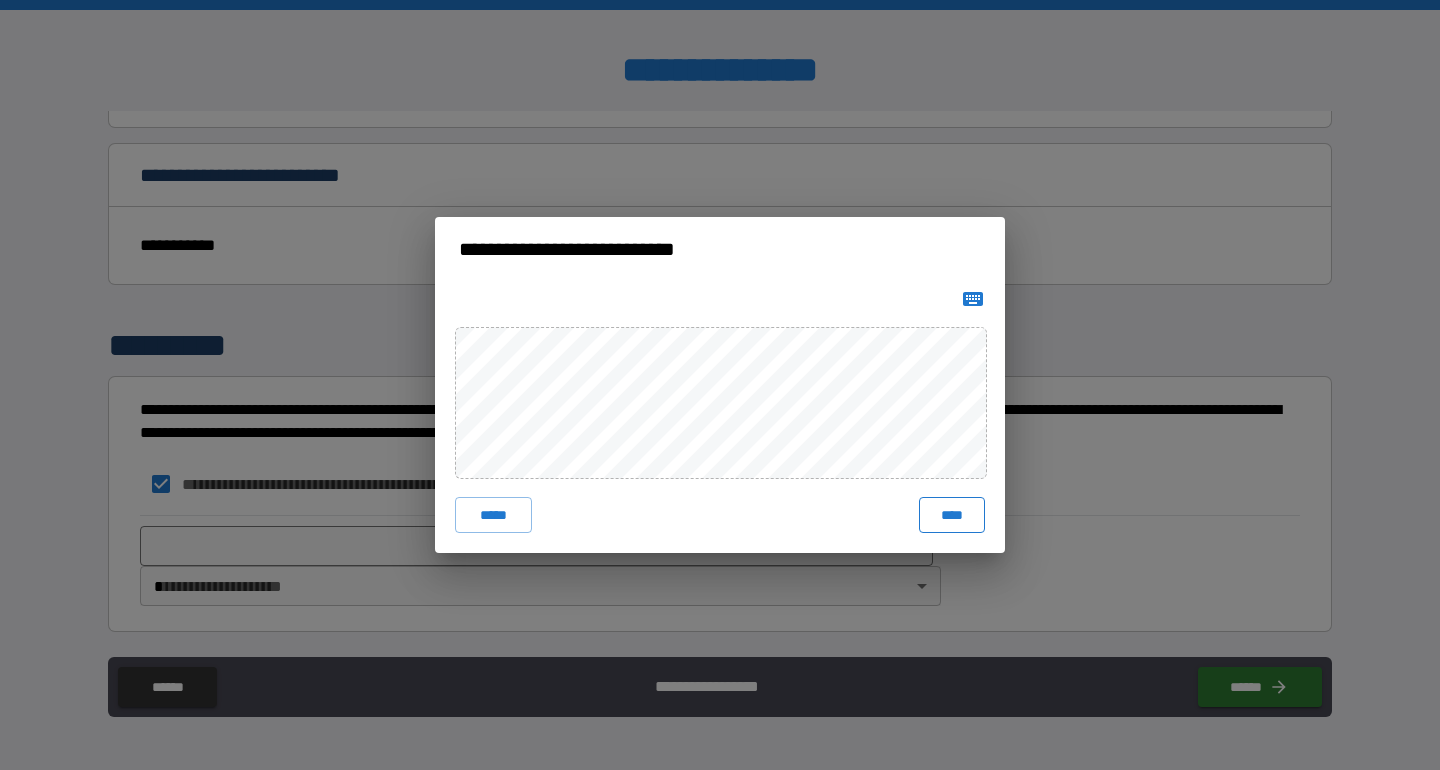 click on "****" at bounding box center [952, 515] 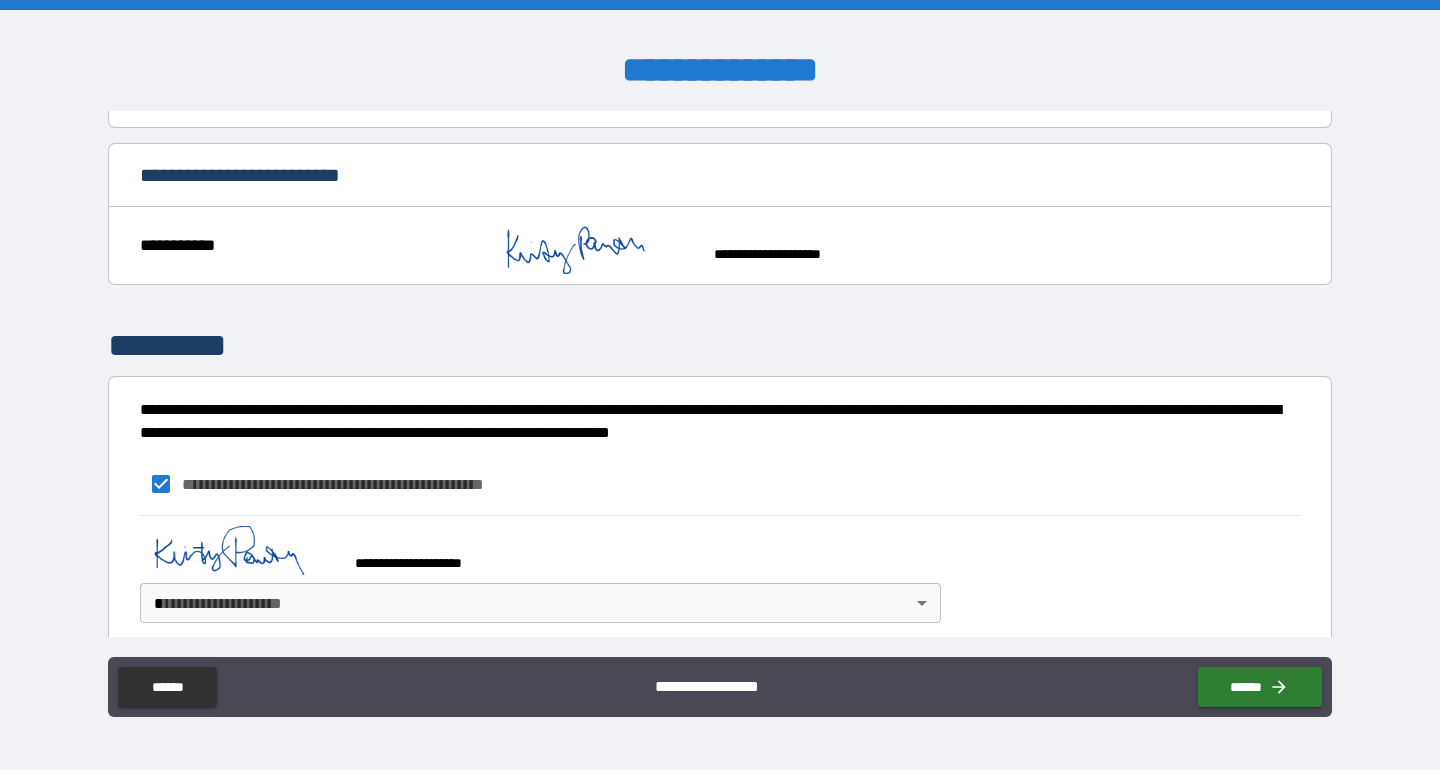 scroll, scrollTop: 2753, scrollLeft: 0, axis: vertical 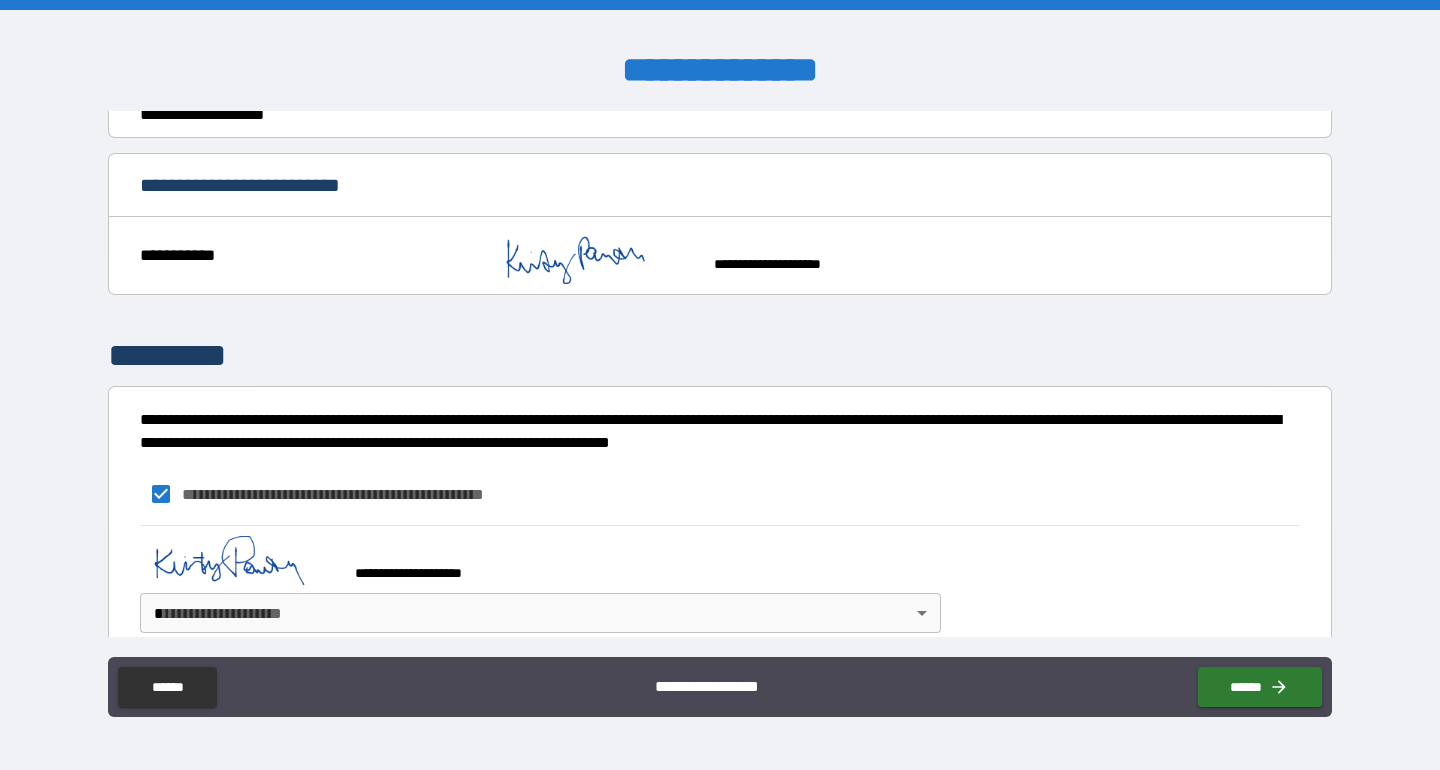 click on "**********" at bounding box center [720, 385] 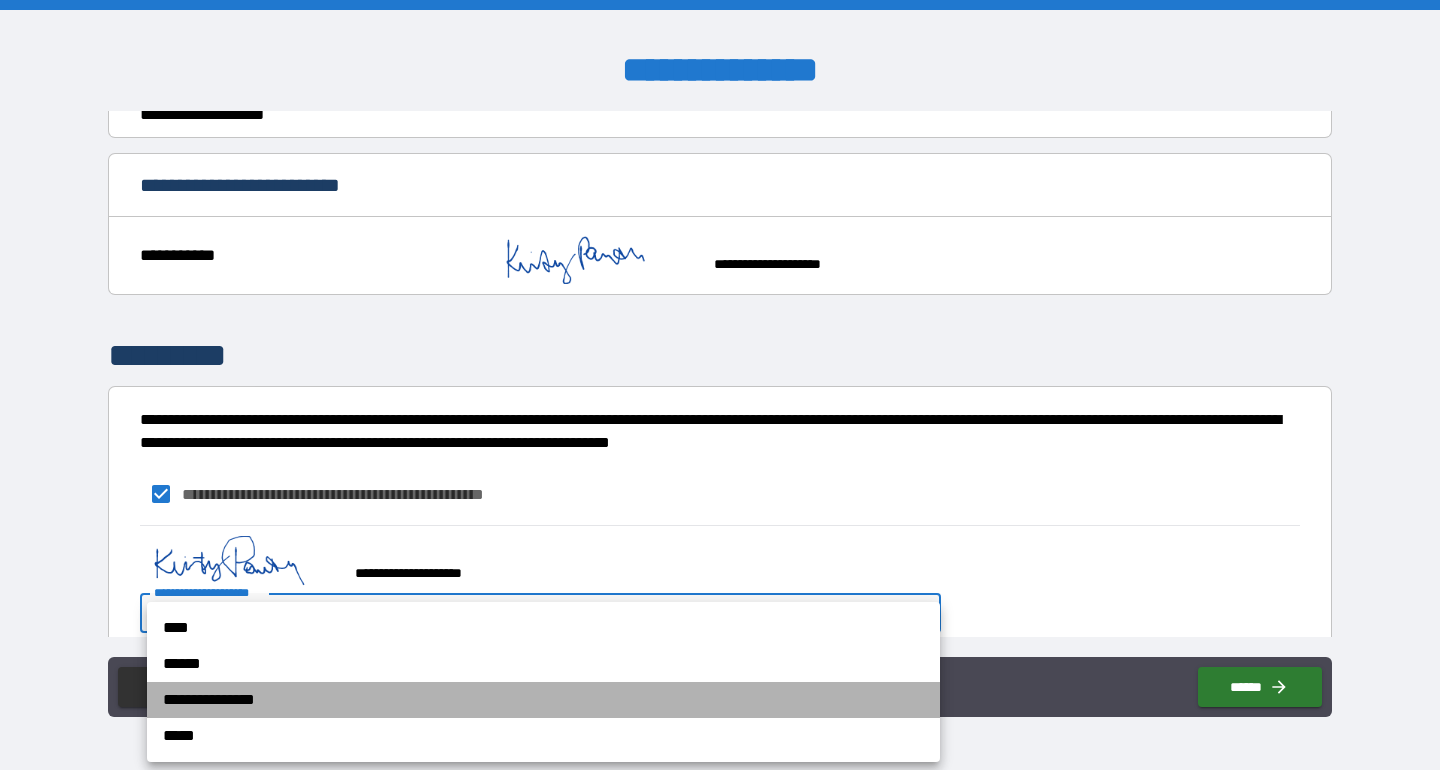 click on "**********" at bounding box center [543, 700] 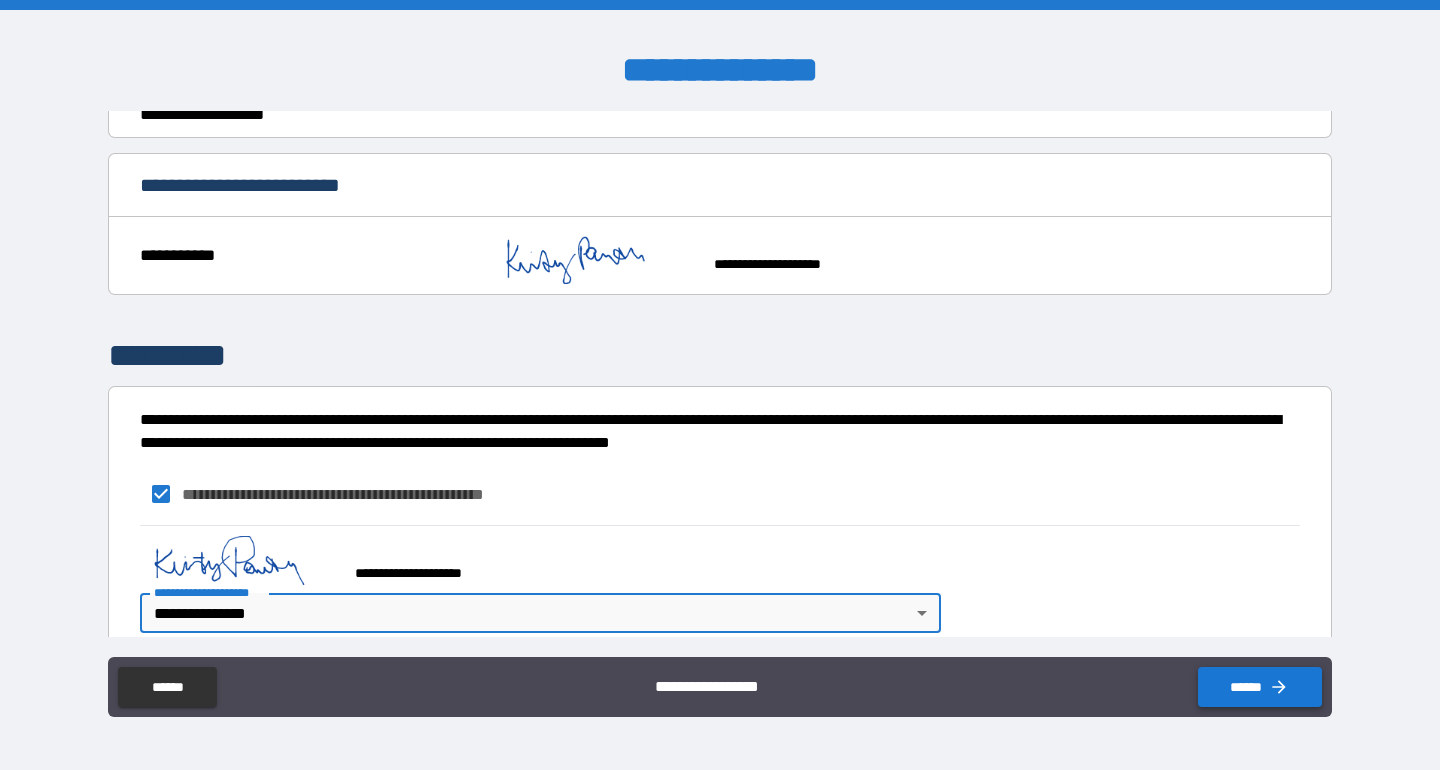 click 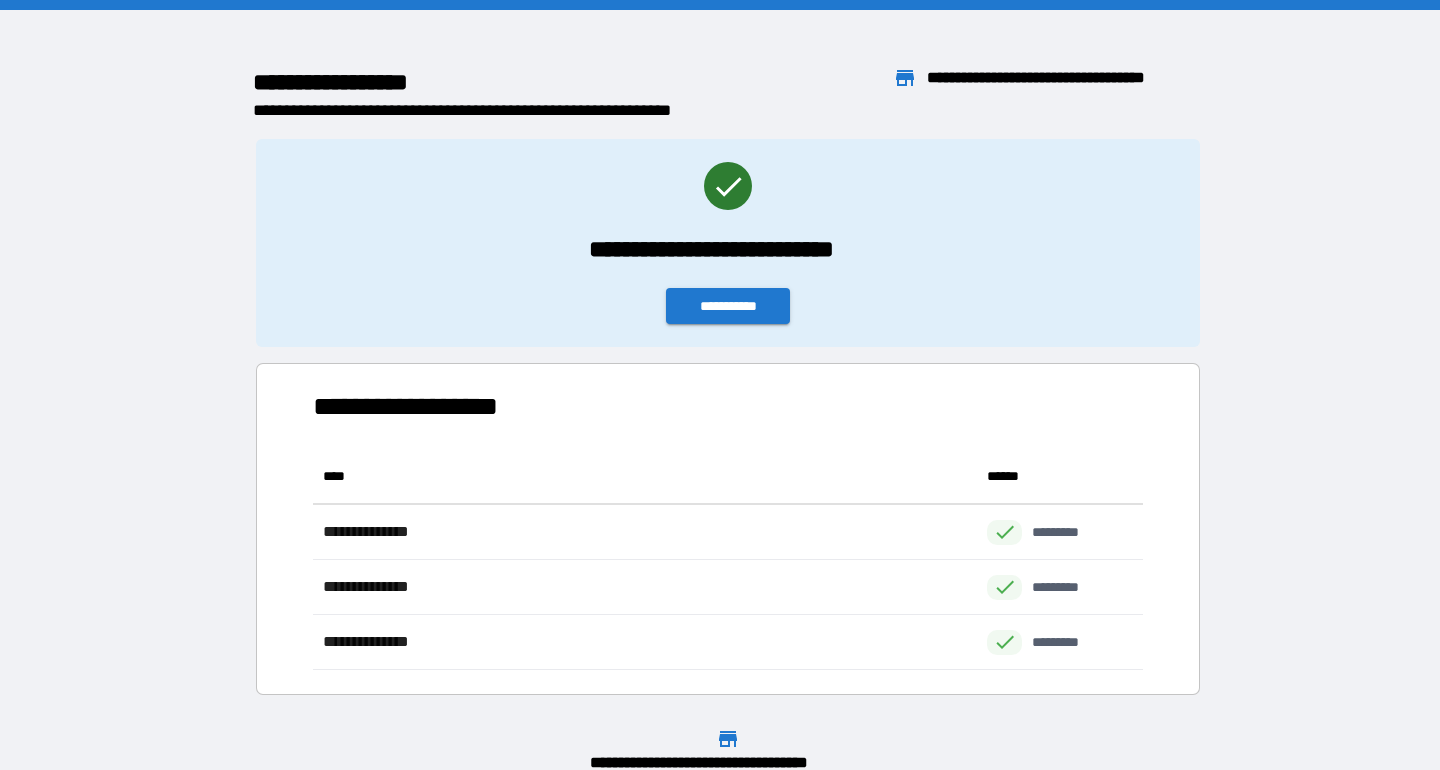 scroll, scrollTop: 1, scrollLeft: 1, axis: both 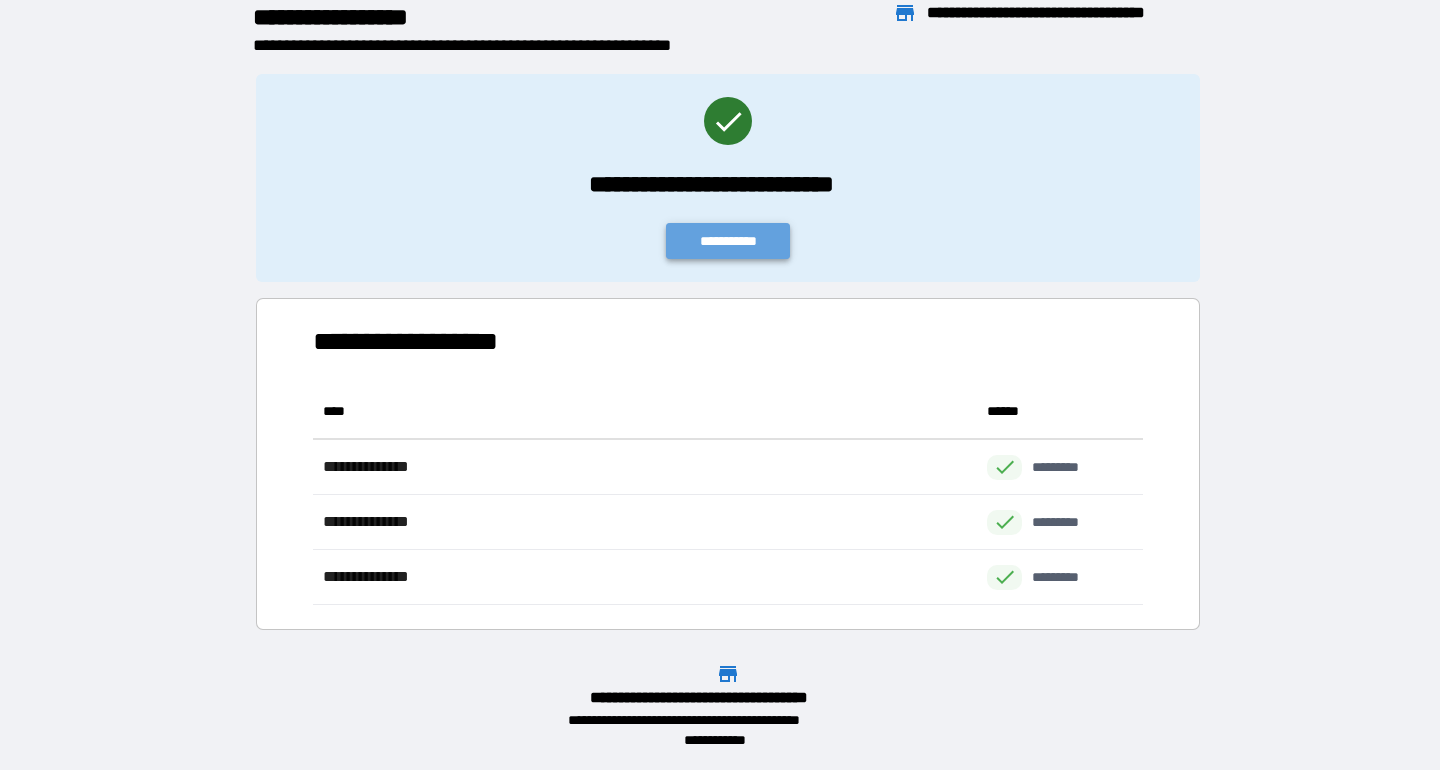 click on "**********" at bounding box center [728, 241] 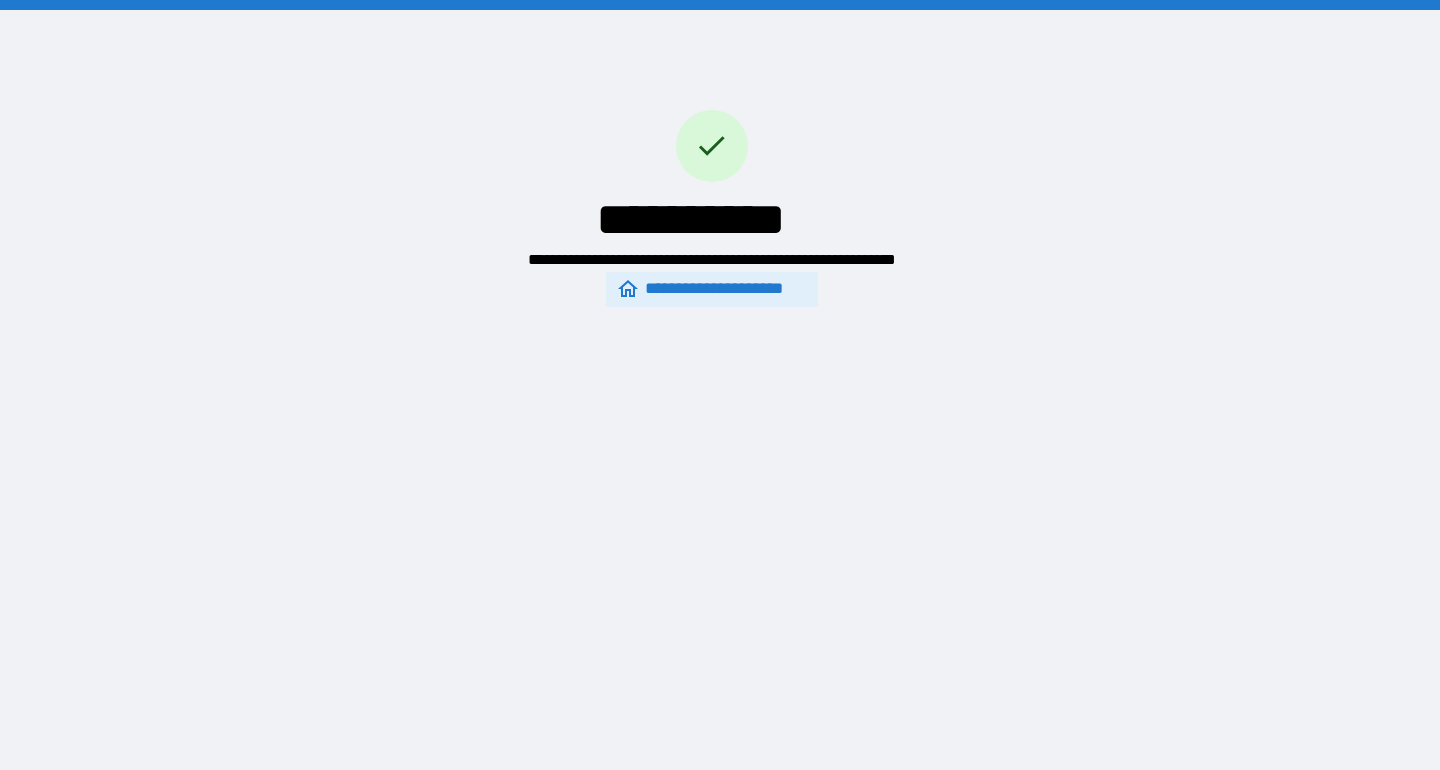 click on "**********" at bounding box center (712, 289) 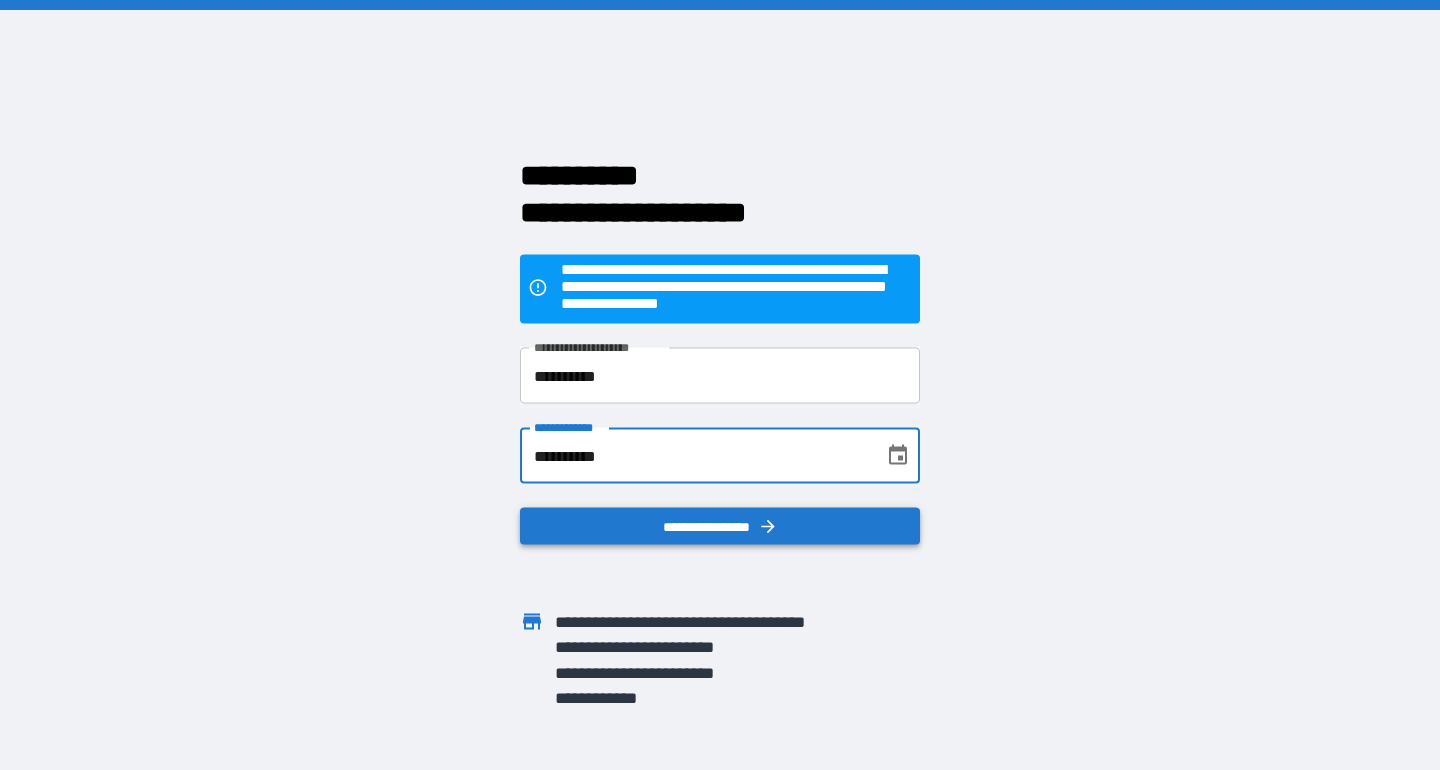 click on "**********" at bounding box center (720, 526) 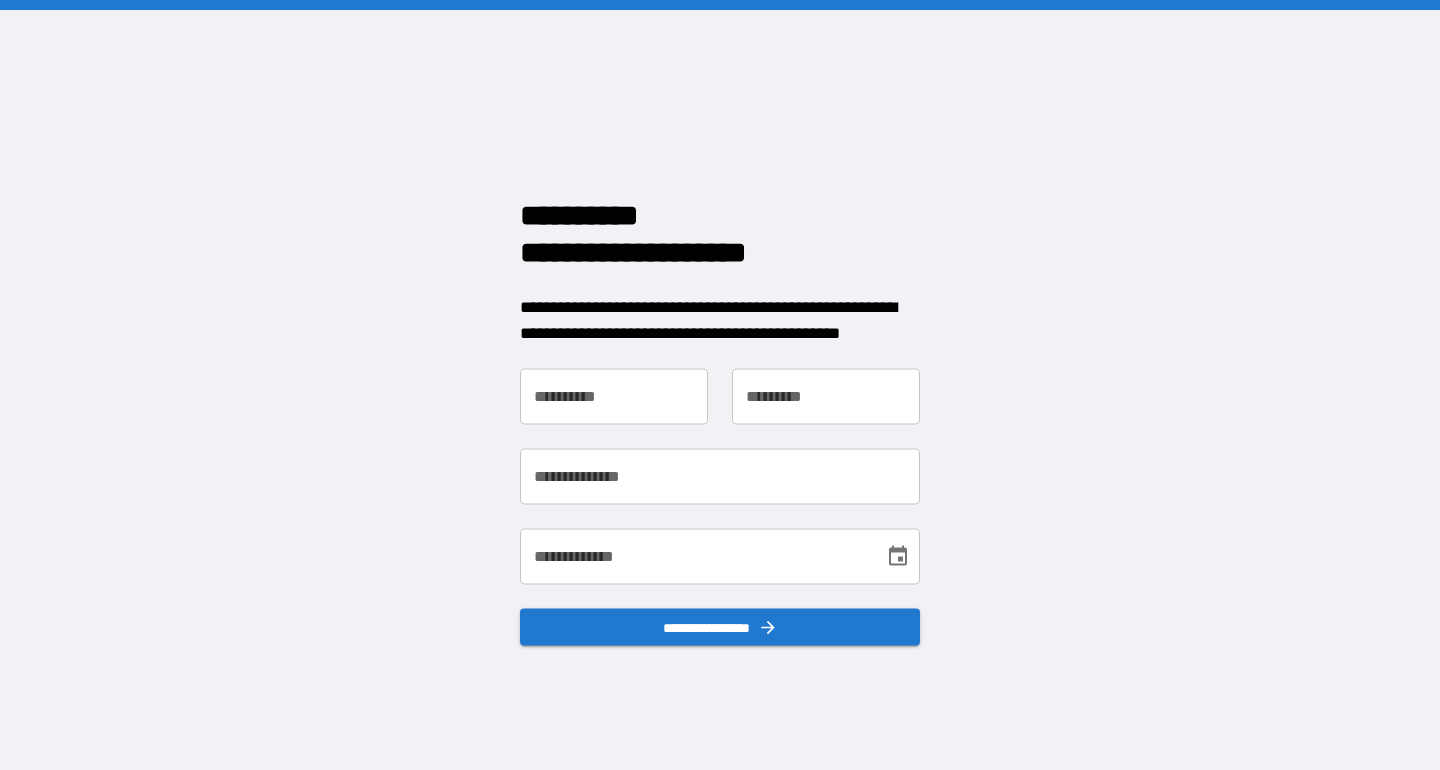 scroll, scrollTop: 0, scrollLeft: 0, axis: both 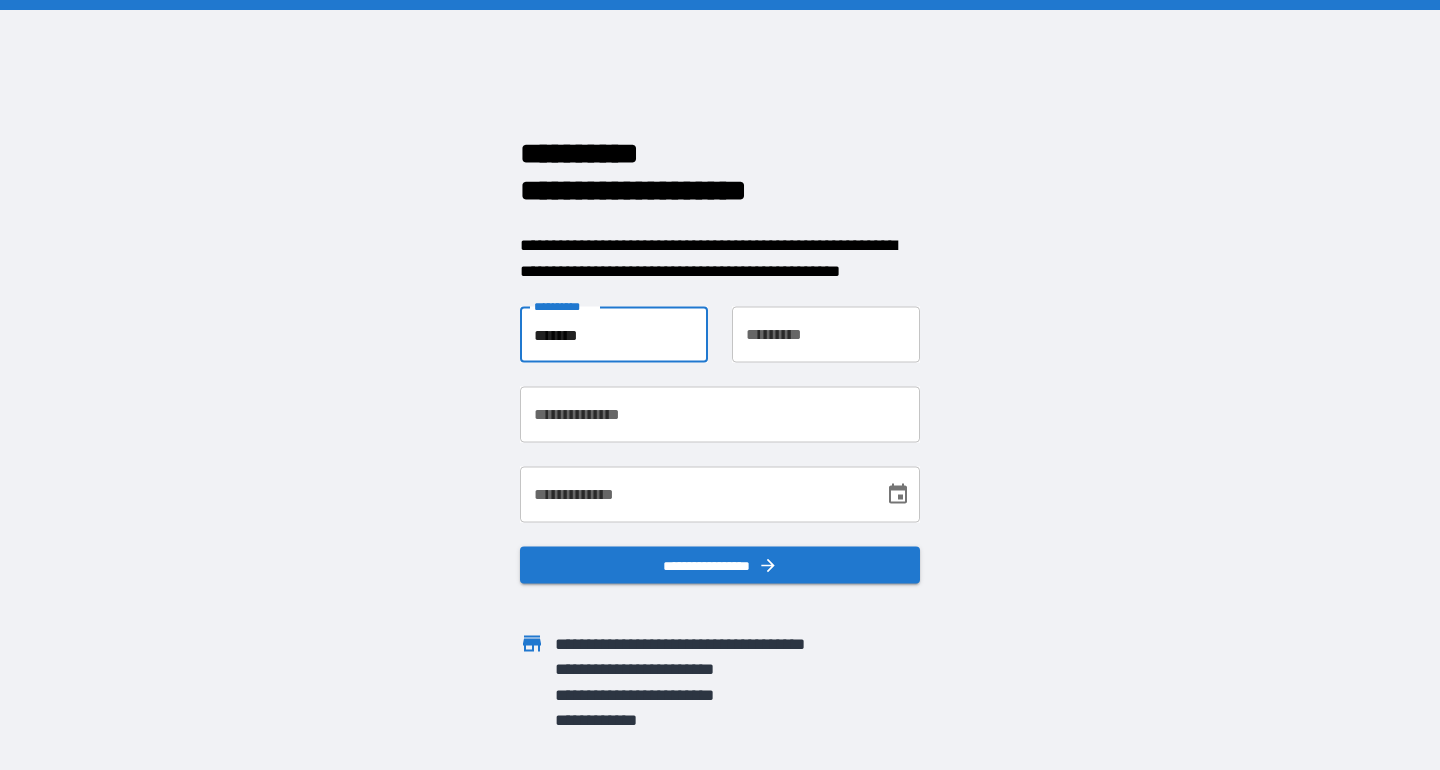 type on "*******" 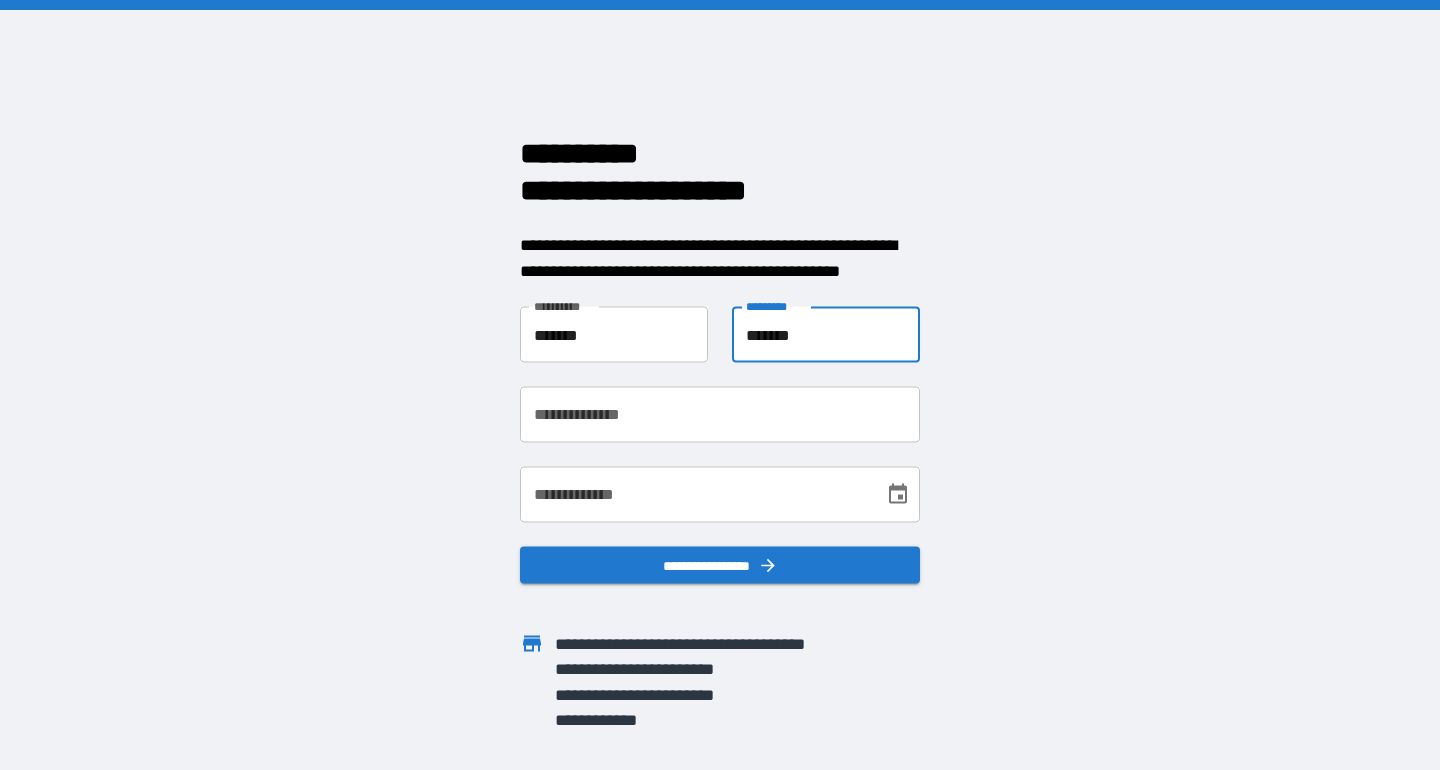 type on "*******" 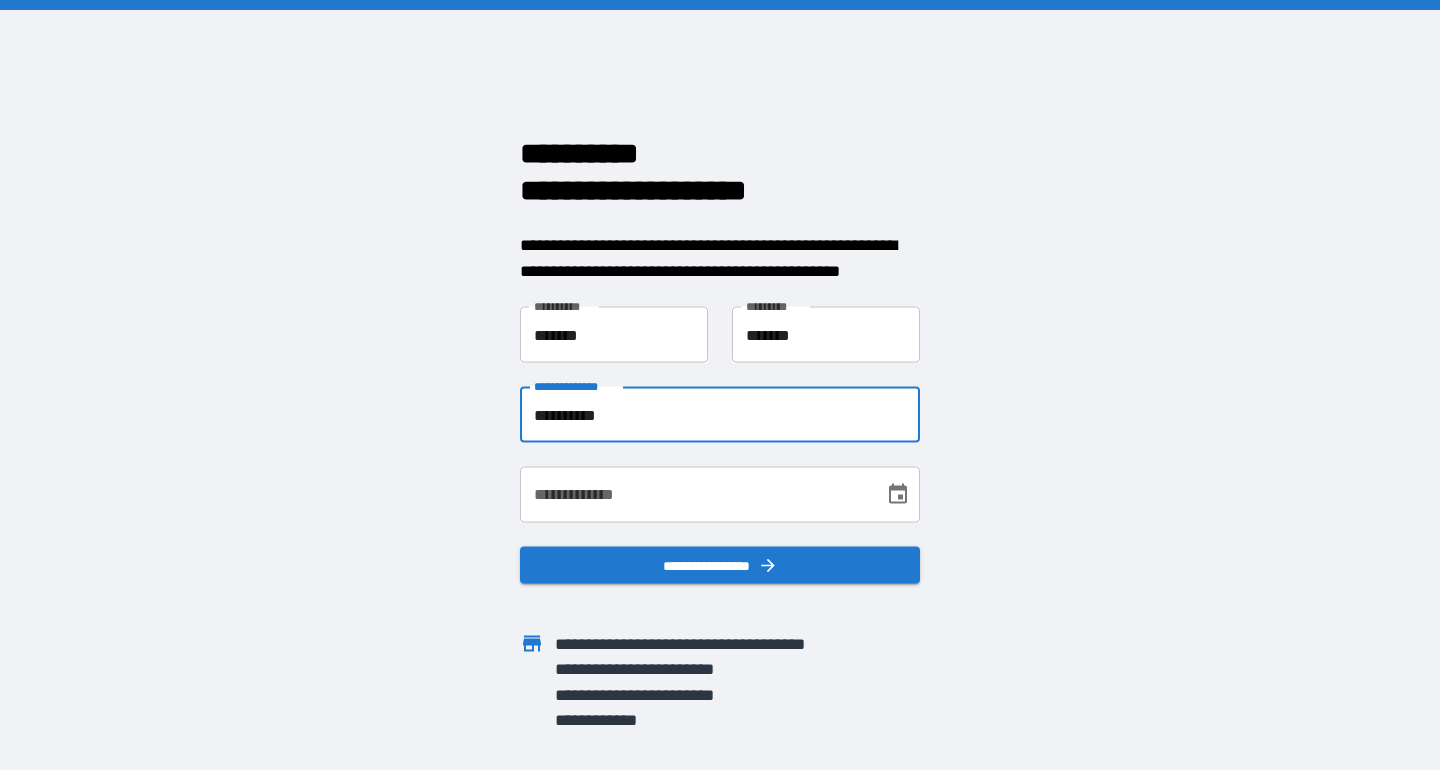 type on "**********" 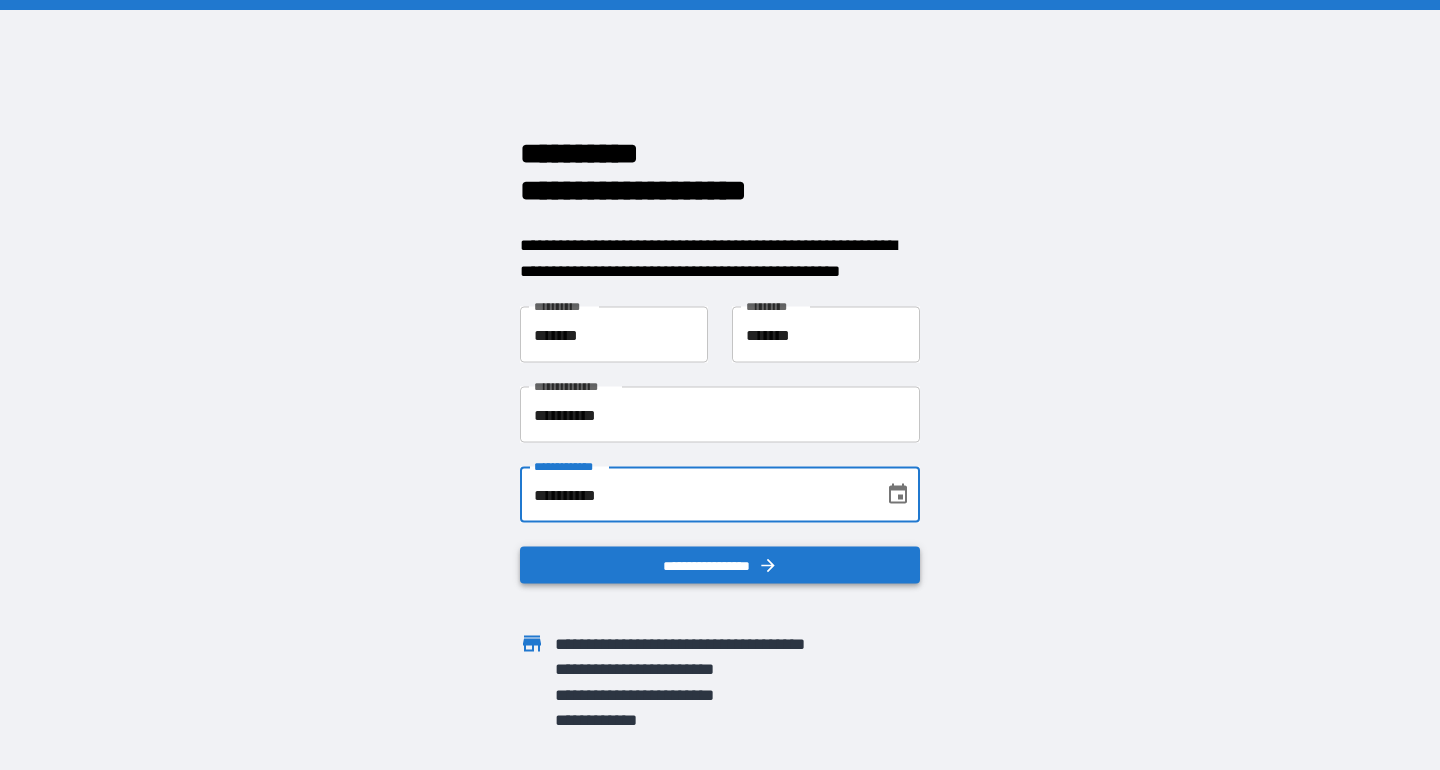 type on "**********" 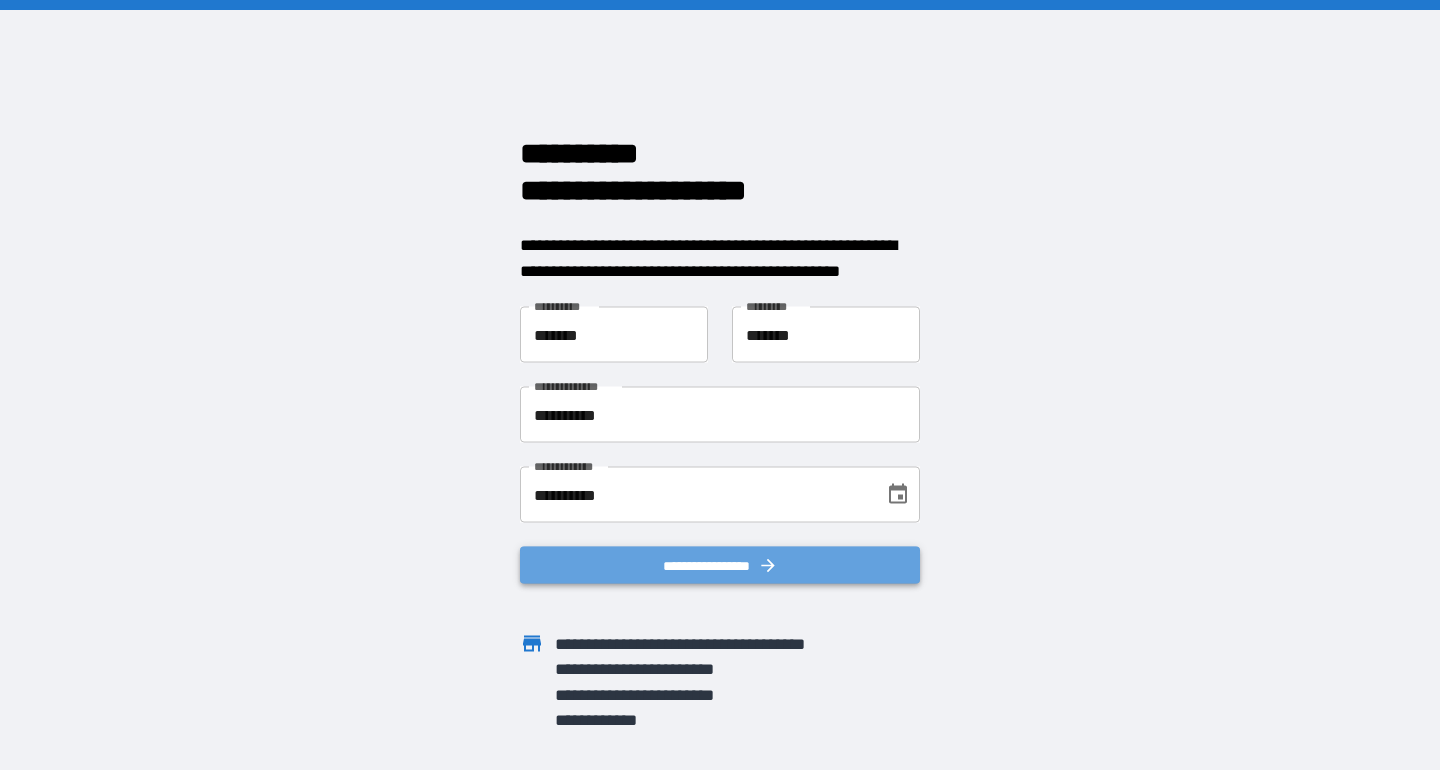 click on "**********" at bounding box center (720, 565) 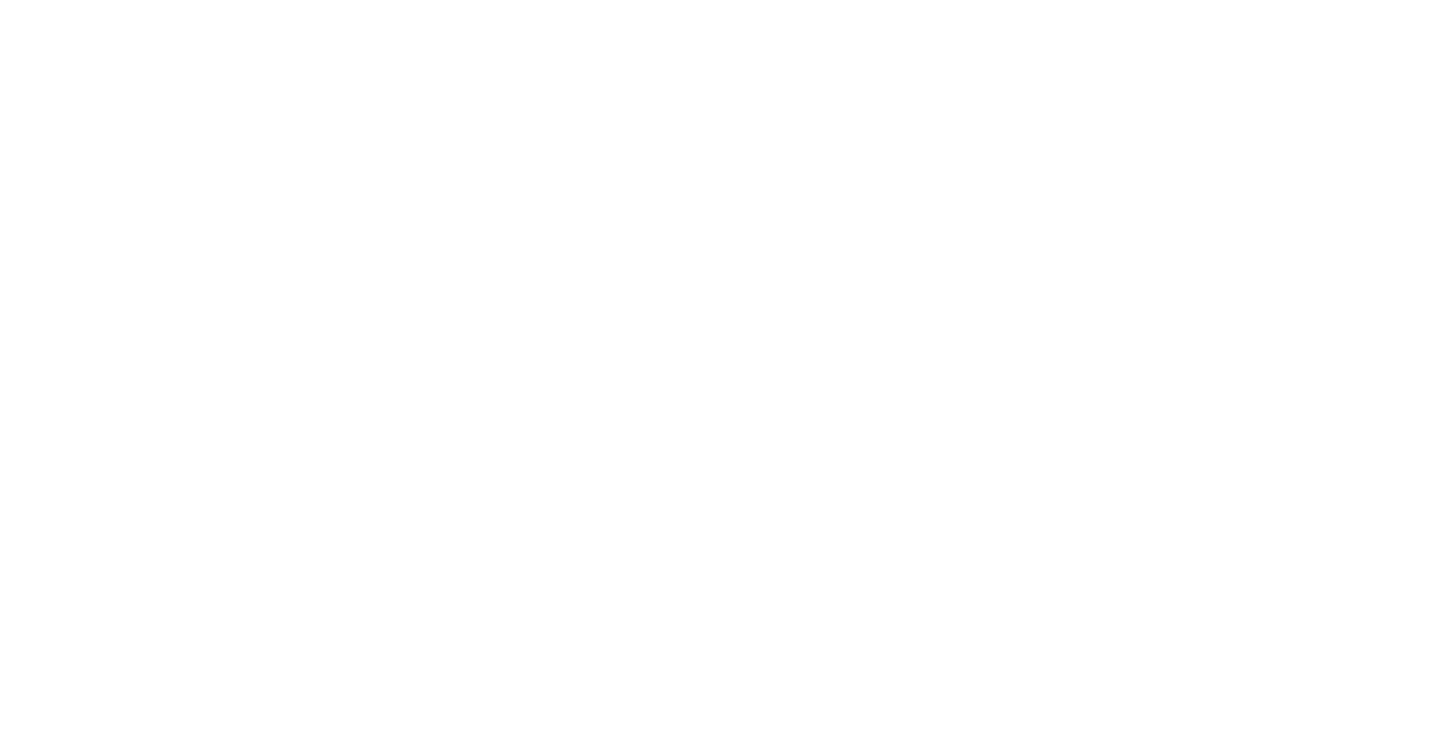 scroll, scrollTop: 0, scrollLeft: 0, axis: both 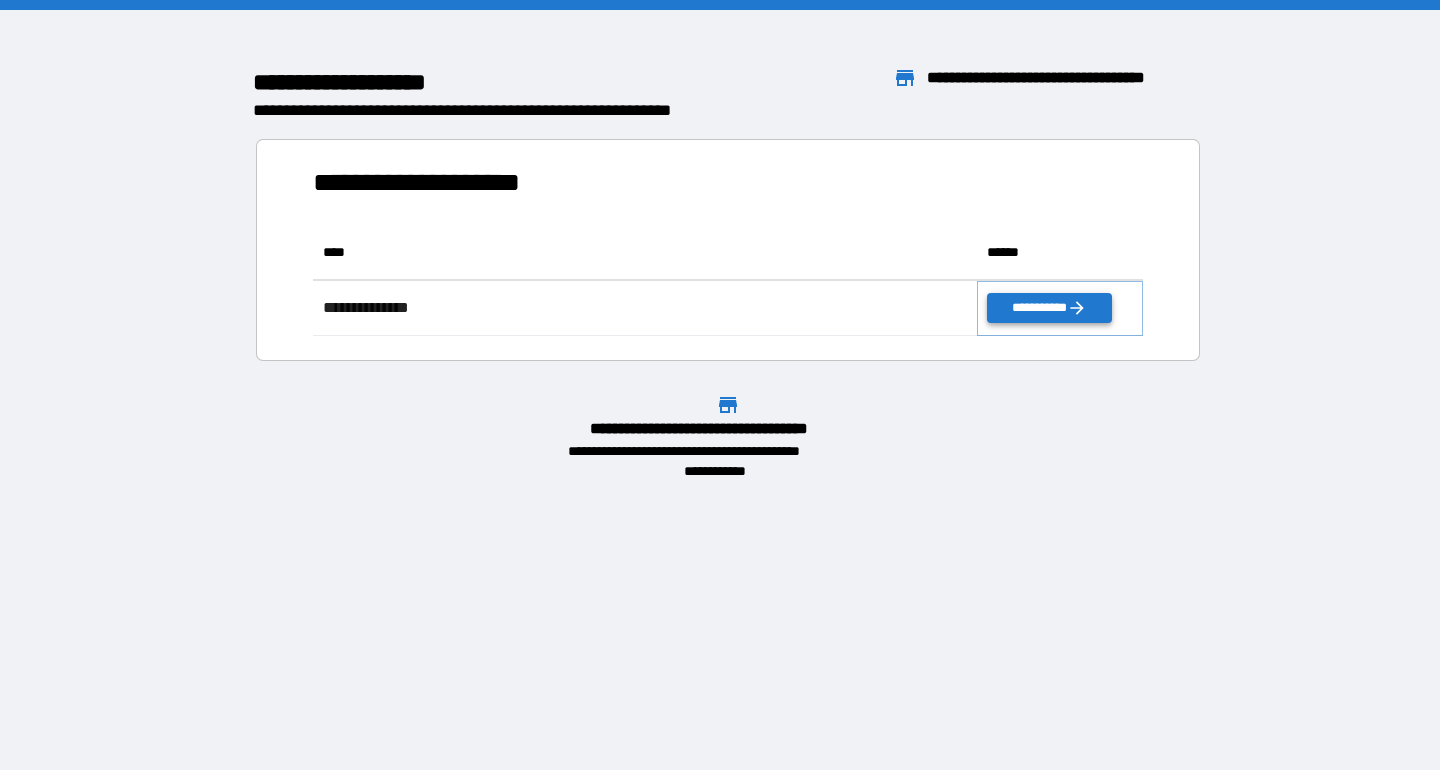 click on "**********" at bounding box center (1049, 308) 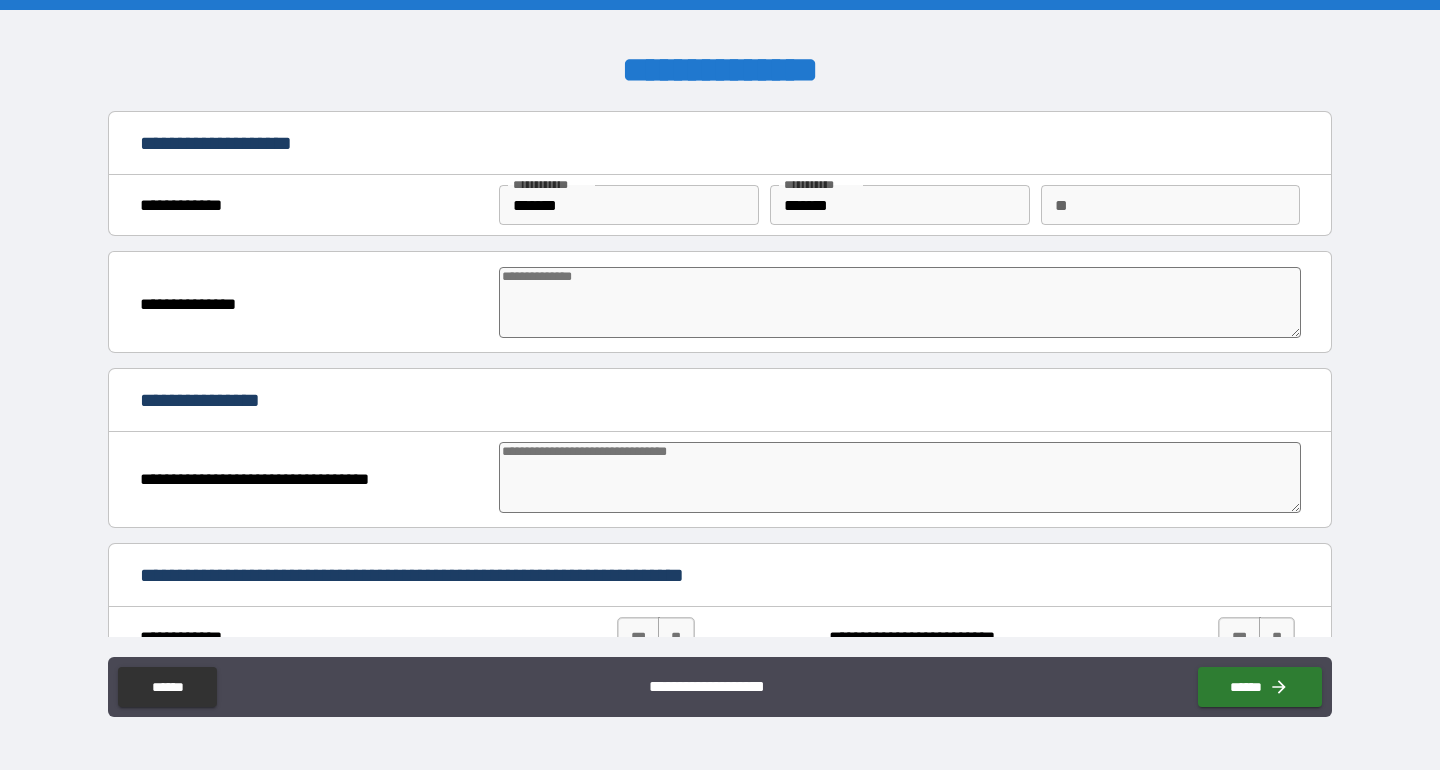 type on "*" 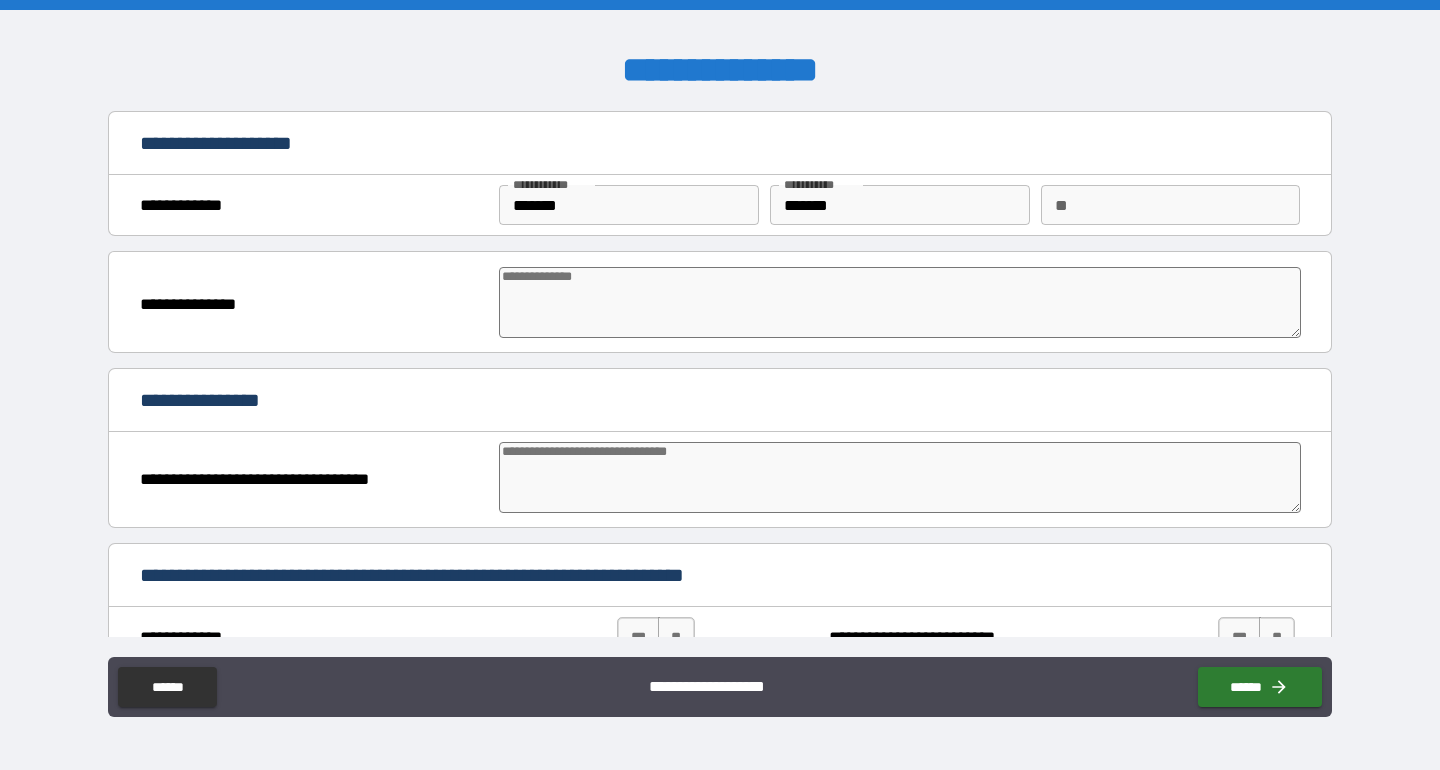 type on "*" 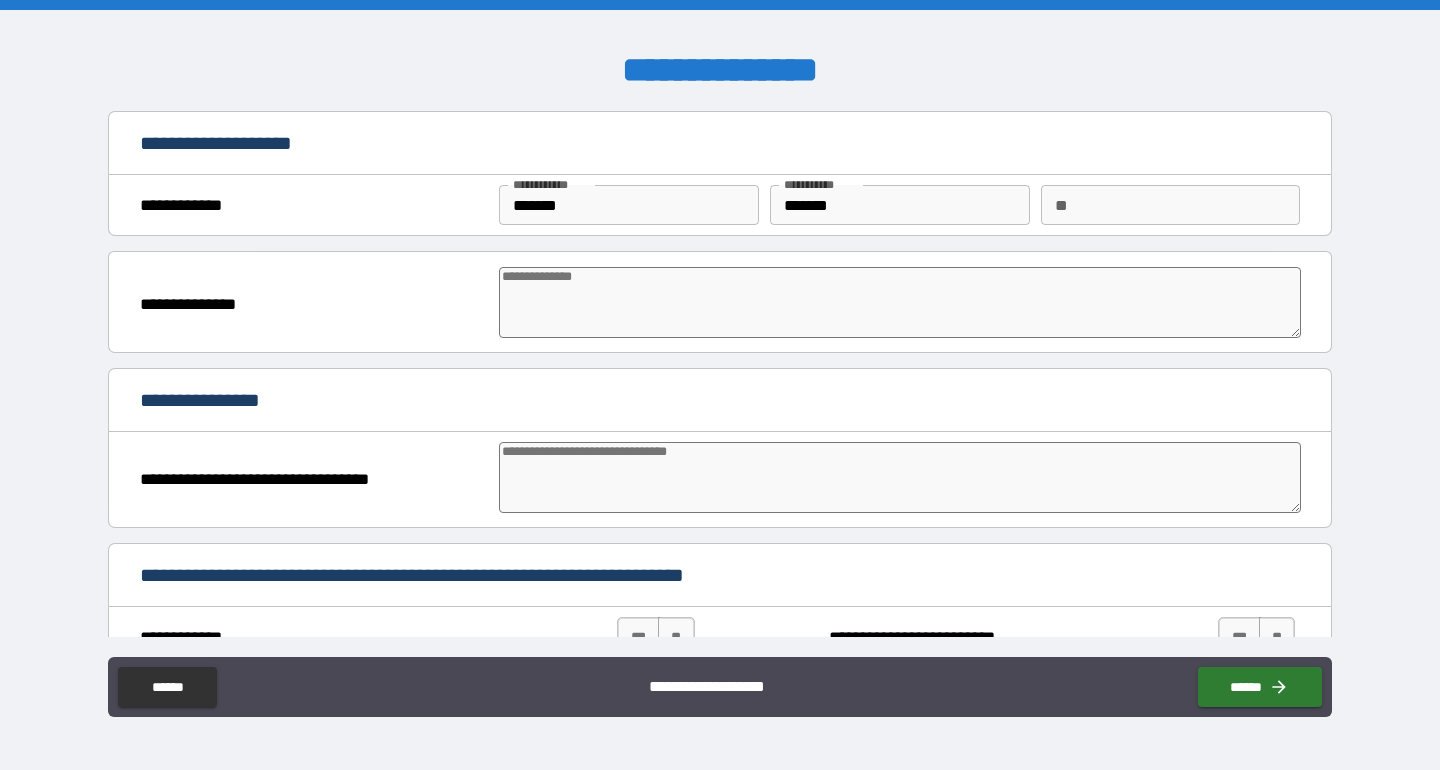 type on "*" 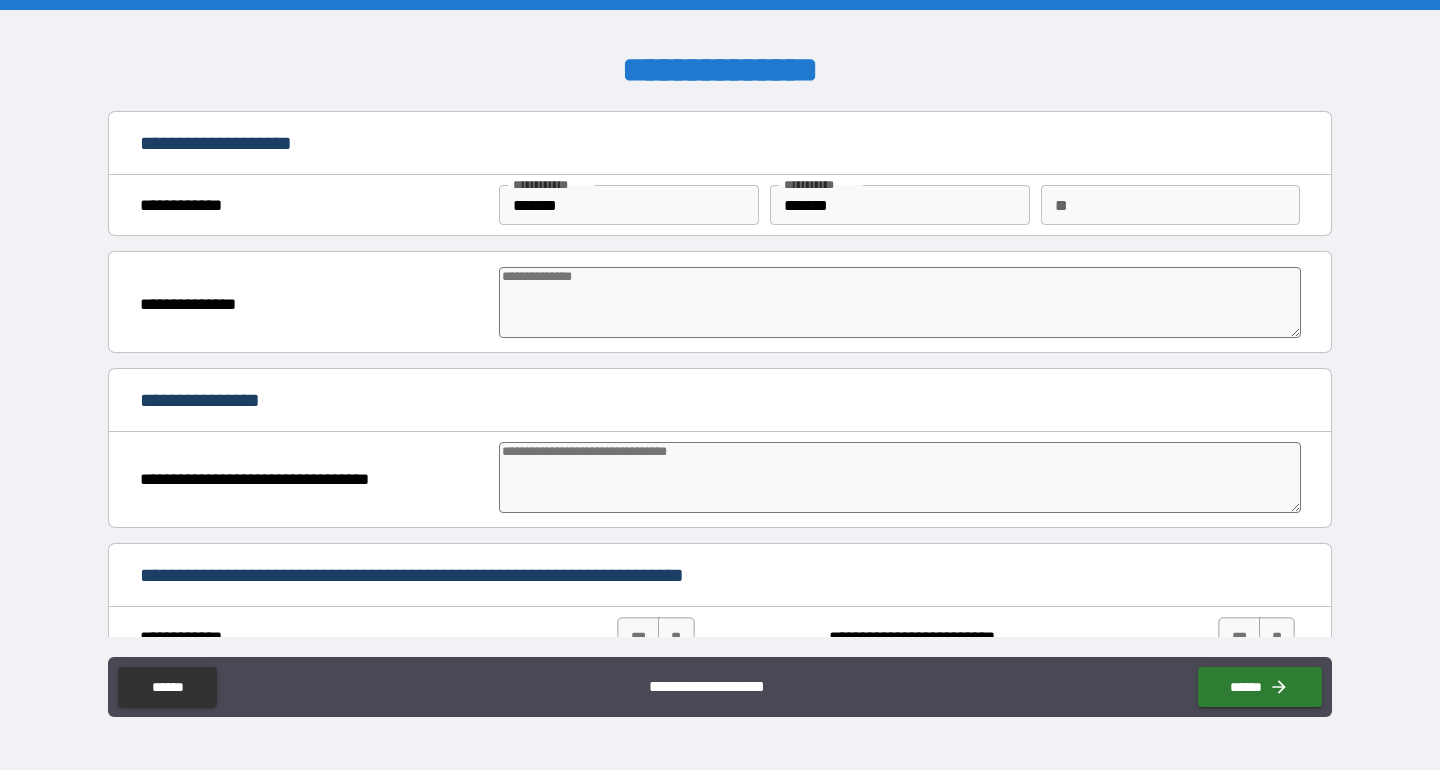 type on "*" 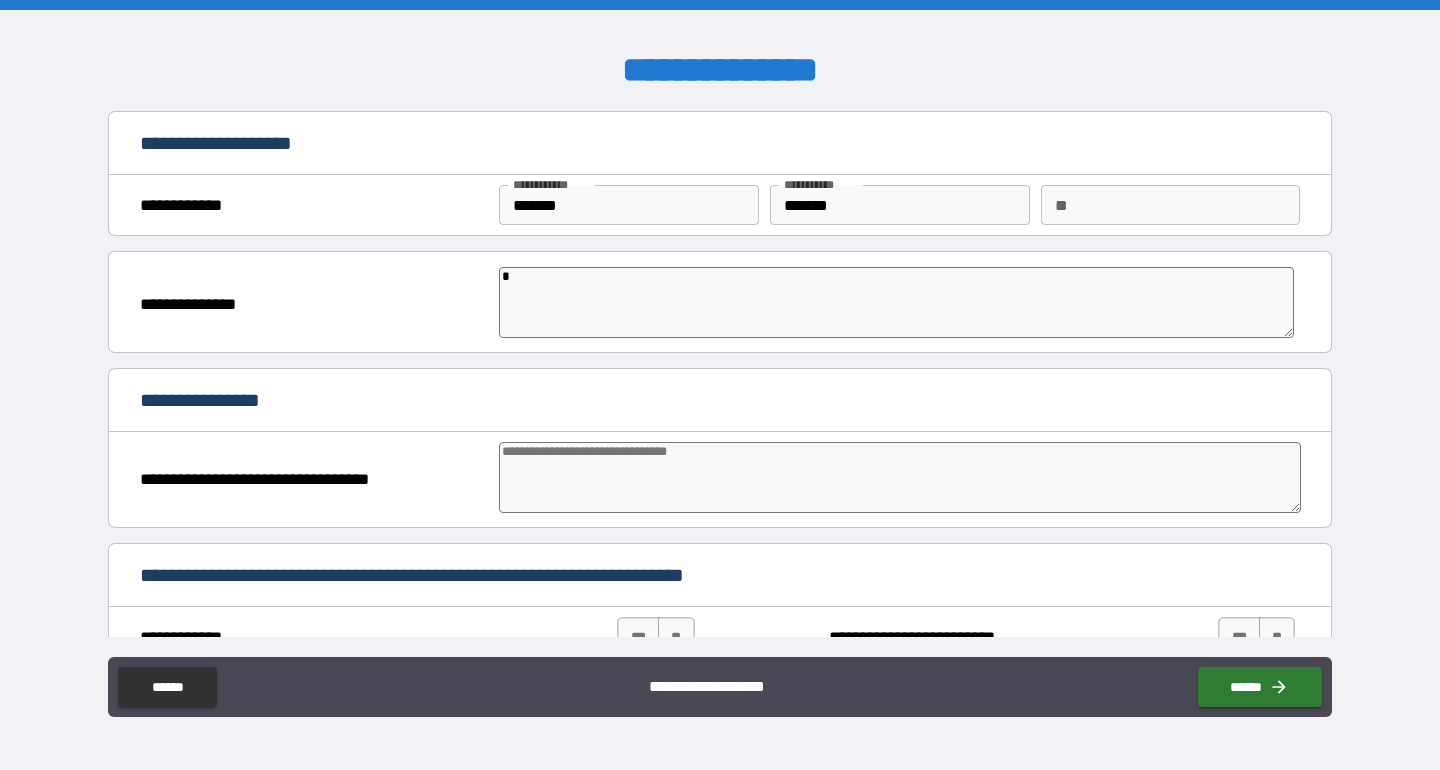type on "*" 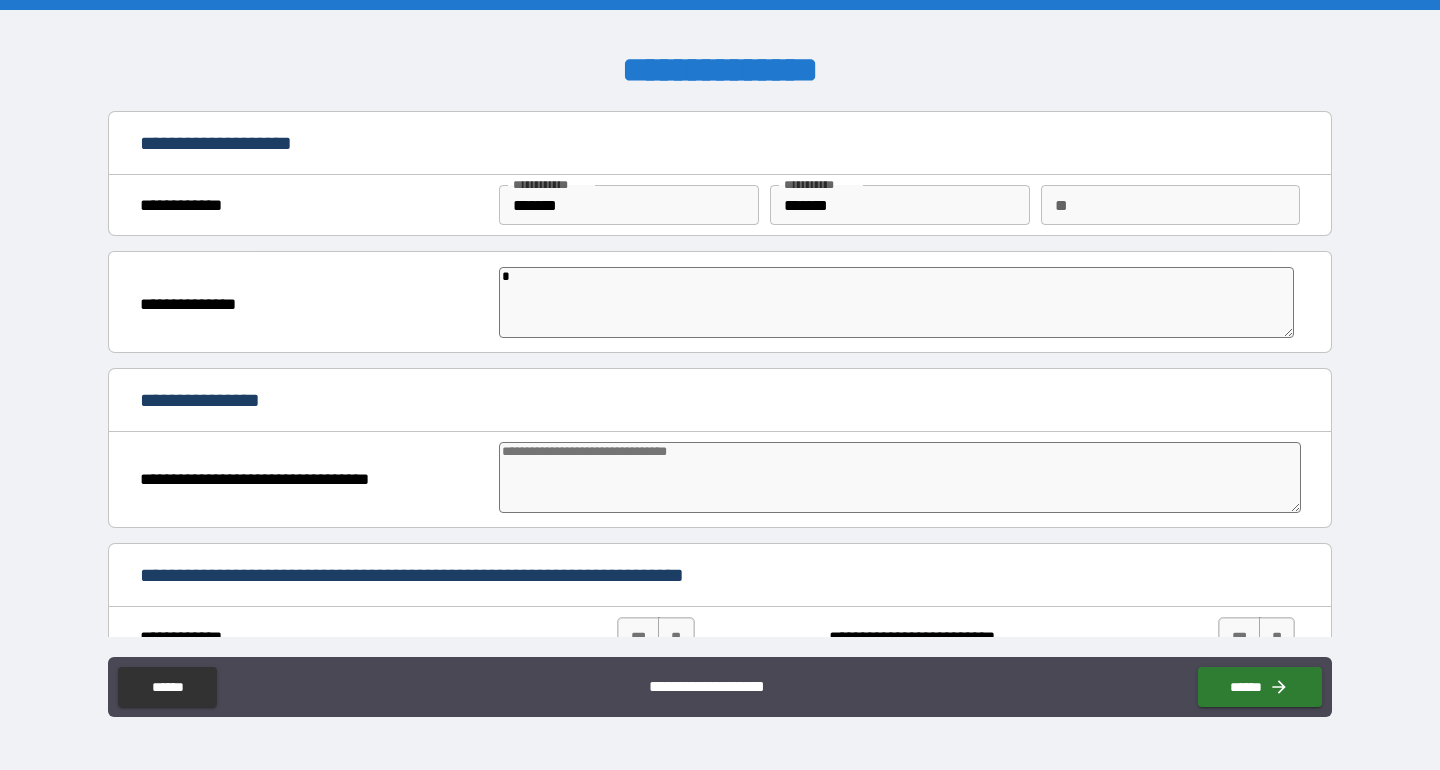 type on "*" 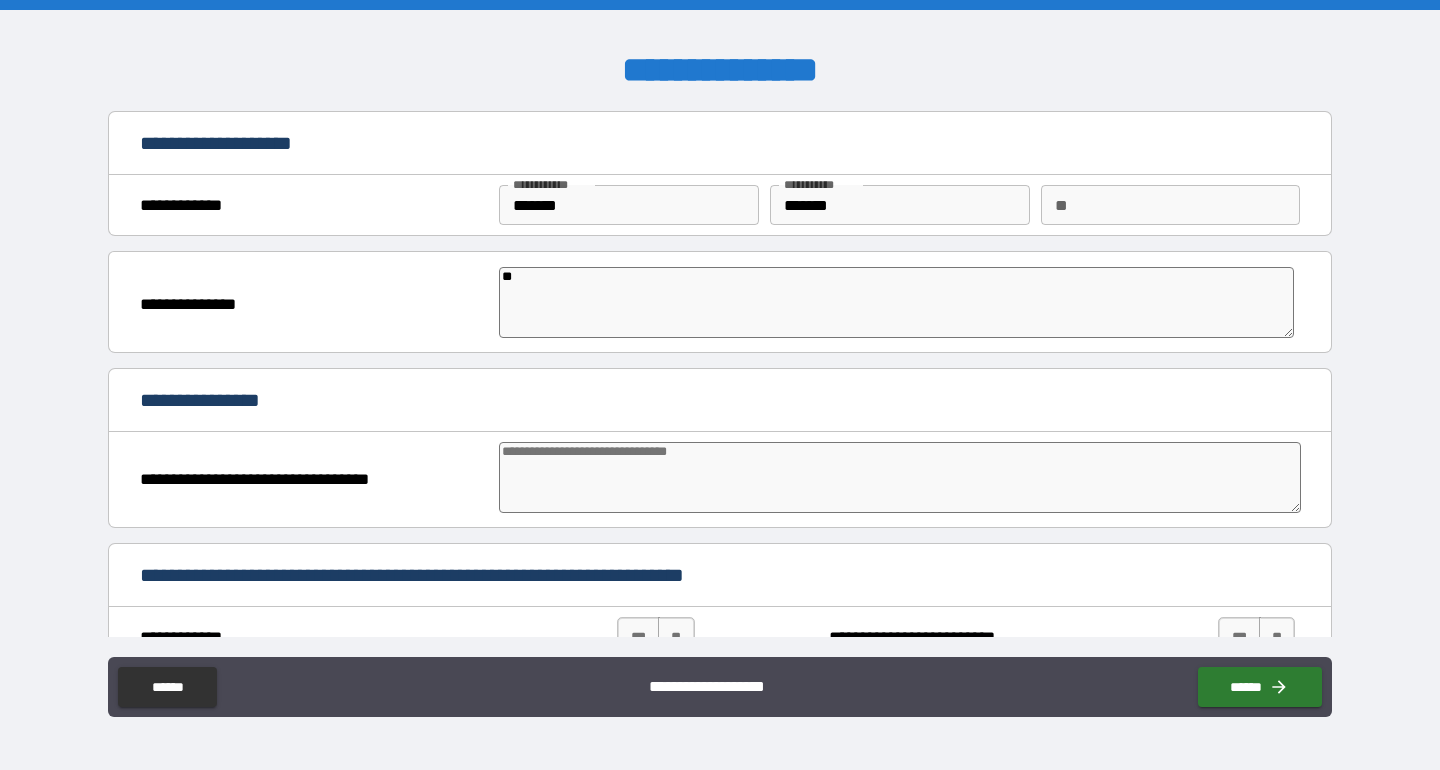 type on "*" 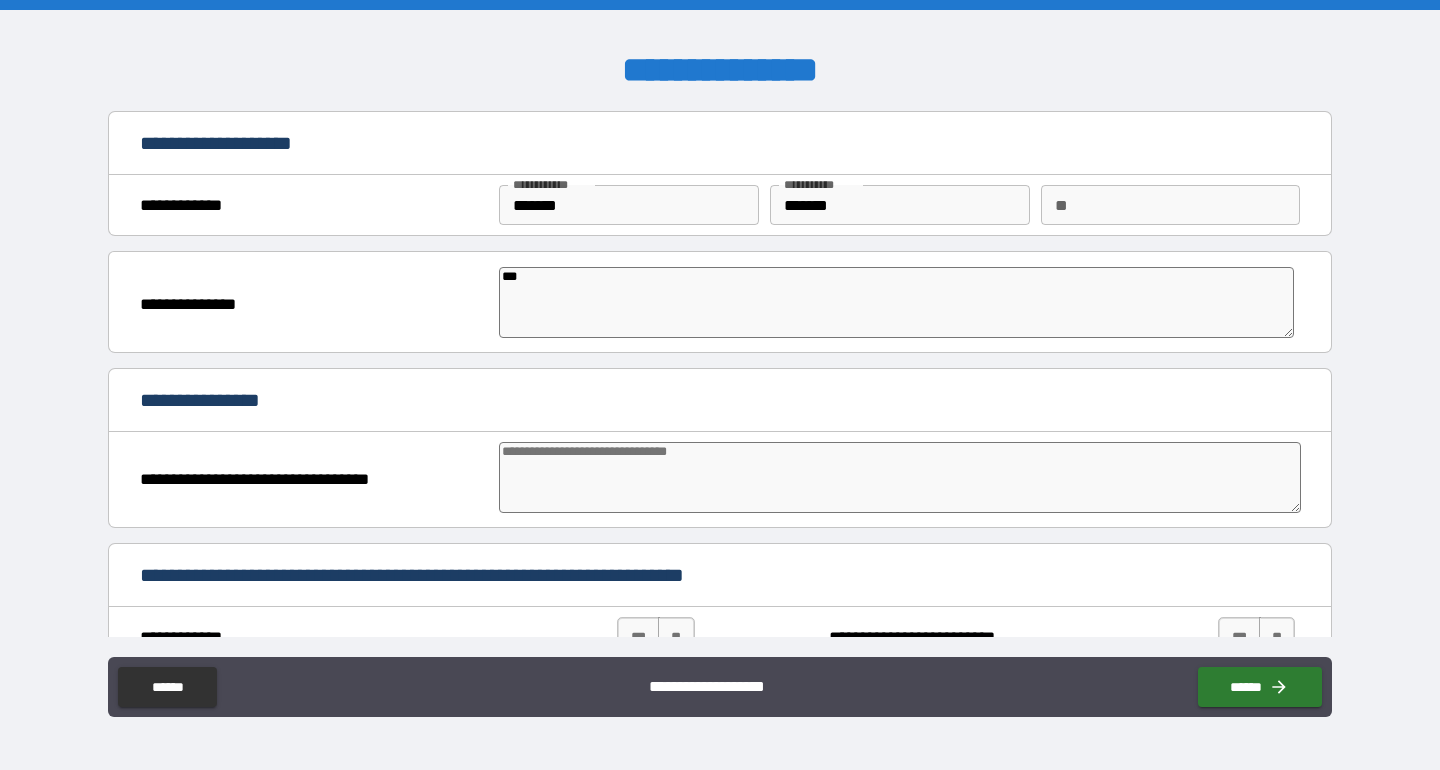 type on "*" 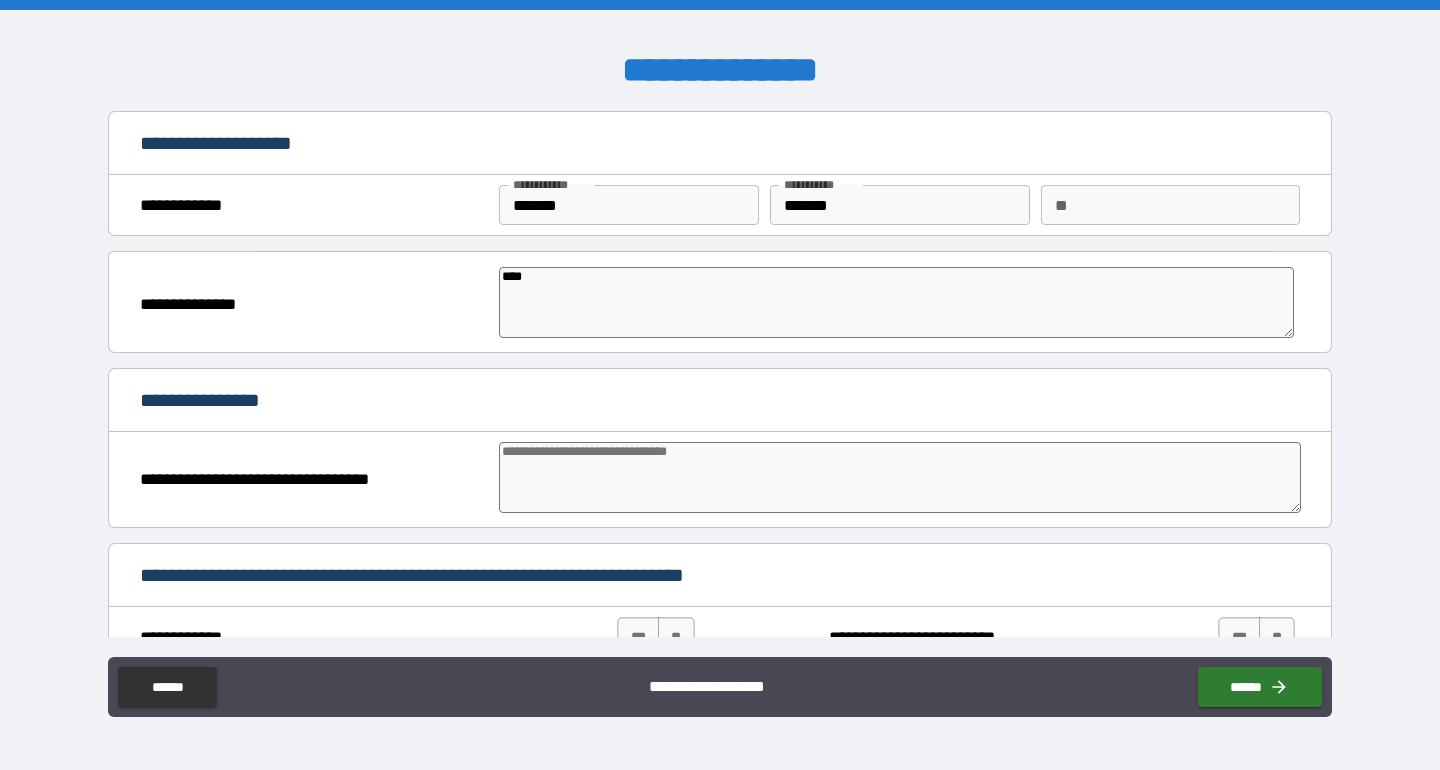 type on "*****" 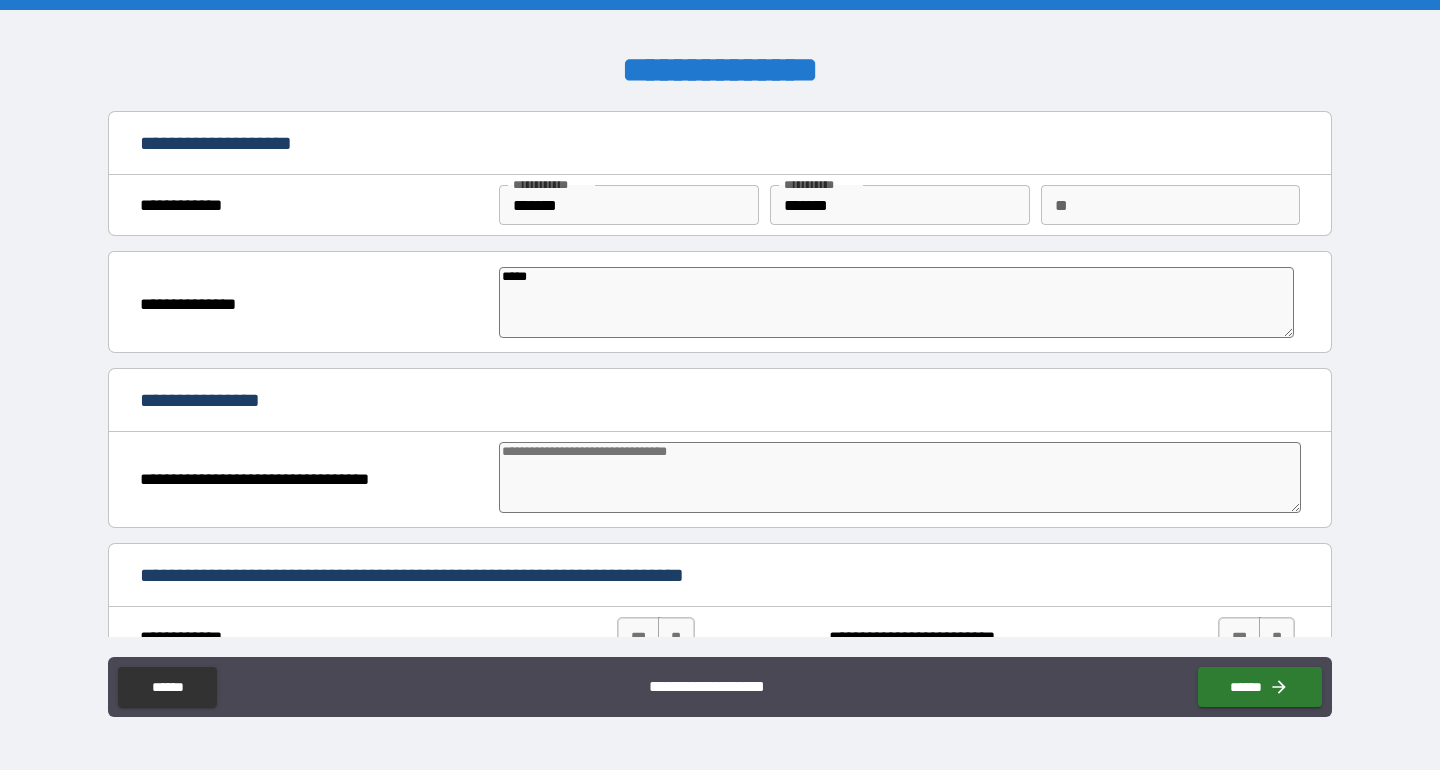 type on "*" 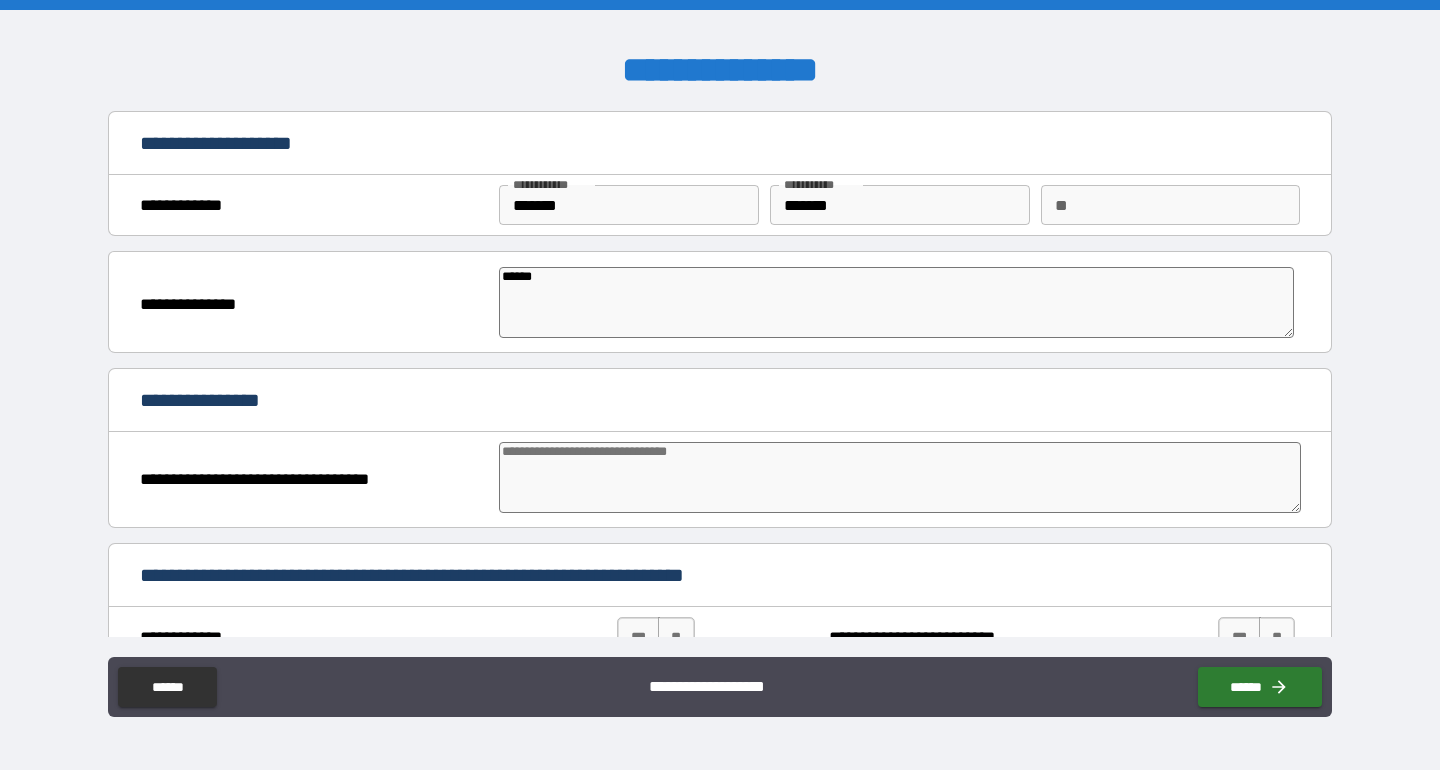 type on "*" 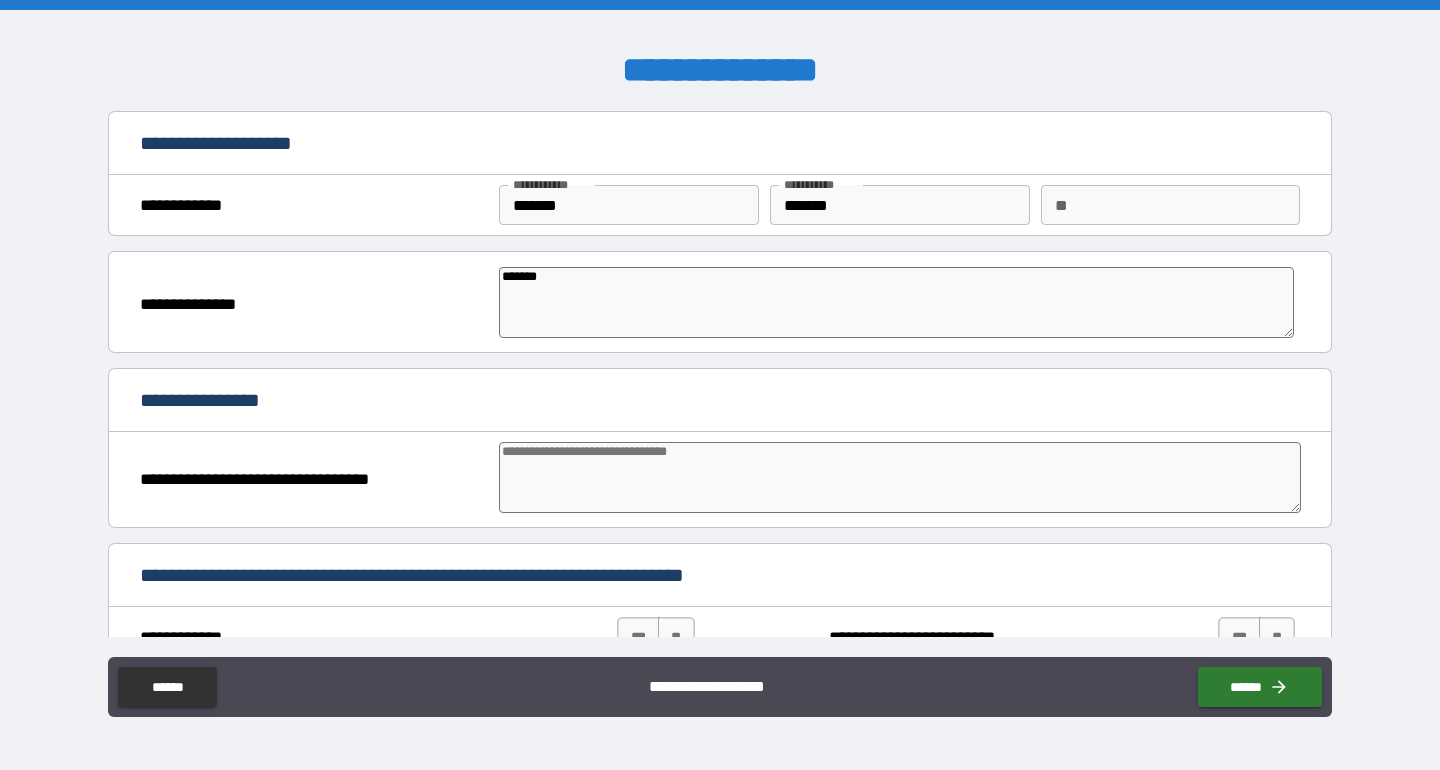 type on "********" 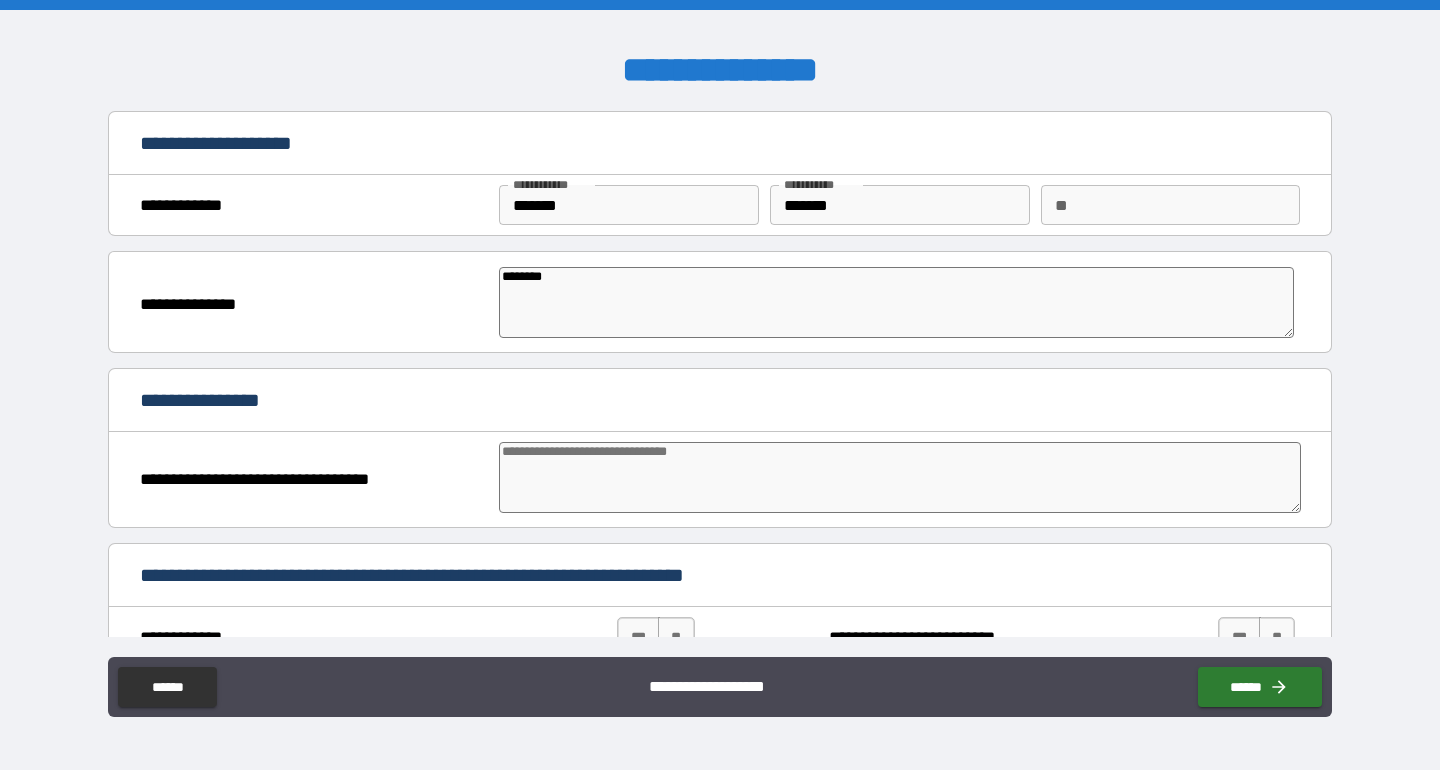 type on "*********" 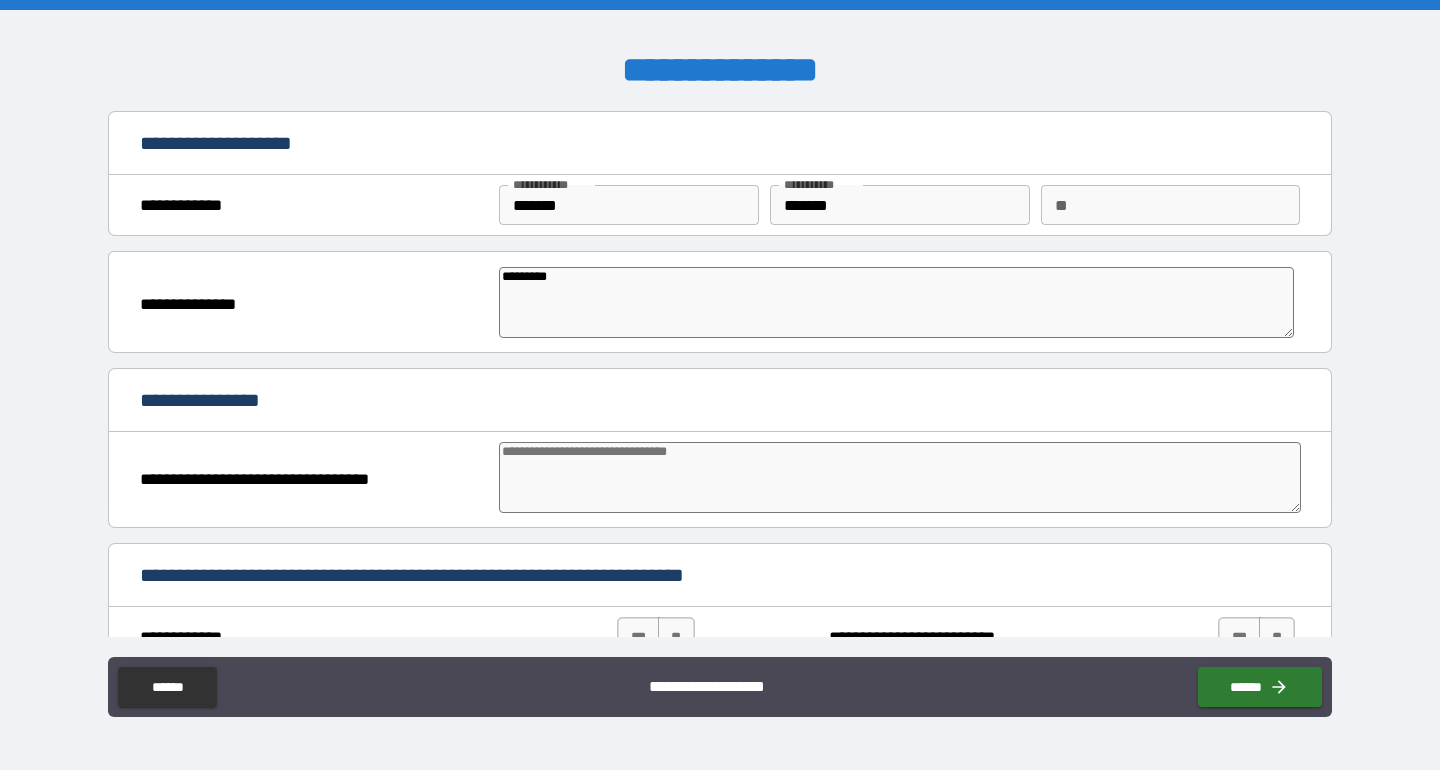 type on "*" 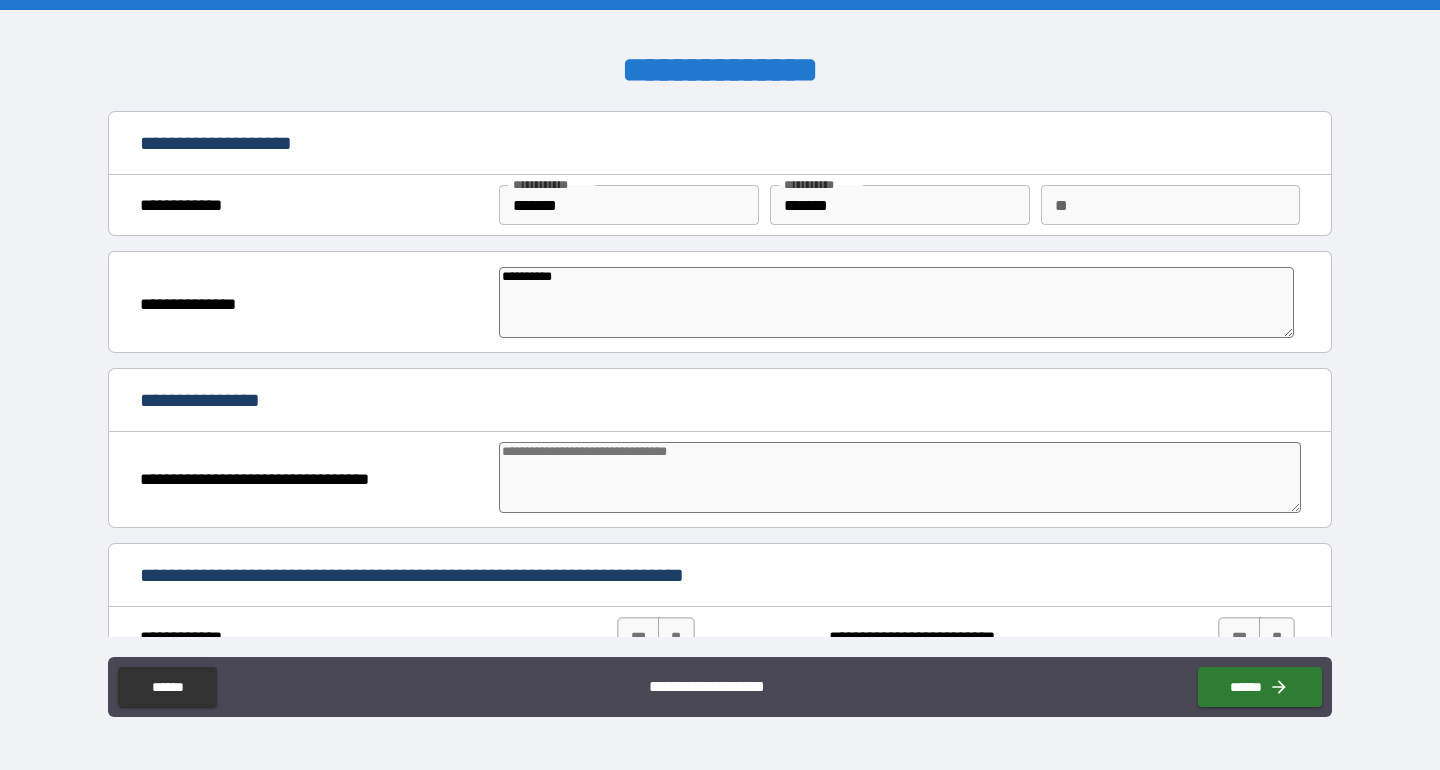 type on "*" 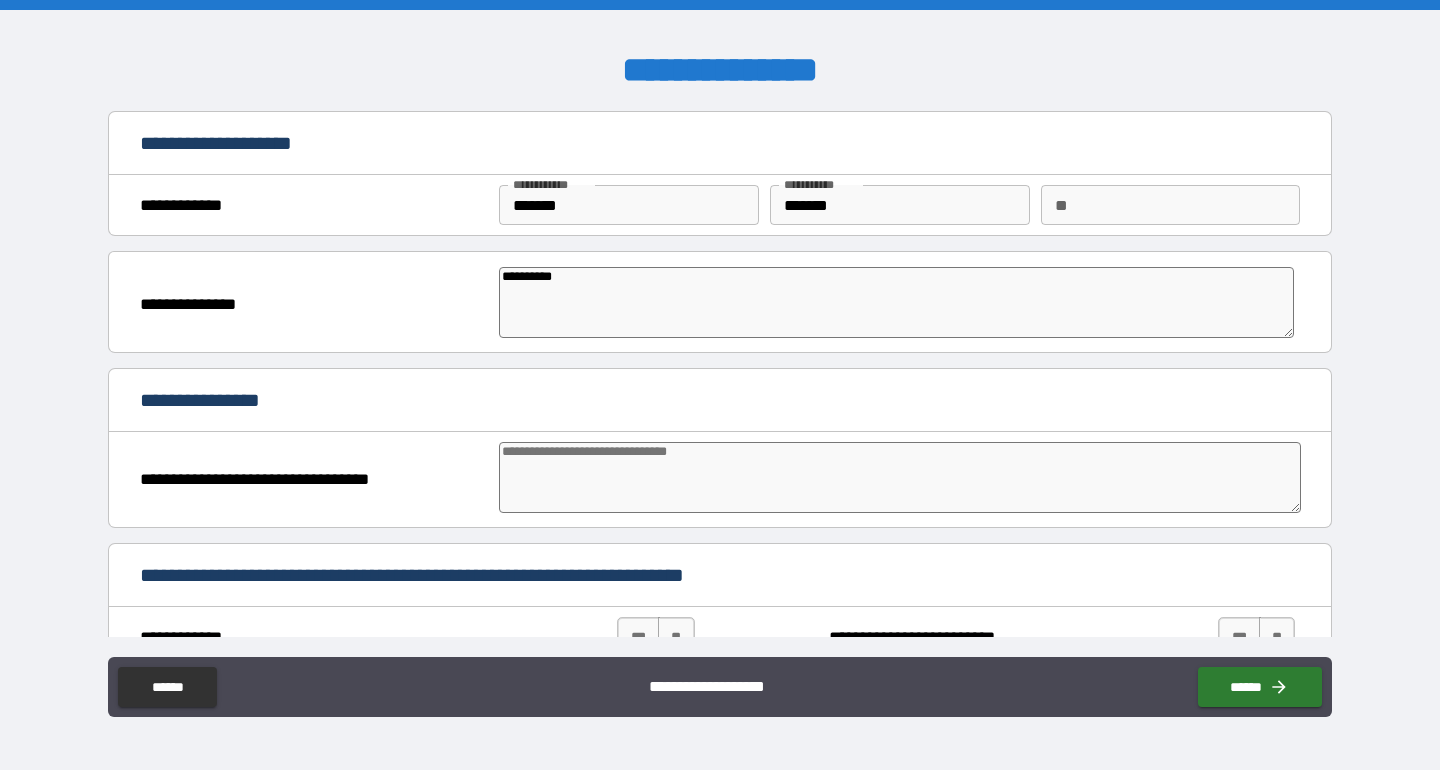 type on "**********" 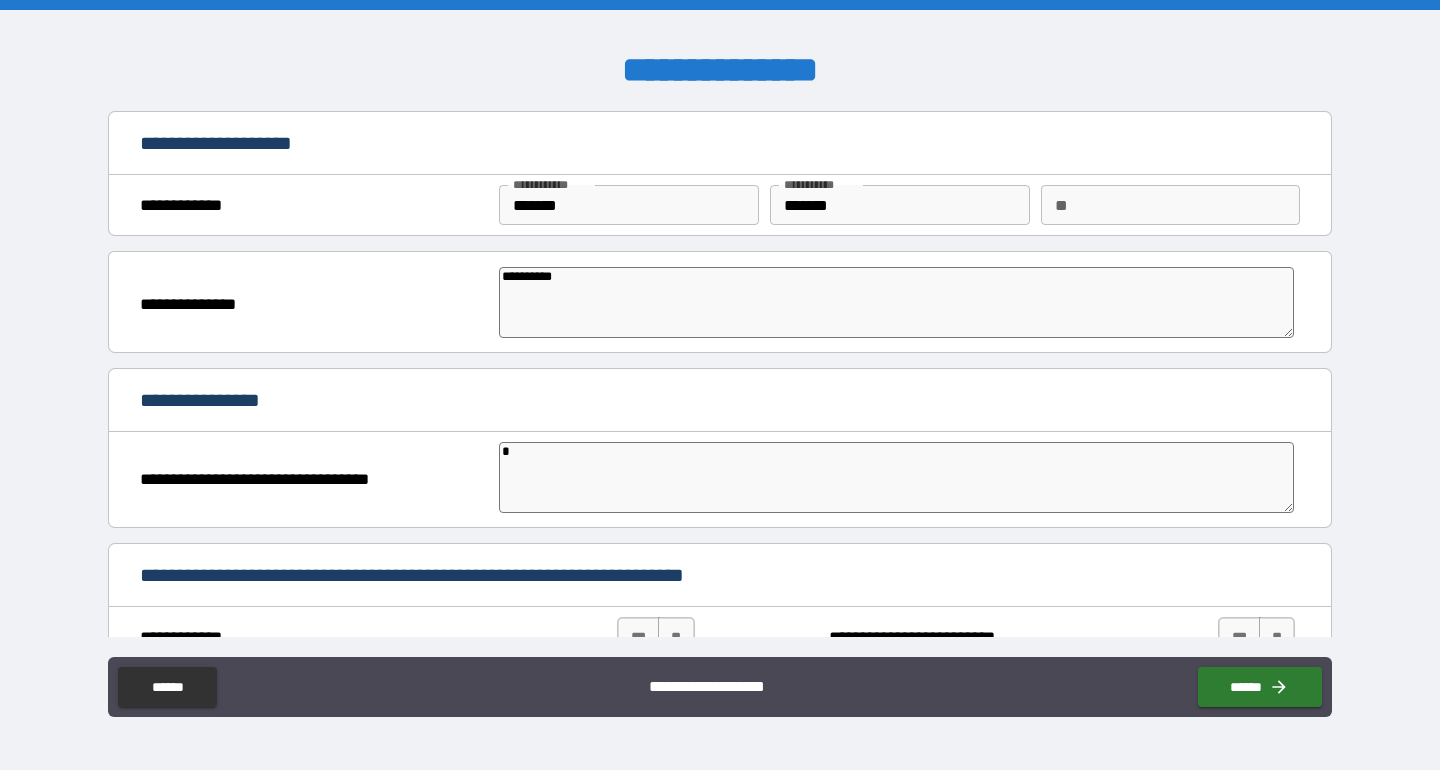 type on "*" 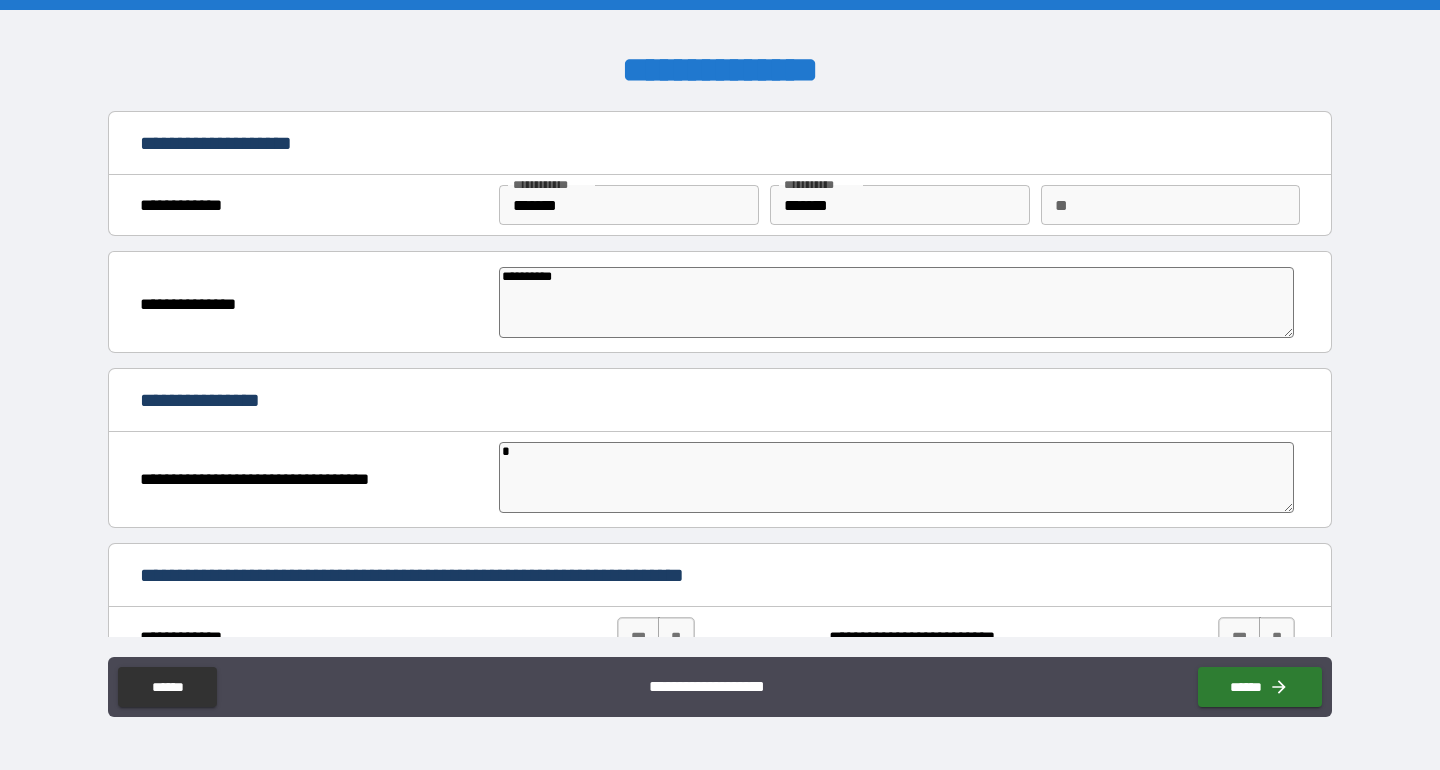 type on "**" 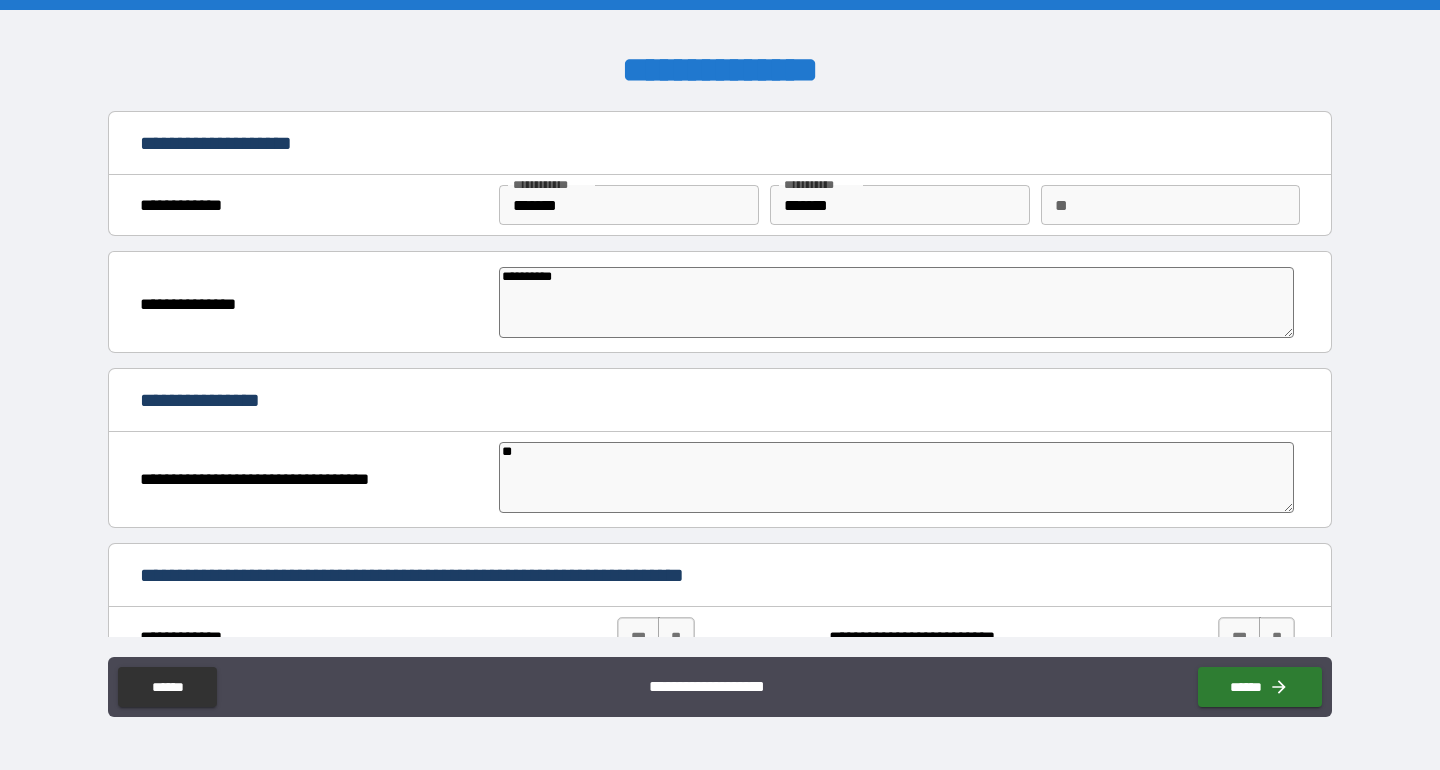 type on "*" 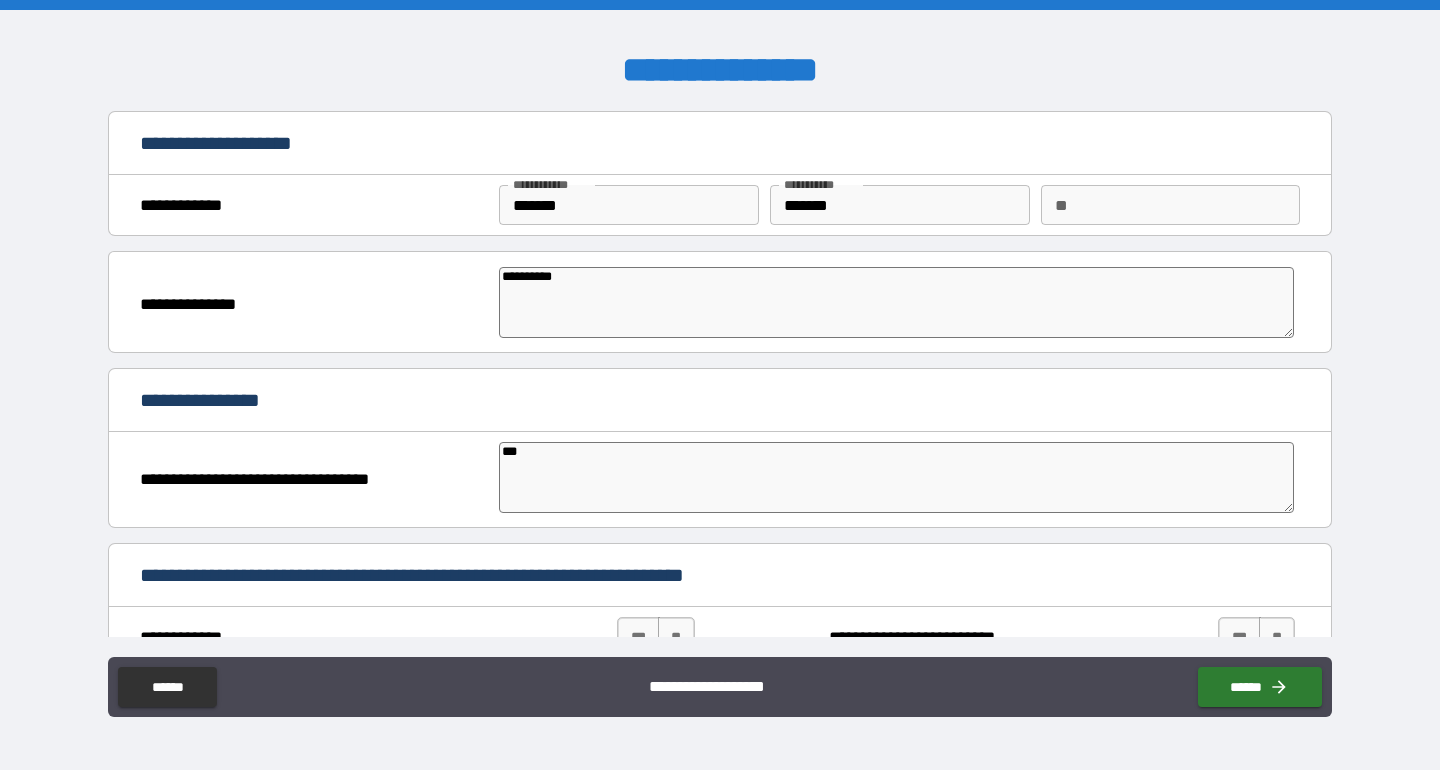 type on "*" 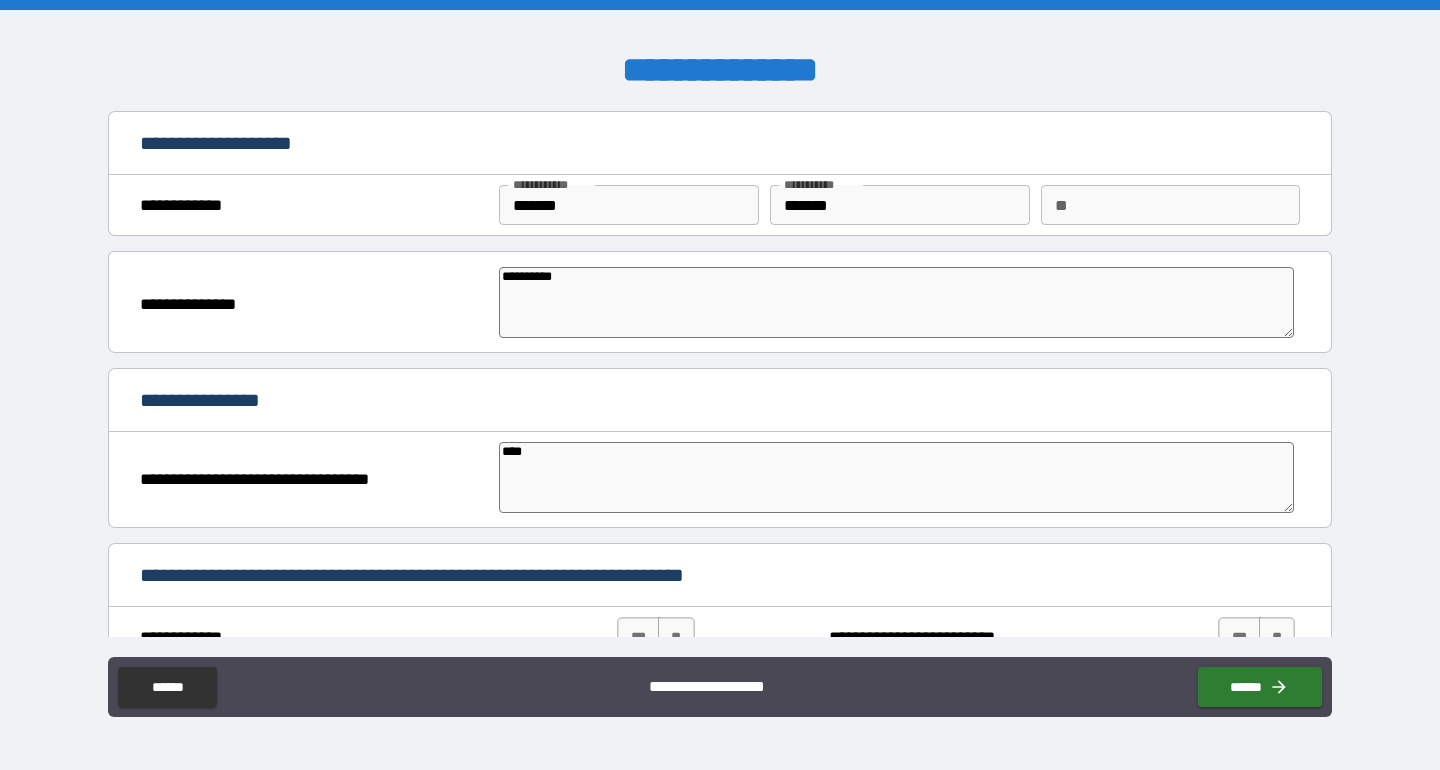 type on "*" 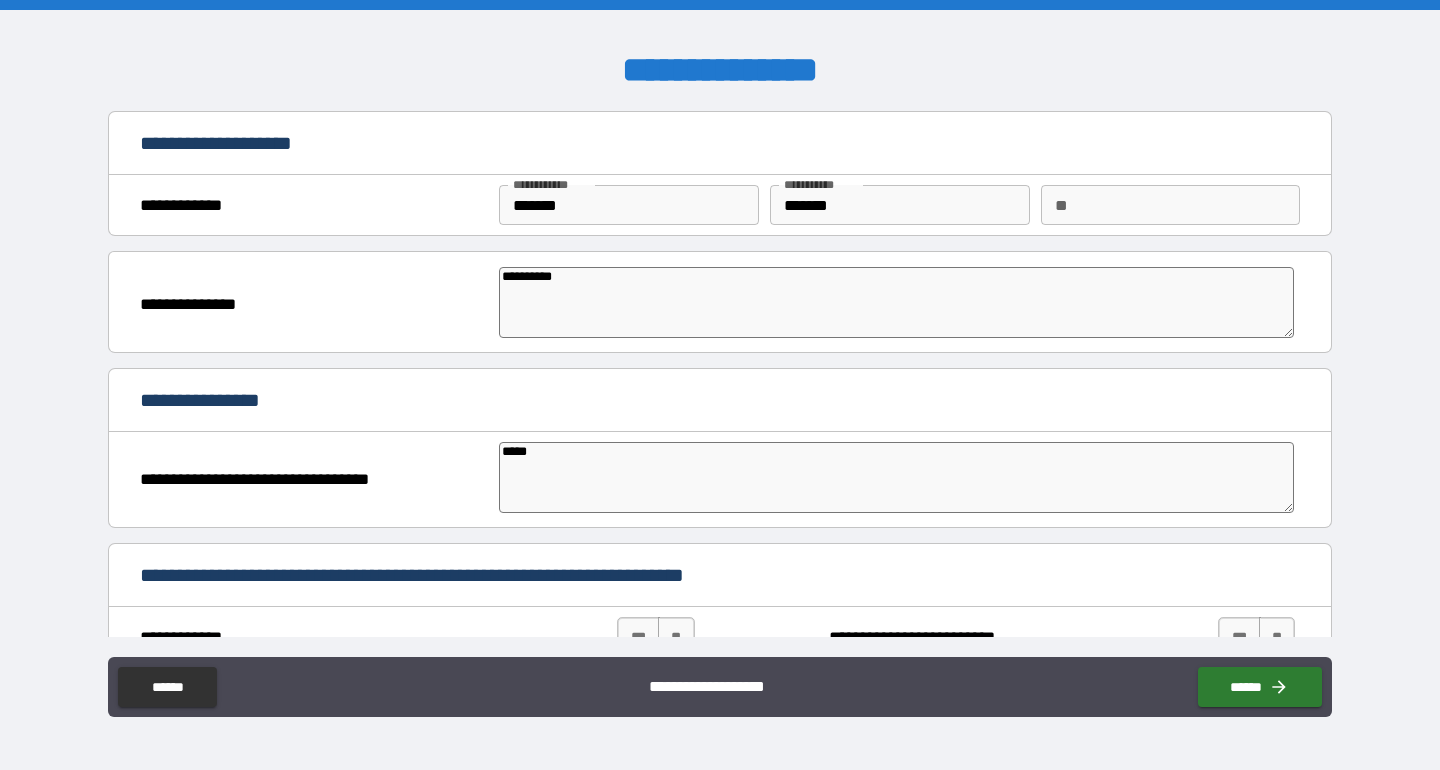 type on "*" 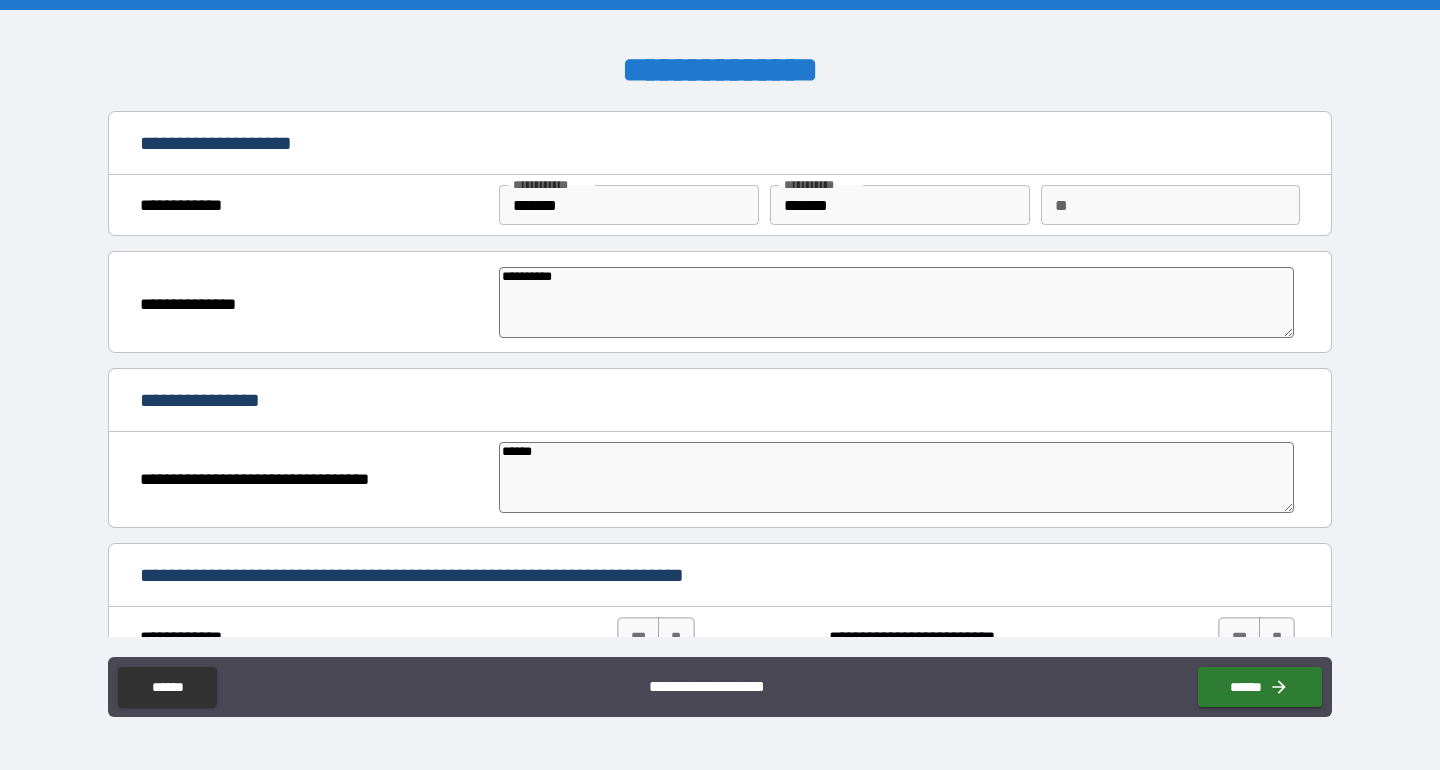 type on "*" 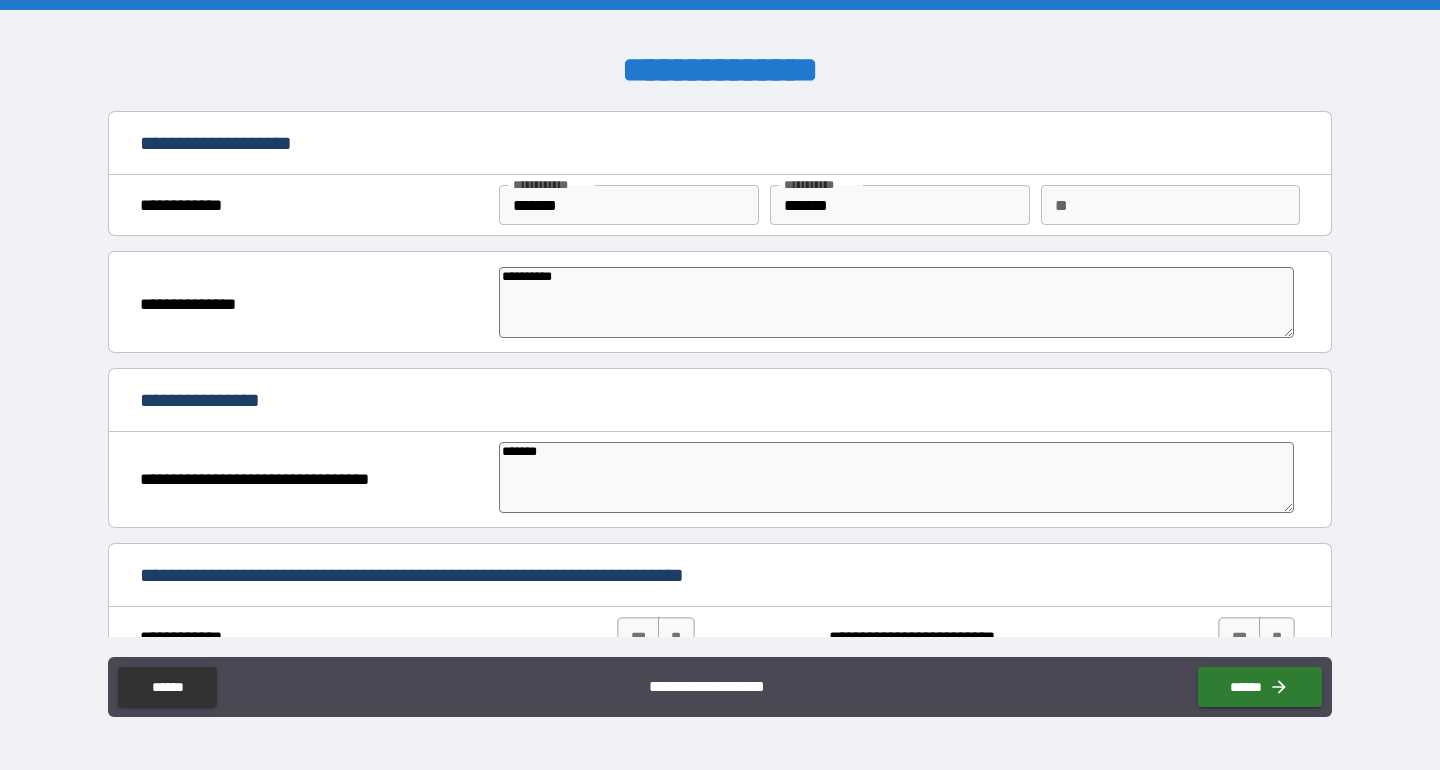 type on "*" 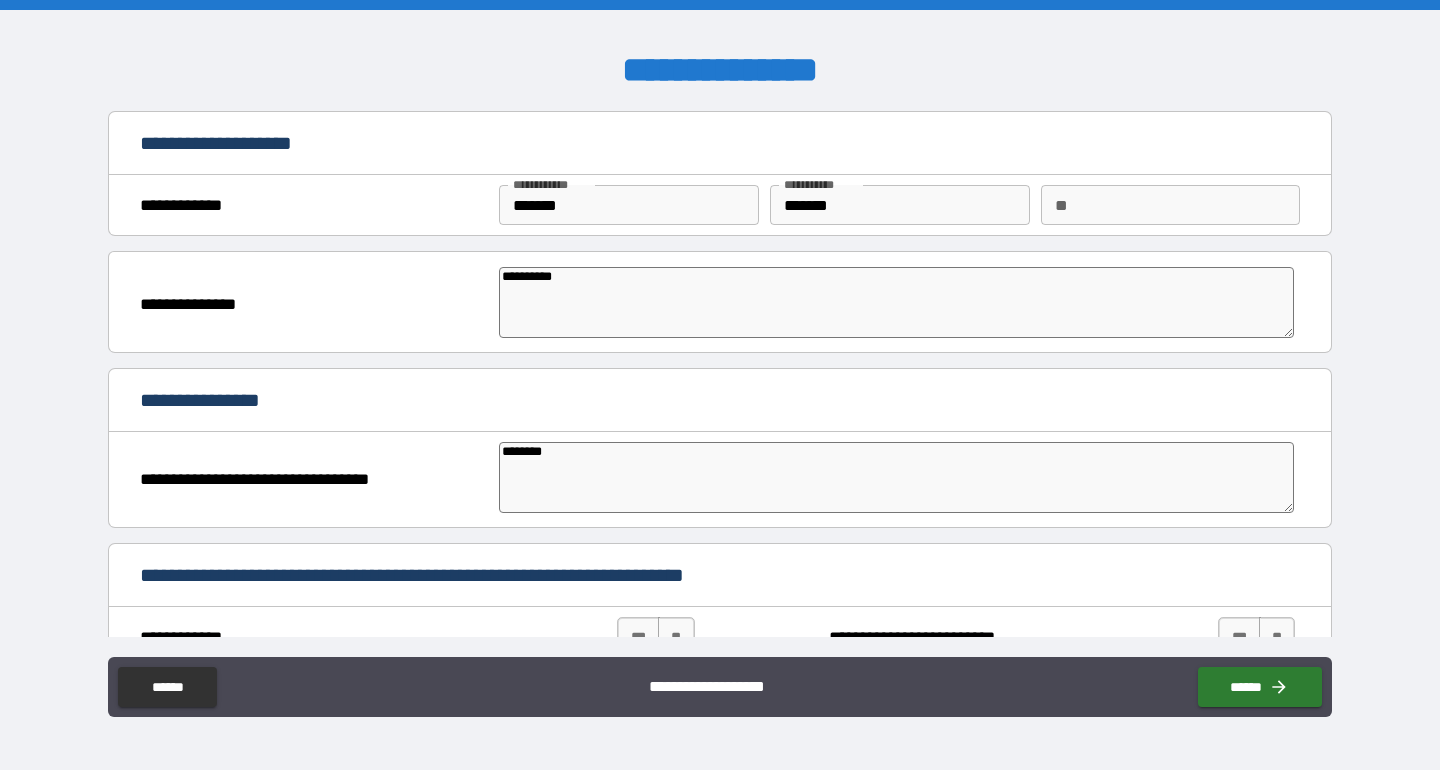 type on "*" 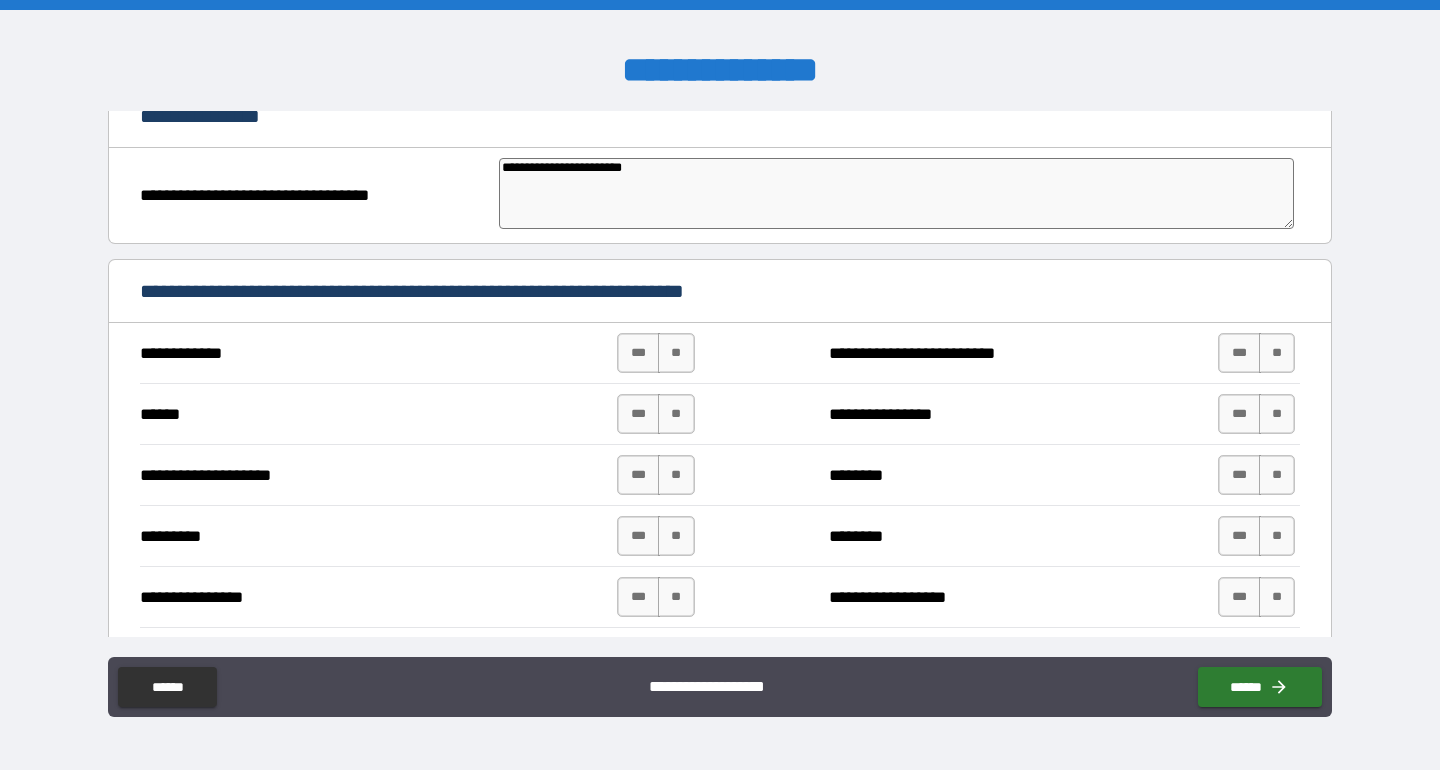 scroll, scrollTop: 306, scrollLeft: 0, axis: vertical 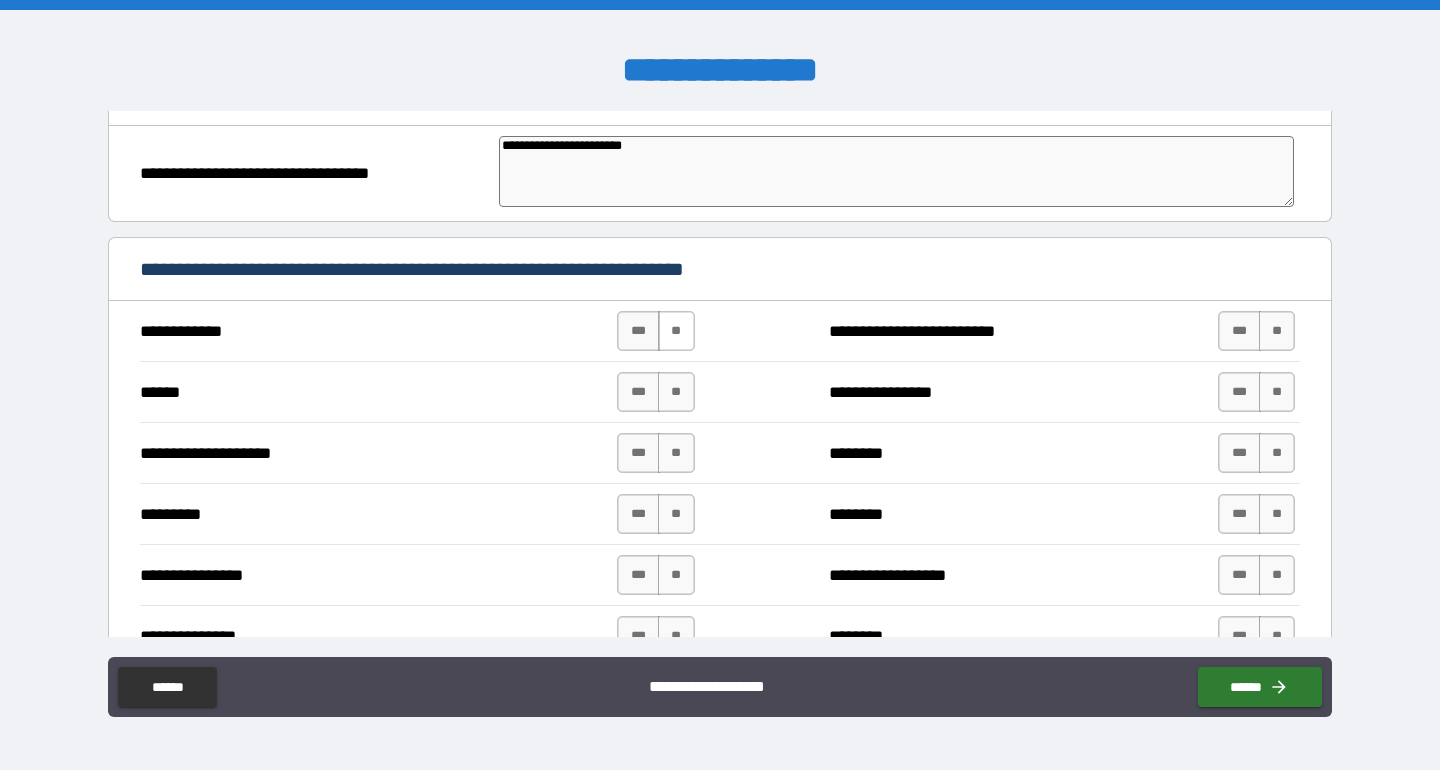click on "**" at bounding box center [676, 331] 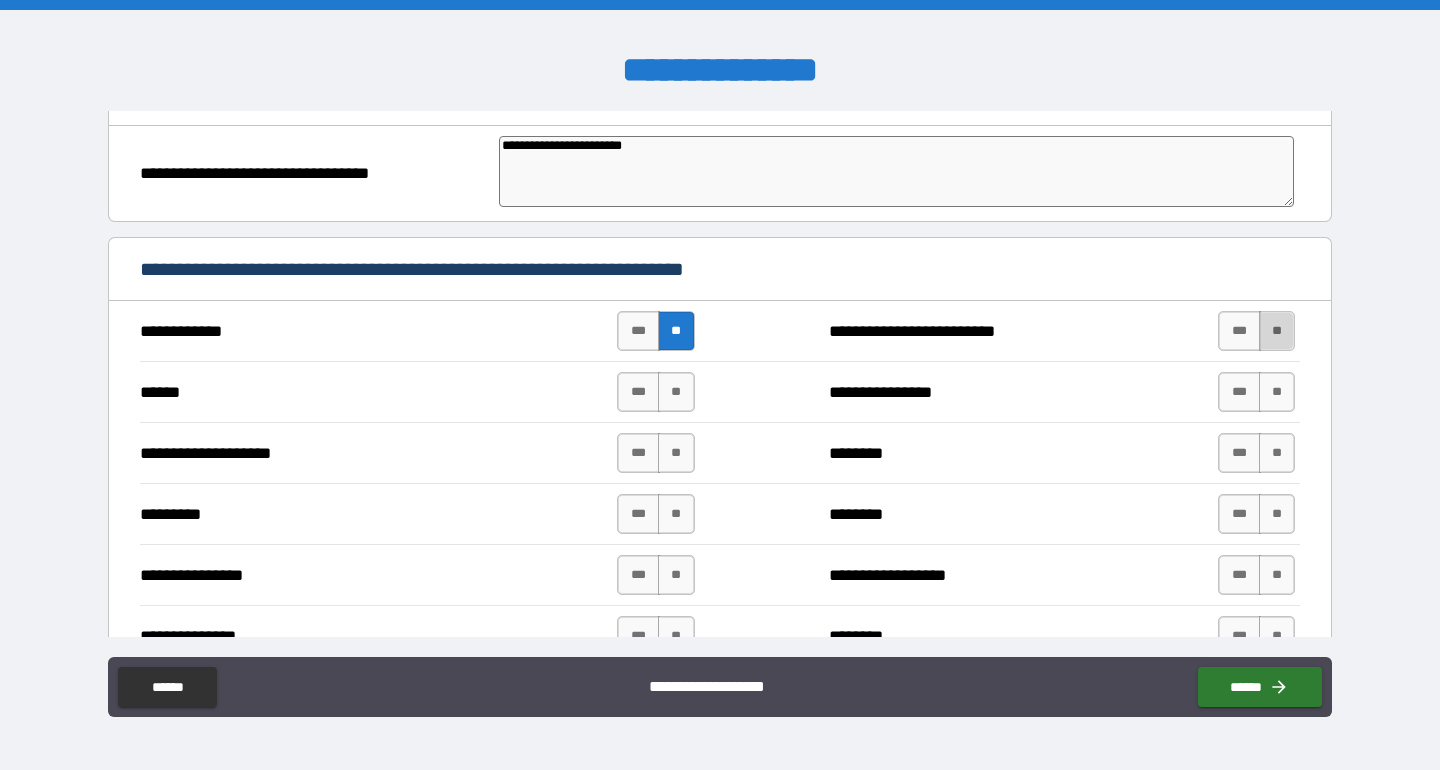 click on "**" at bounding box center [1277, 331] 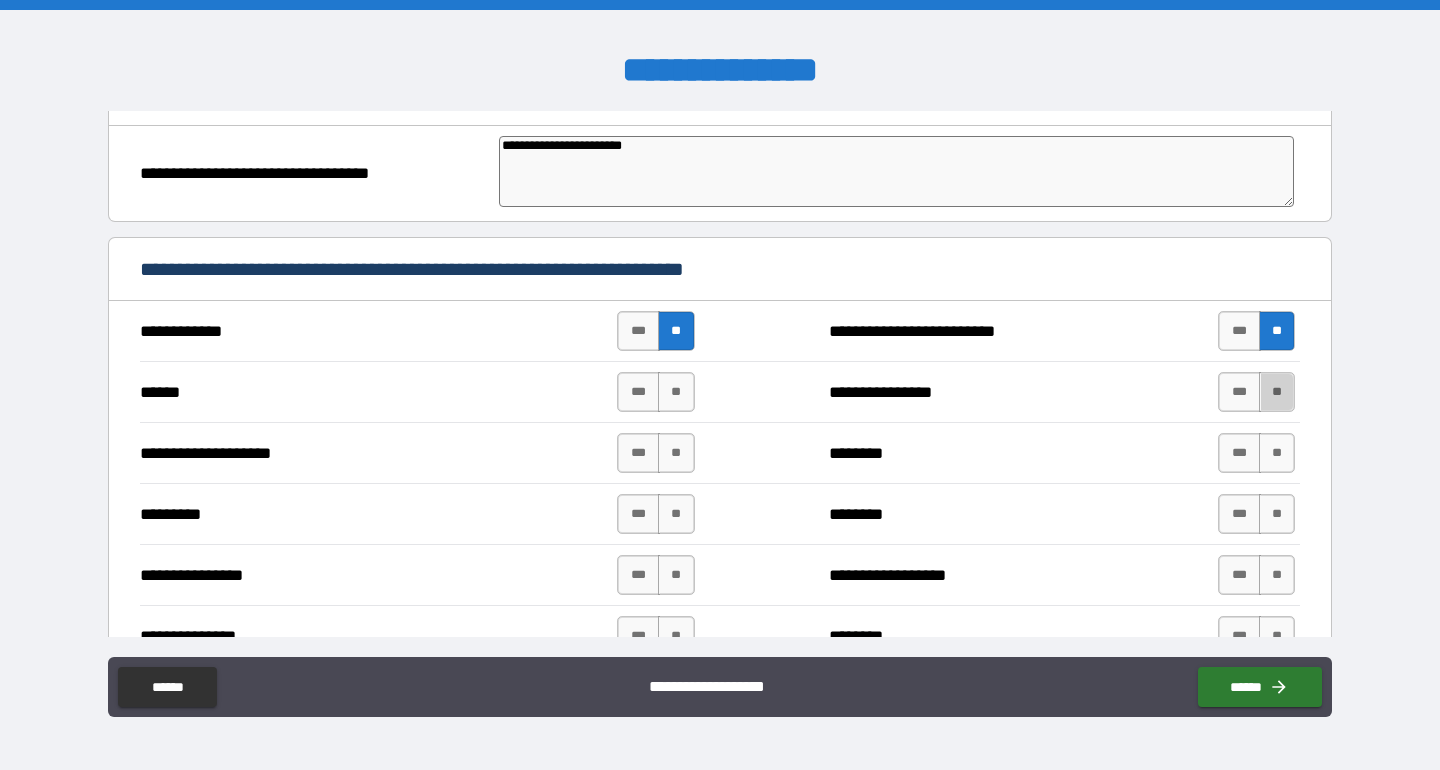 drag, startPoint x: 1261, startPoint y: 384, endPoint x: 856, endPoint y: 384, distance: 405 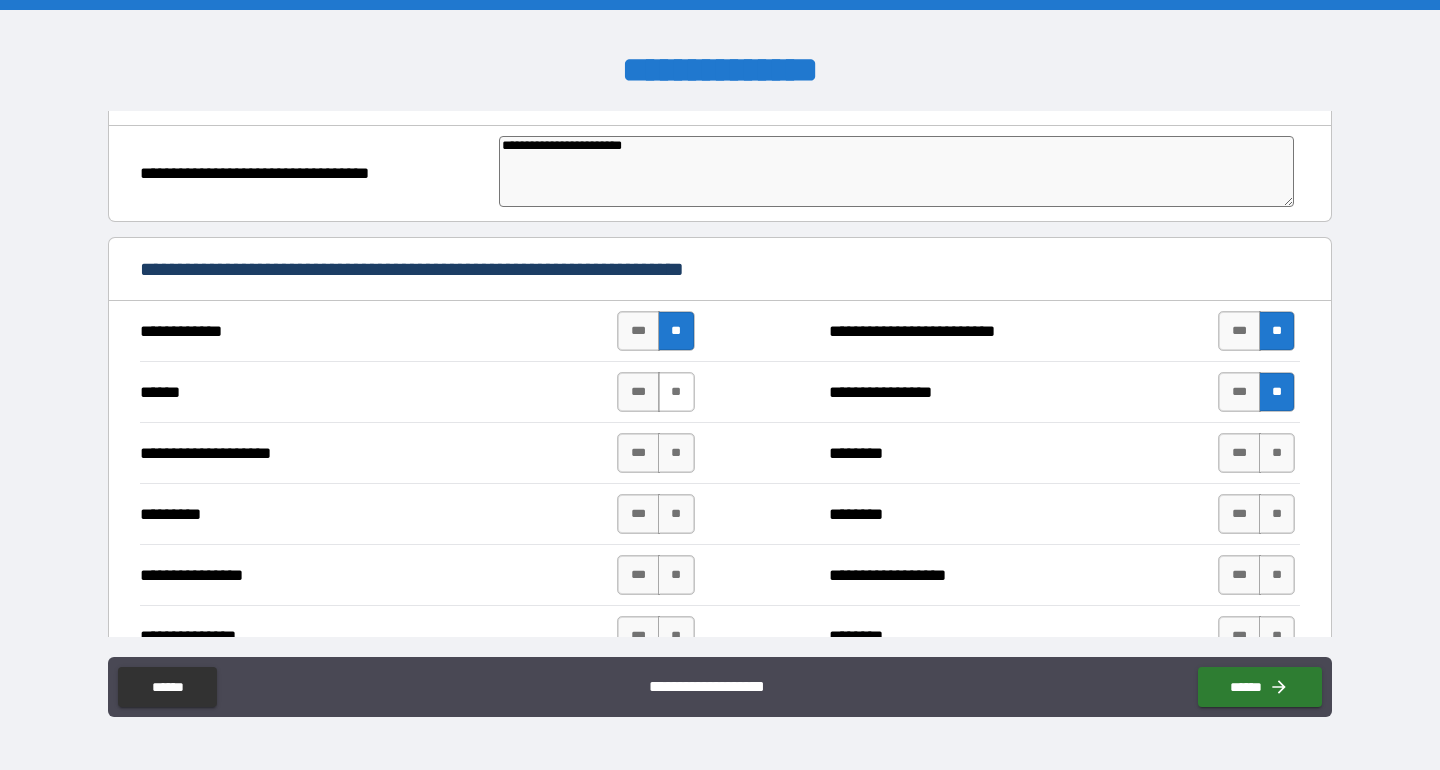 click on "**" at bounding box center (676, 392) 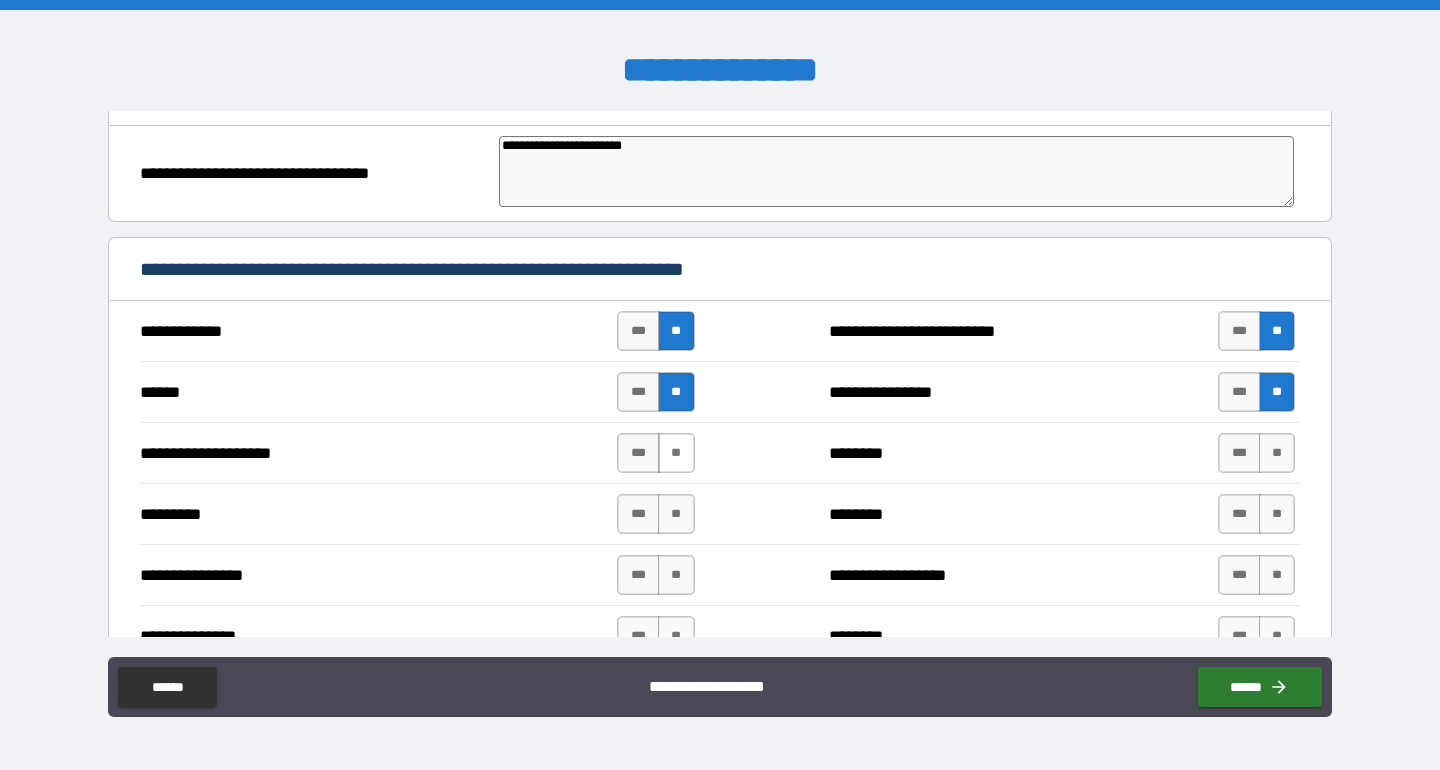 click on "**" at bounding box center (676, 453) 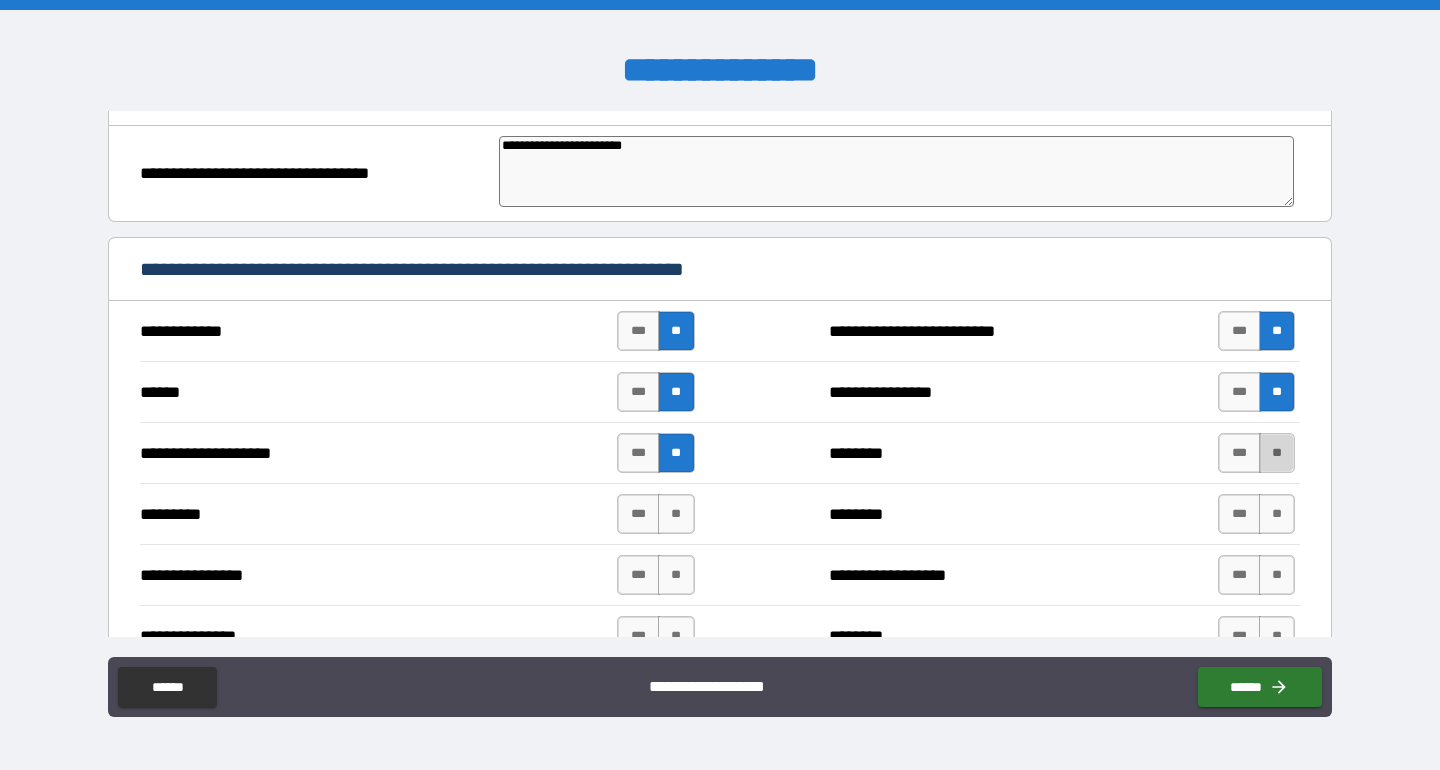 click on "**" at bounding box center (1277, 453) 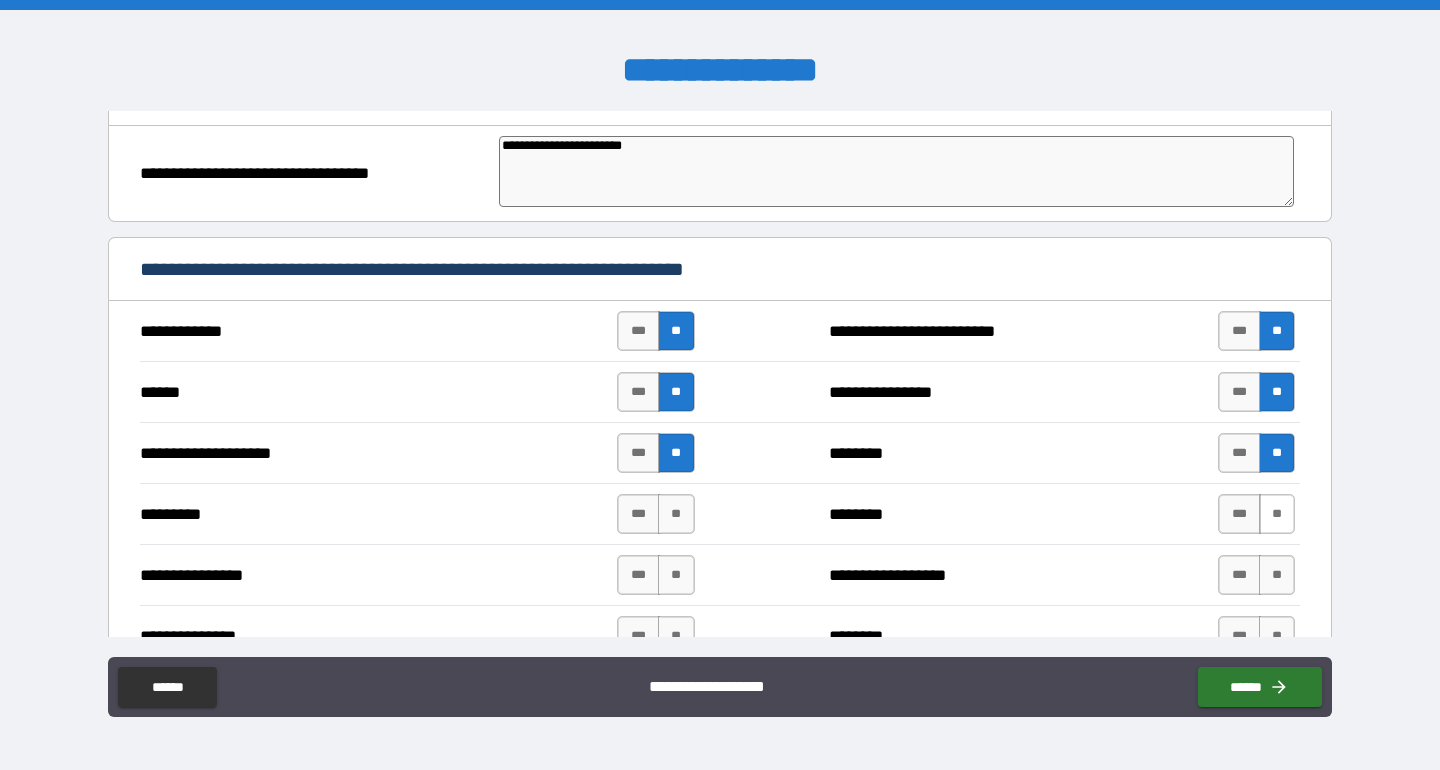 click on "**" at bounding box center (1277, 514) 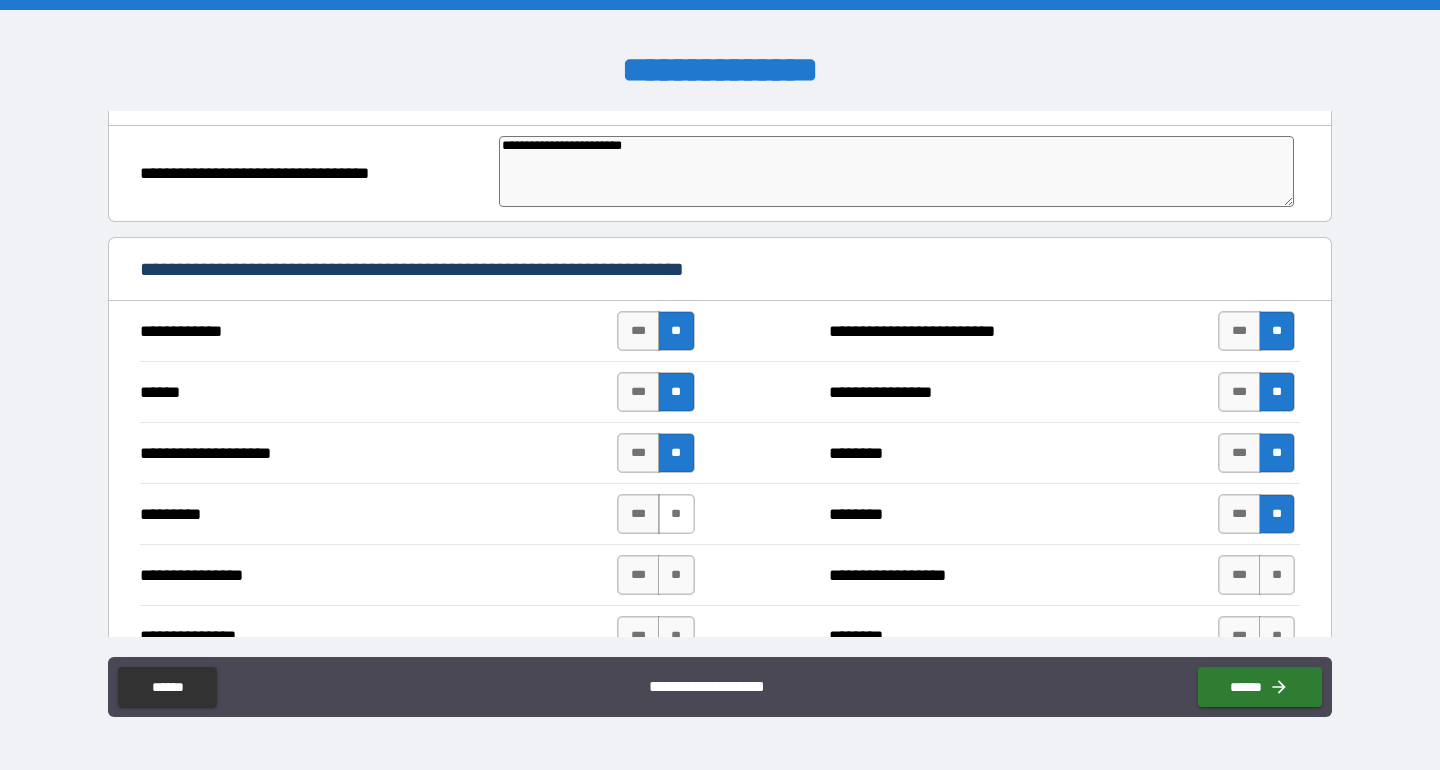 click on "**" at bounding box center [676, 514] 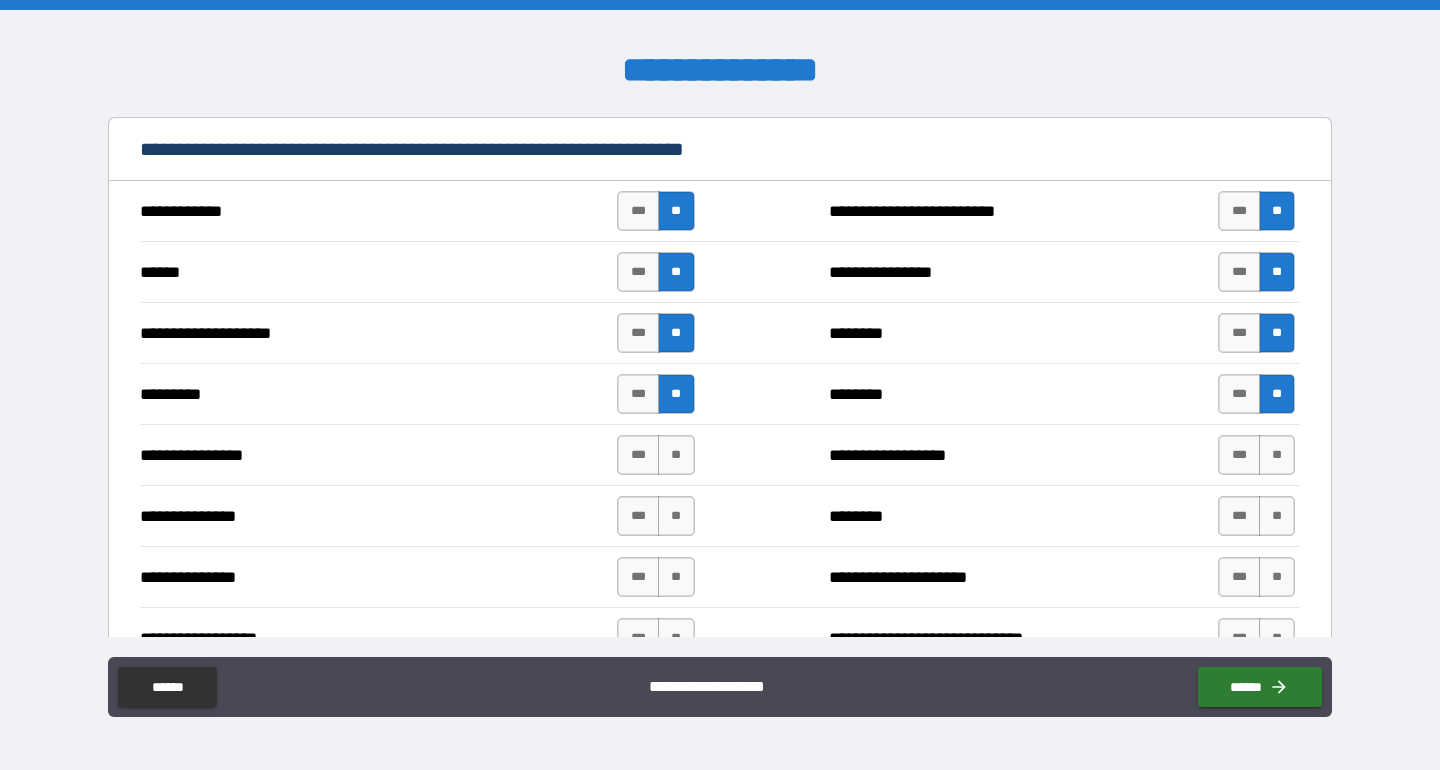 scroll, scrollTop: 432, scrollLeft: 0, axis: vertical 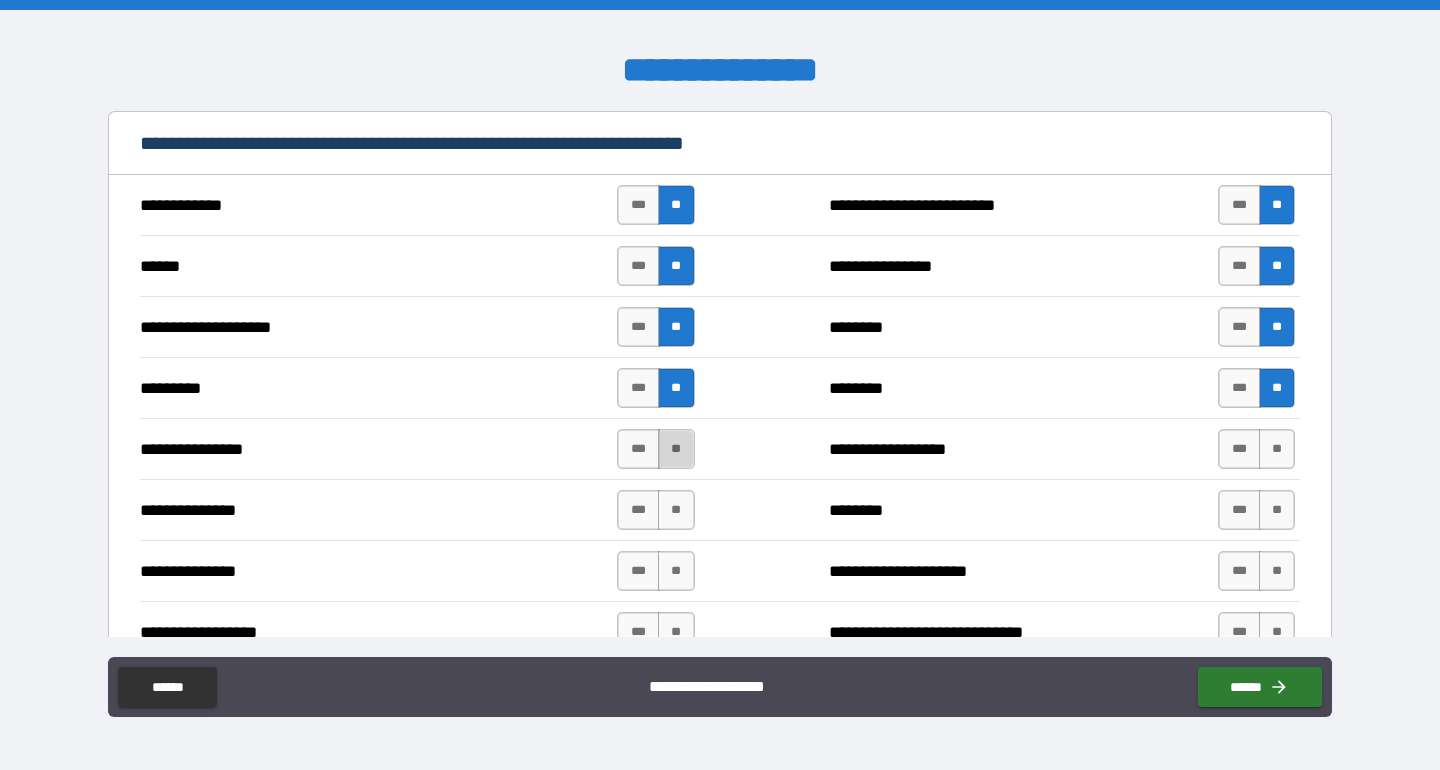 click on "**" at bounding box center [676, 449] 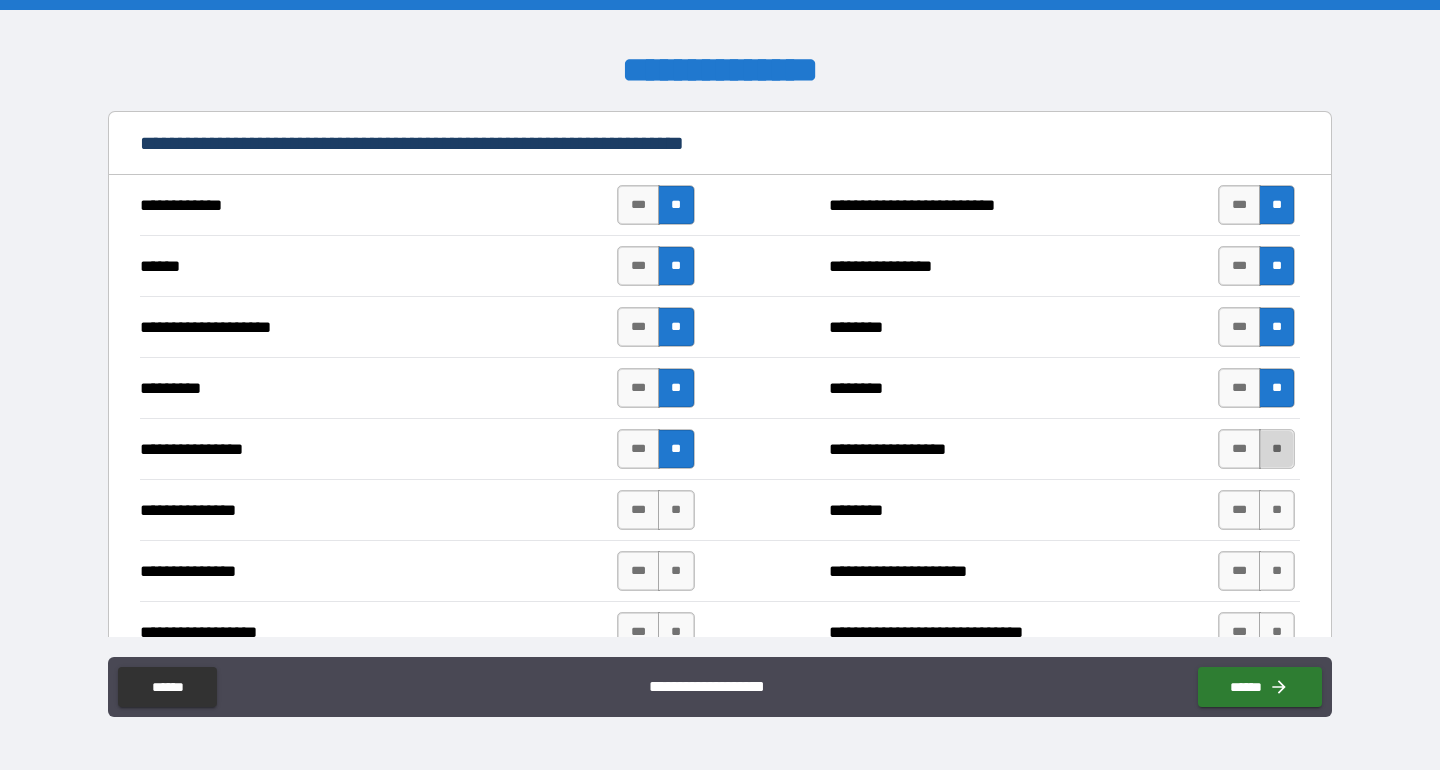 click on "**" at bounding box center [1277, 449] 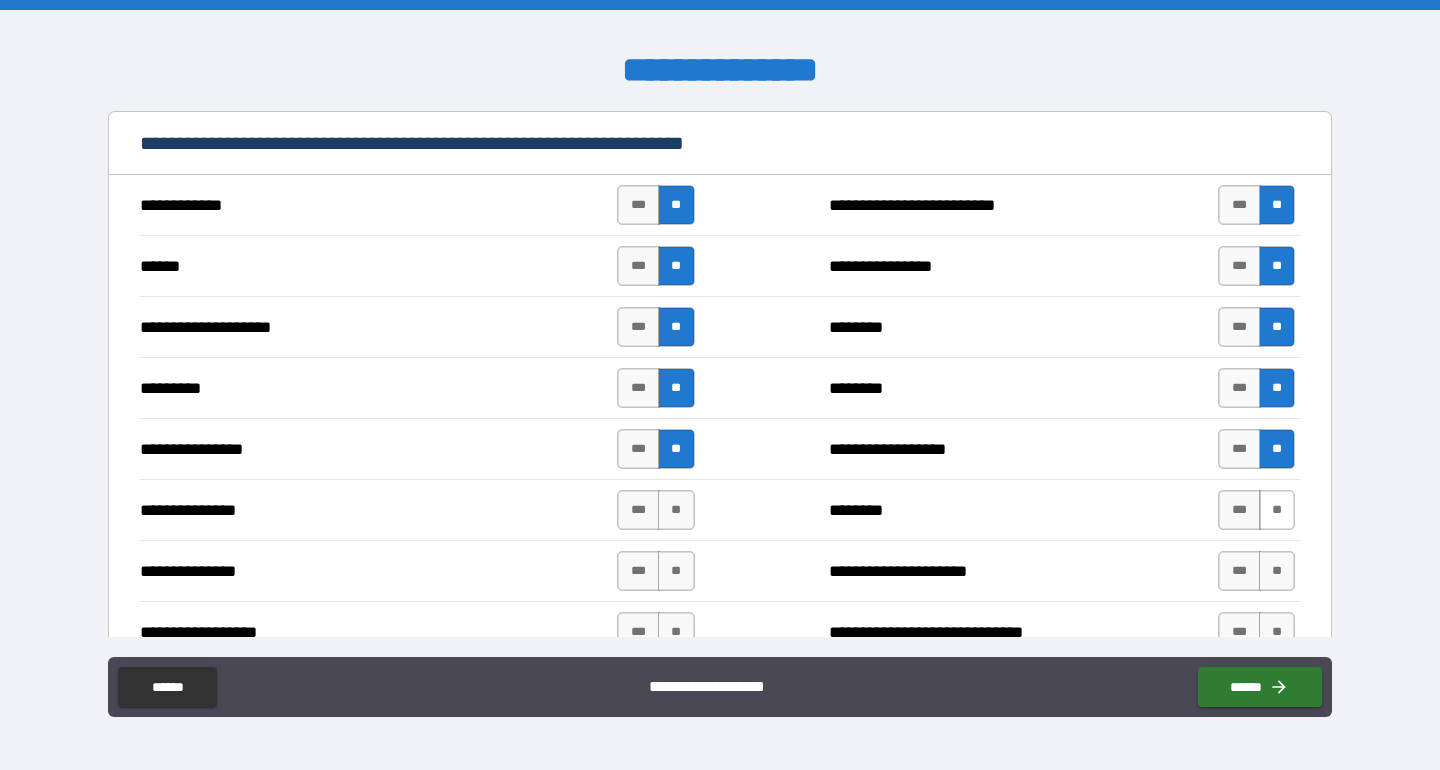 click on "**" at bounding box center (1277, 510) 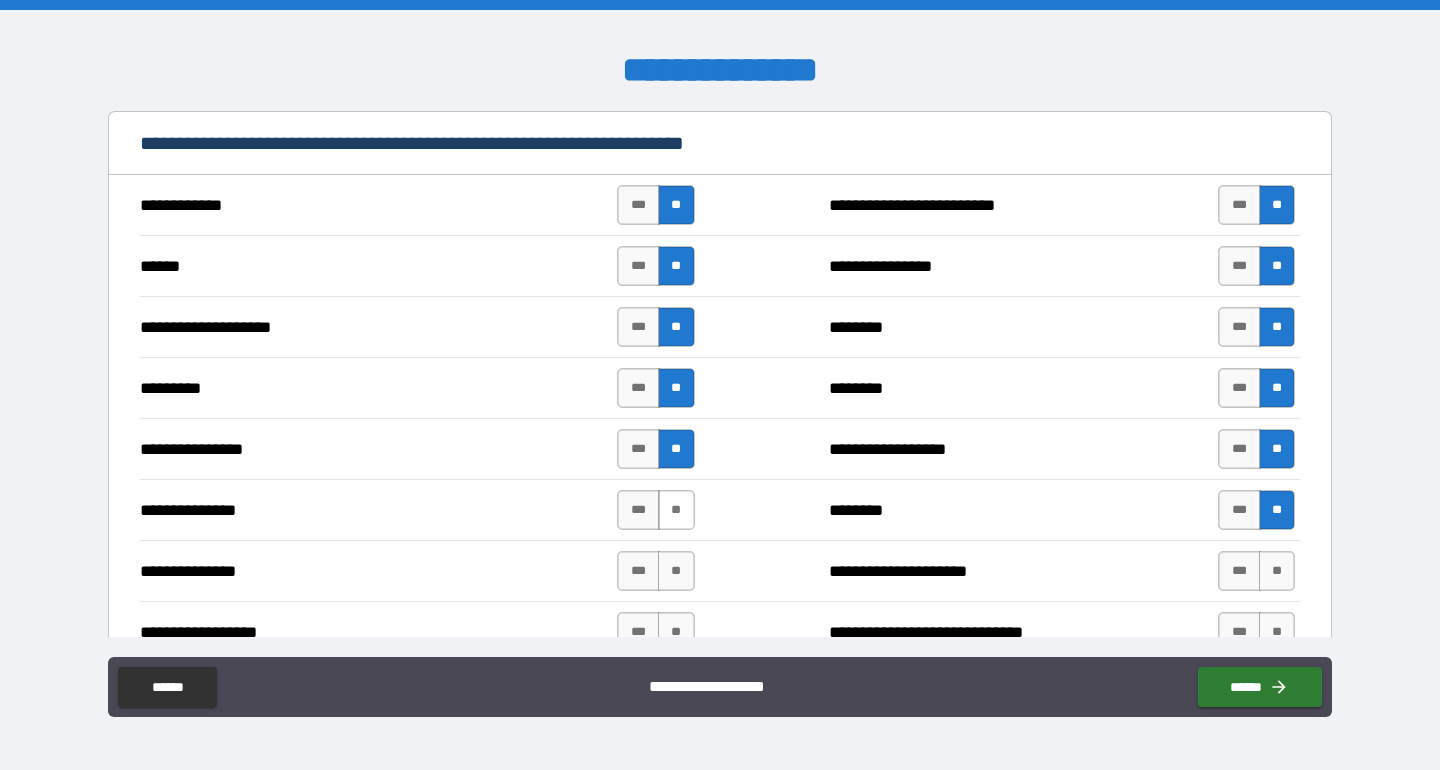 click on "**" at bounding box center (676, 510) 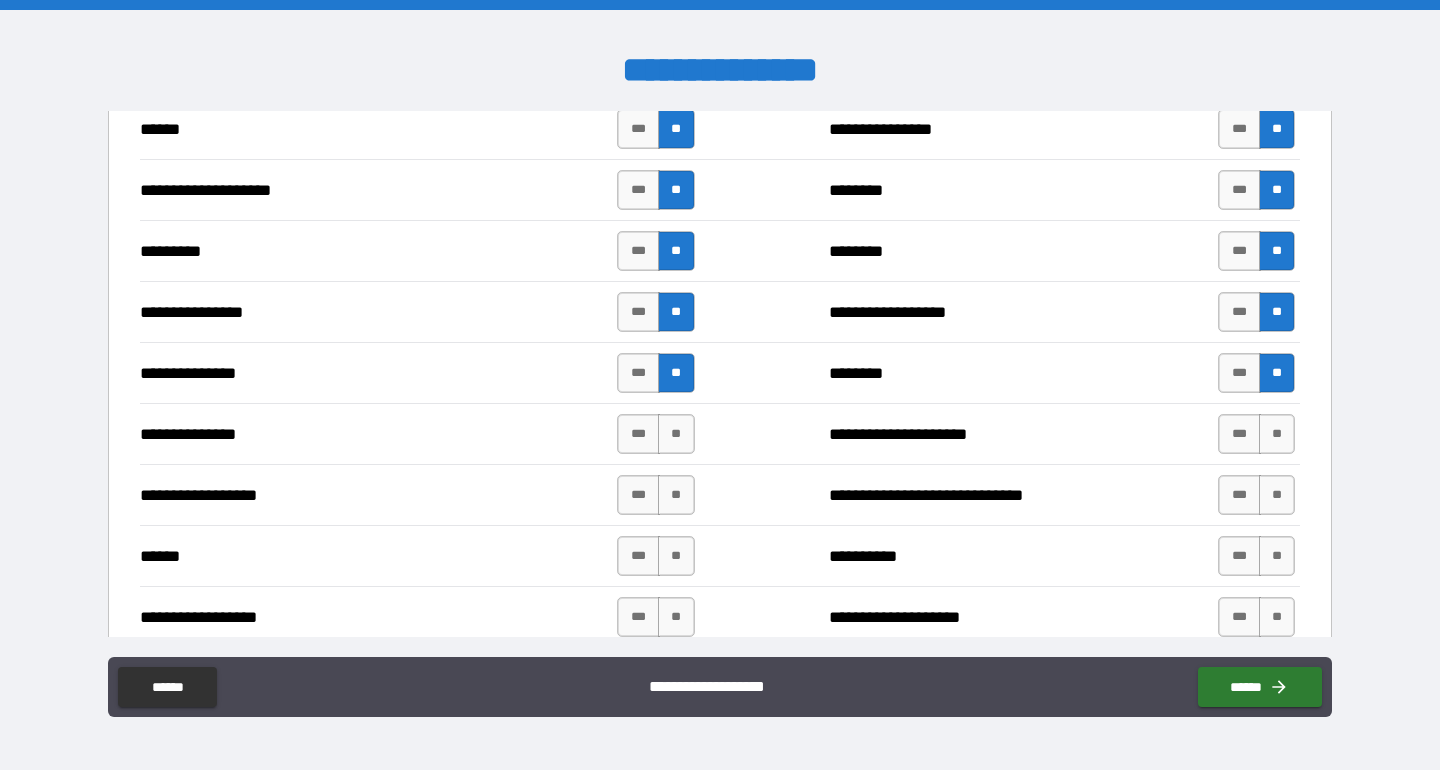 scroll, scrollTop: 572, scrollLeft: 0, axis: vertical 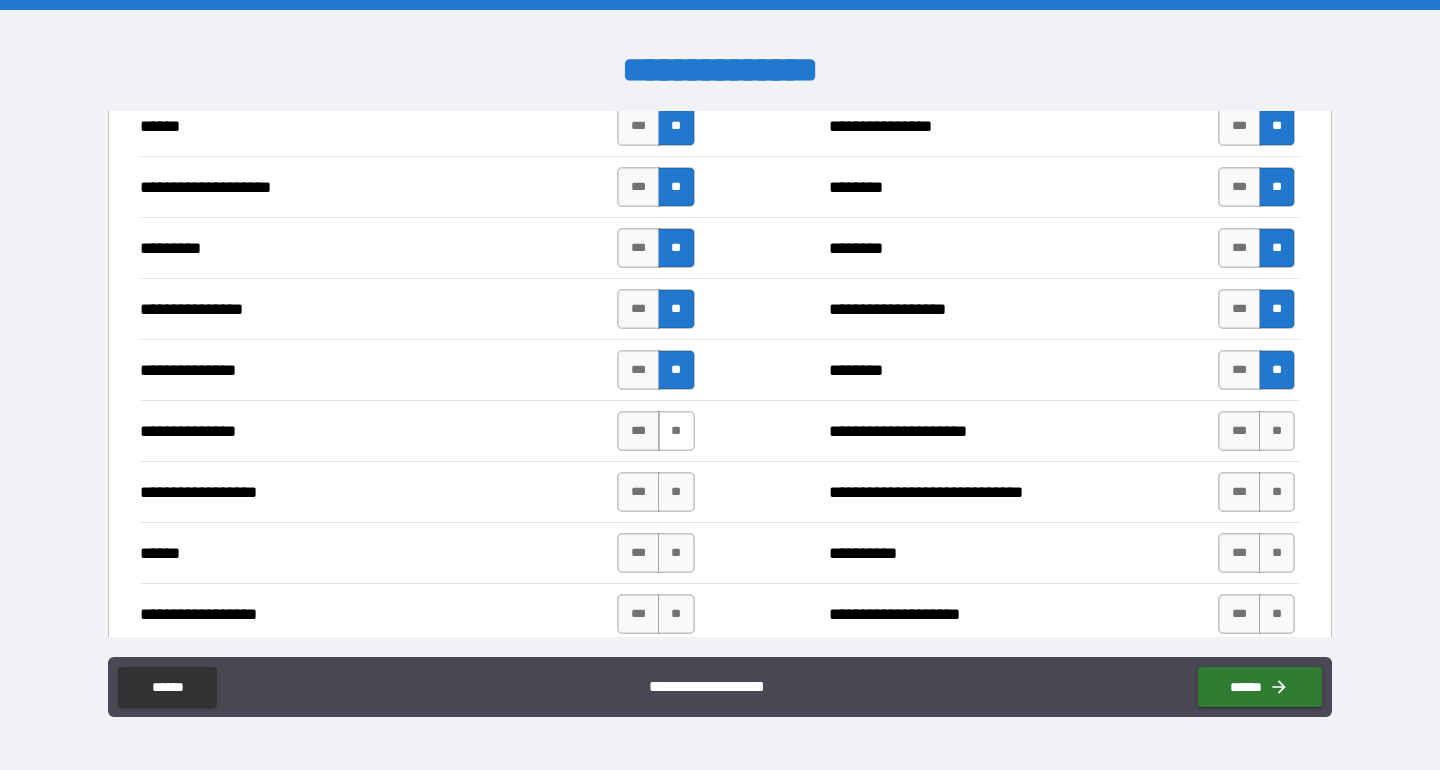 click on "**" at bounding box center [676, 431] 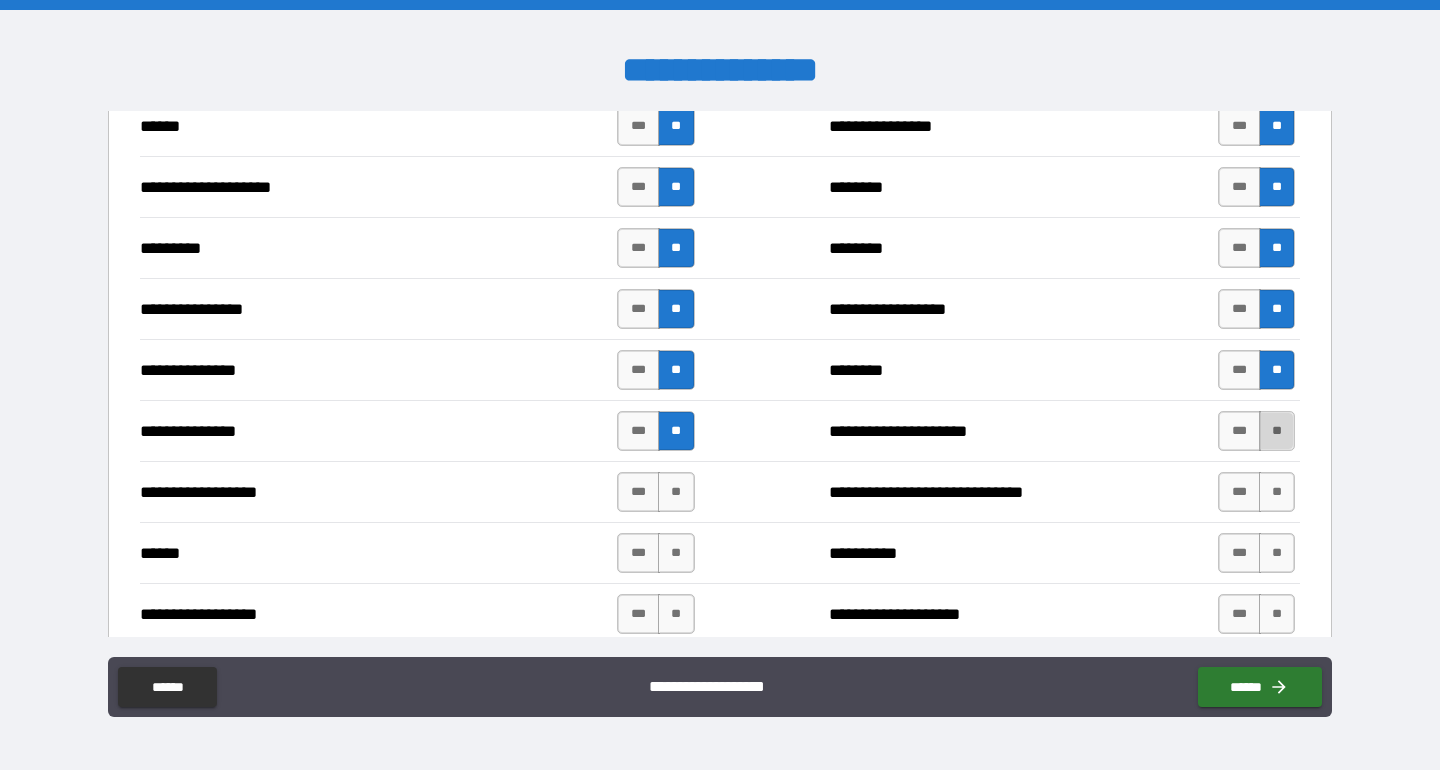 click on "**" at bounding box center (1277, 431) 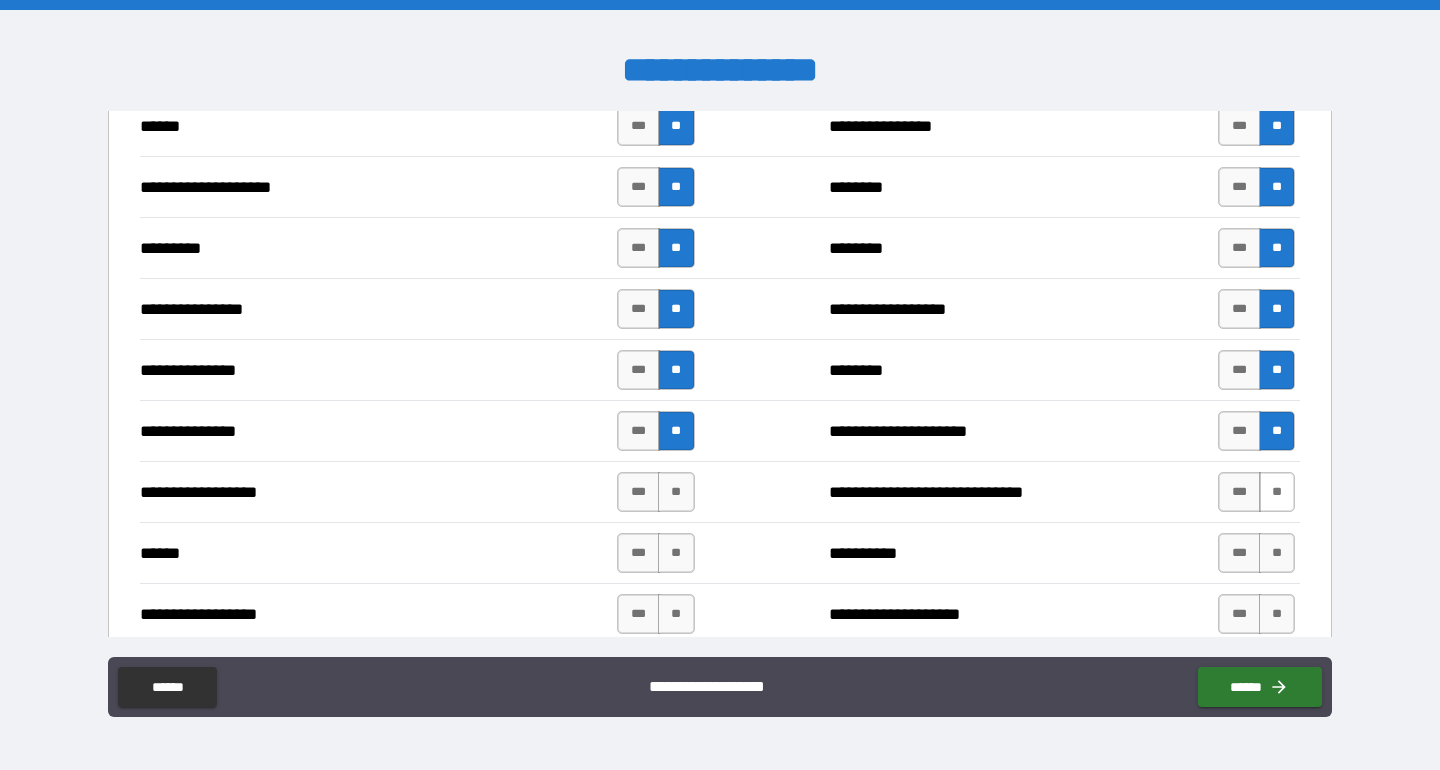 click on "**" at bounding box center (1277, 492) 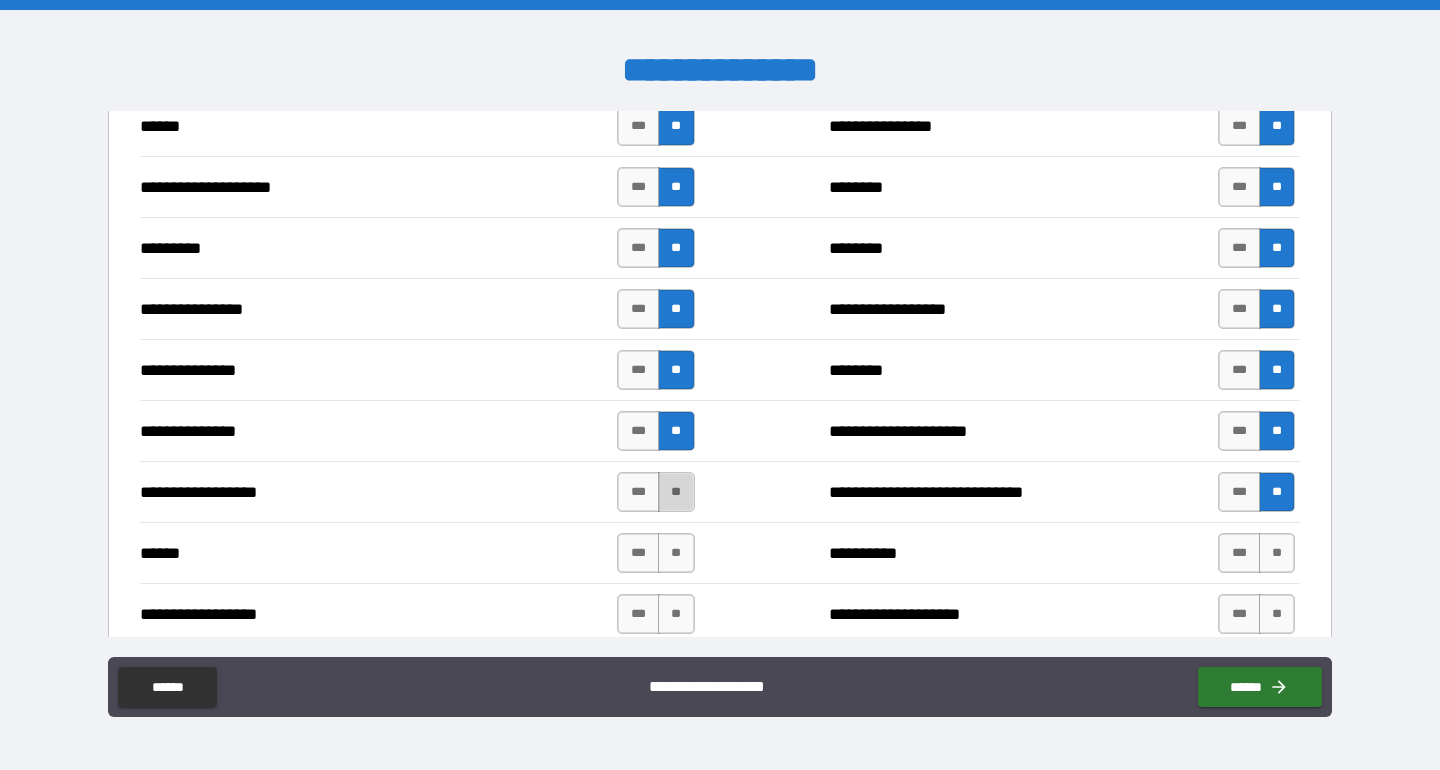 click on "**" at bounding box center [676, 492] 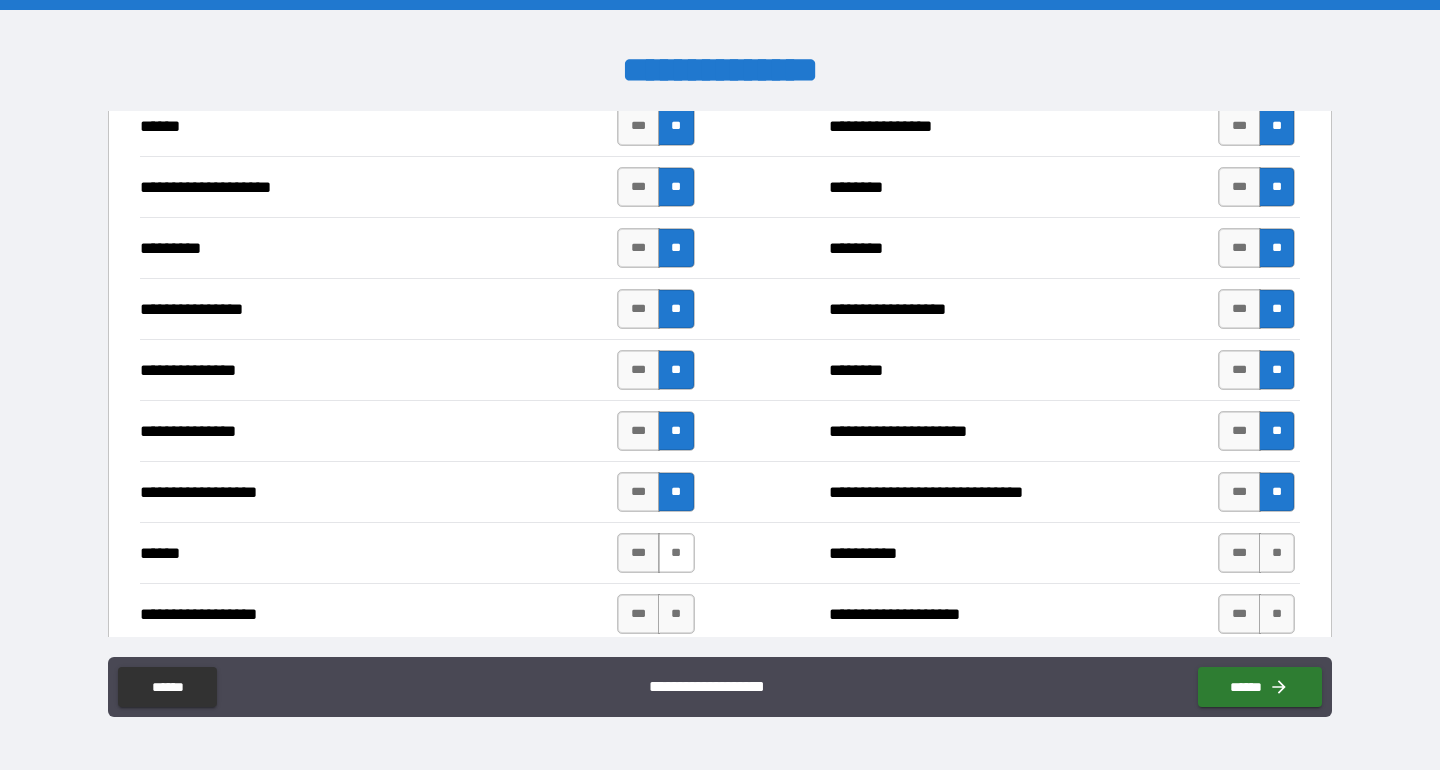 click on "**" at bounding box center (676, 553) 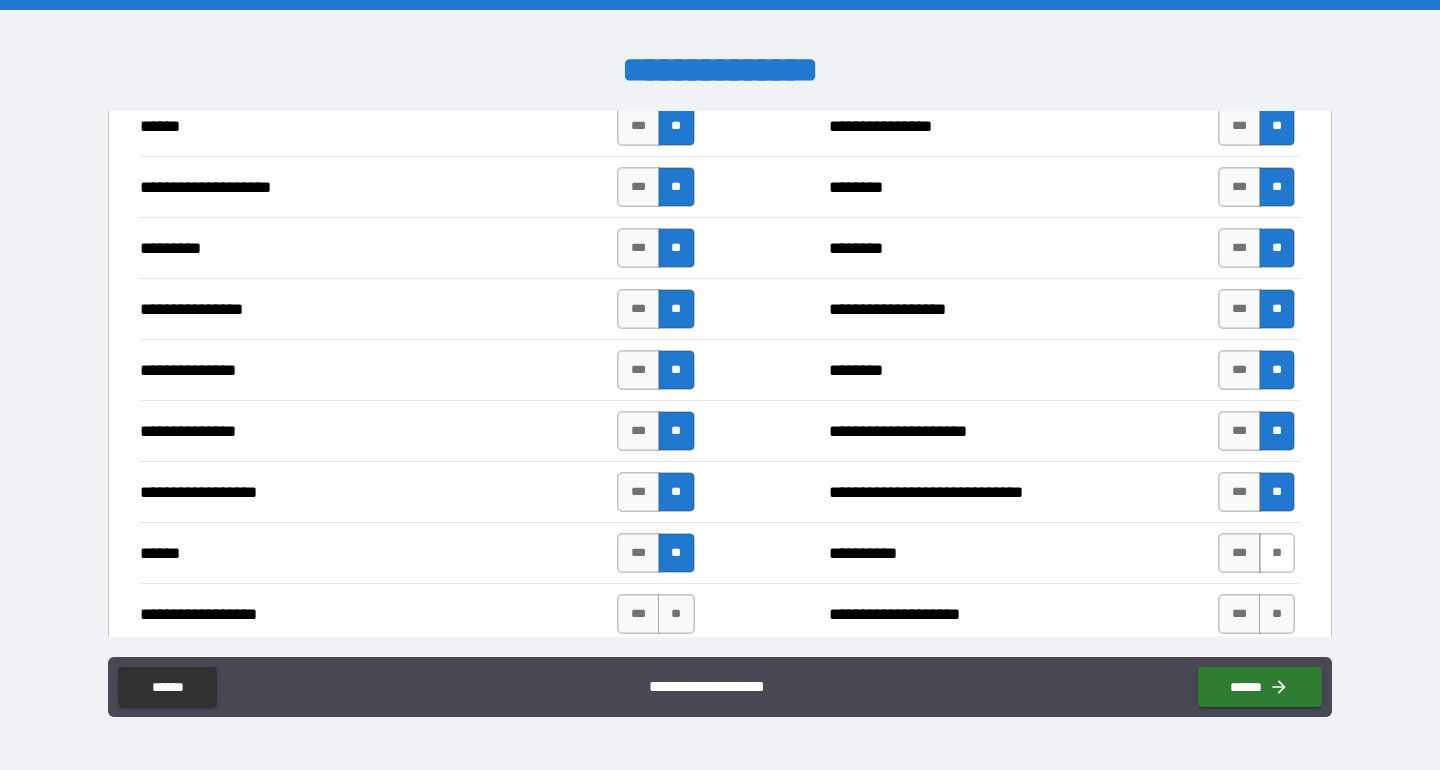 click on "**" at bounding box center (1277, 553) 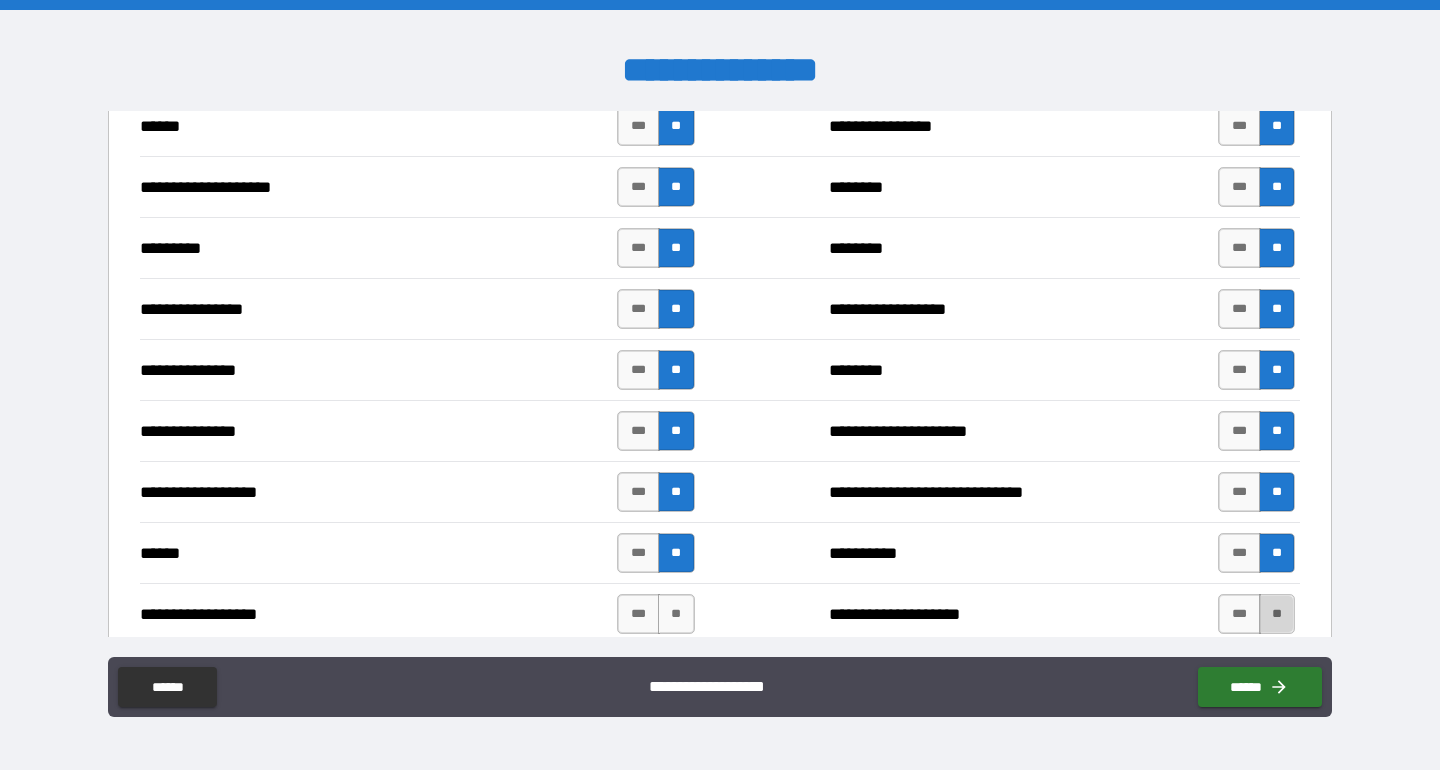 click on "**" at bounding box center [1277, 614] 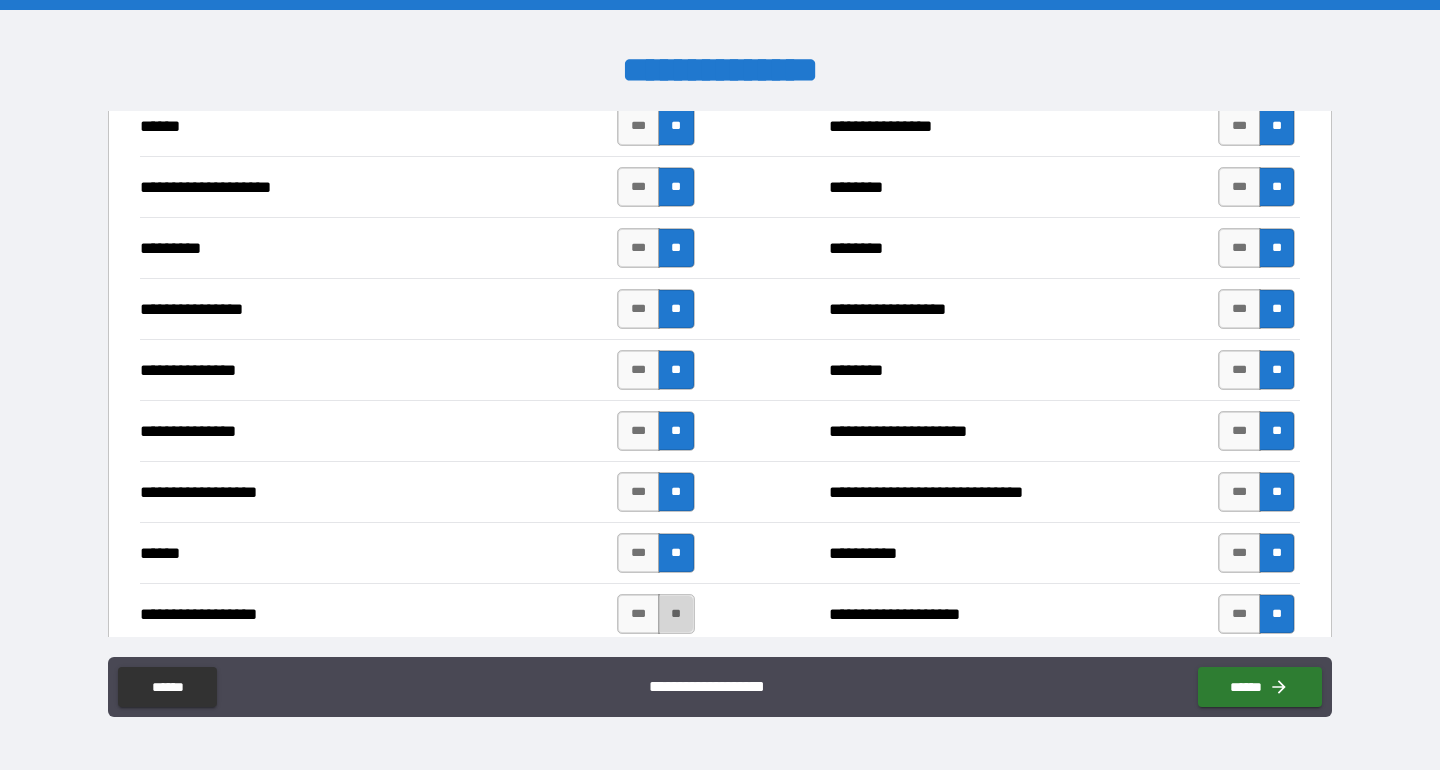 click on "**" at bounding box center (676, 614) 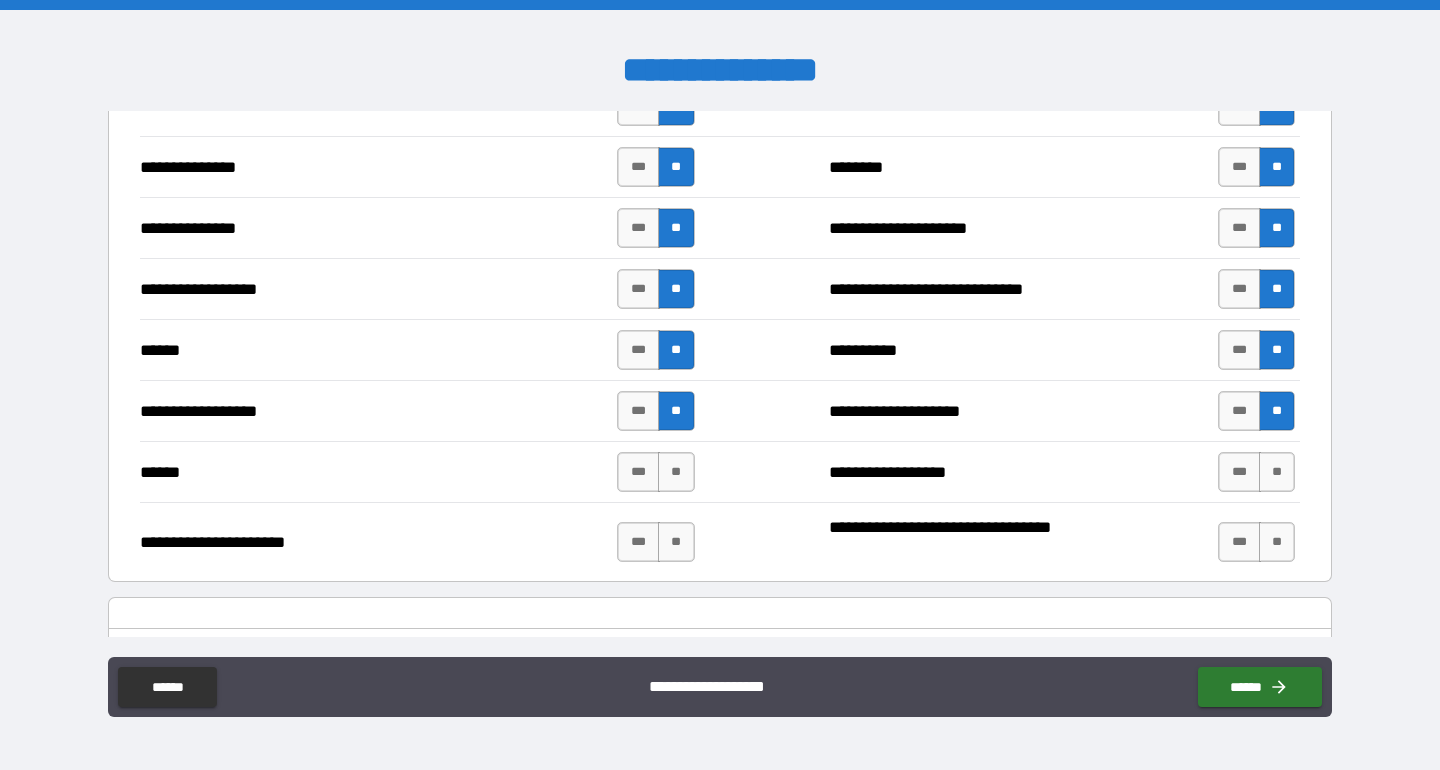 scroll, scrollTop: 794, scrollLeft: 0, axis: vertical 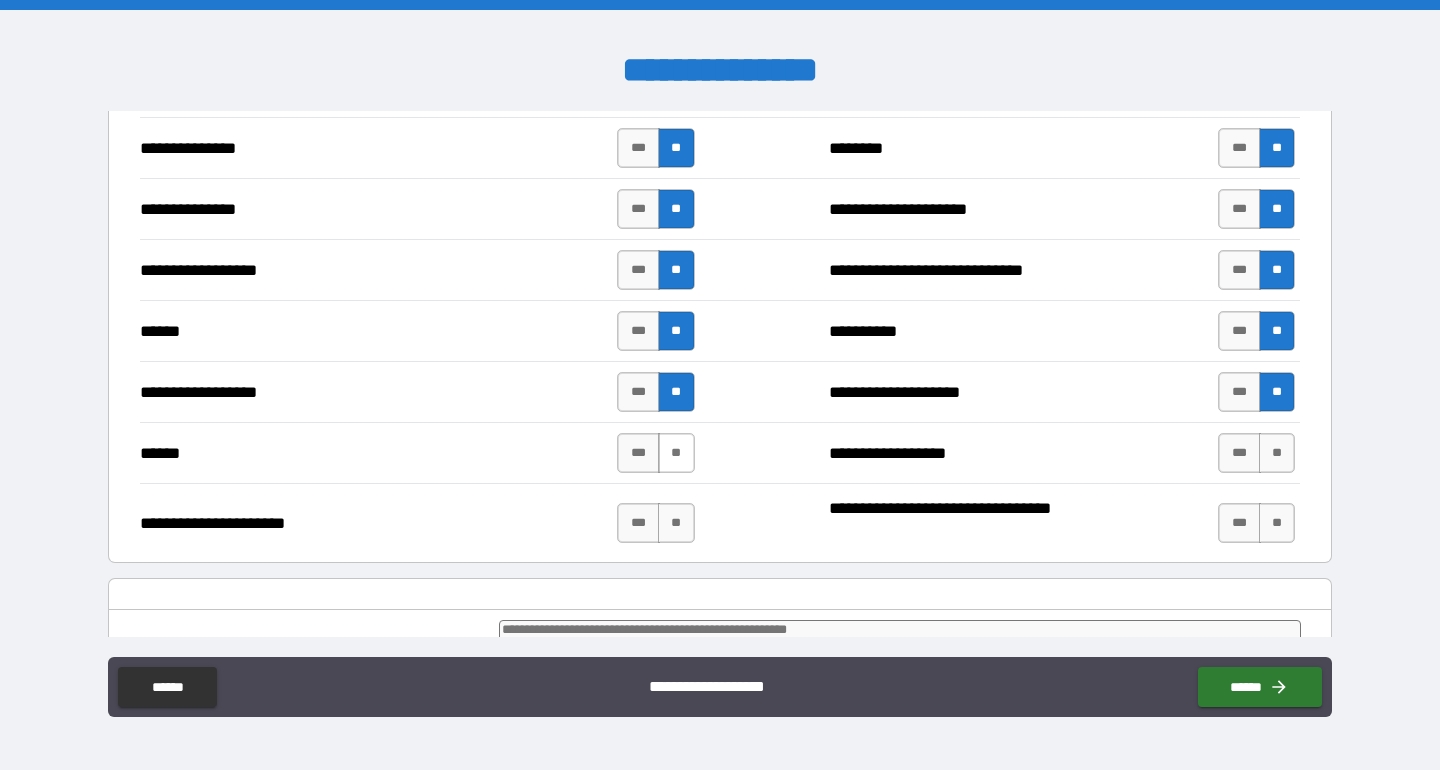 click on "**" at bounding box center [676, 453] 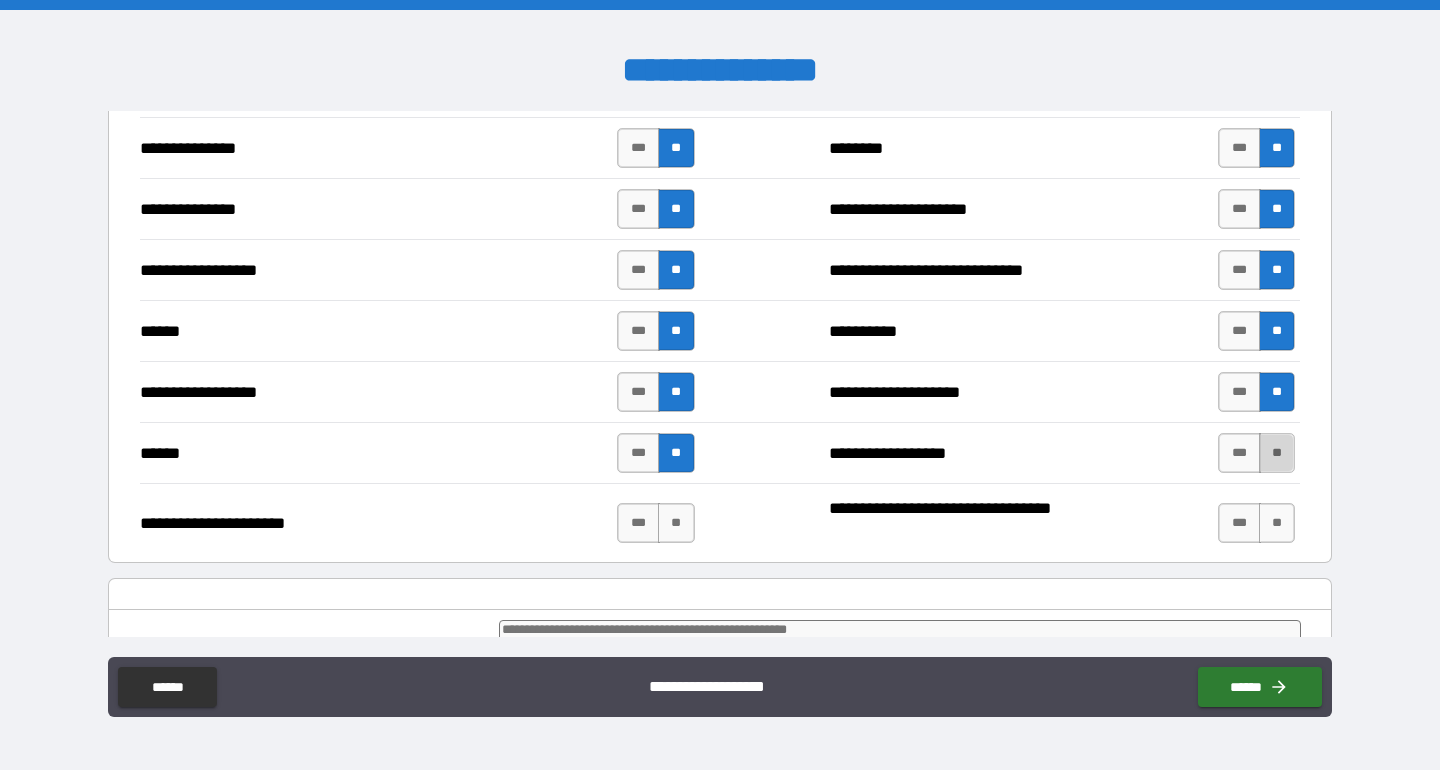 click on "**" at bounding box center (1277, 453) 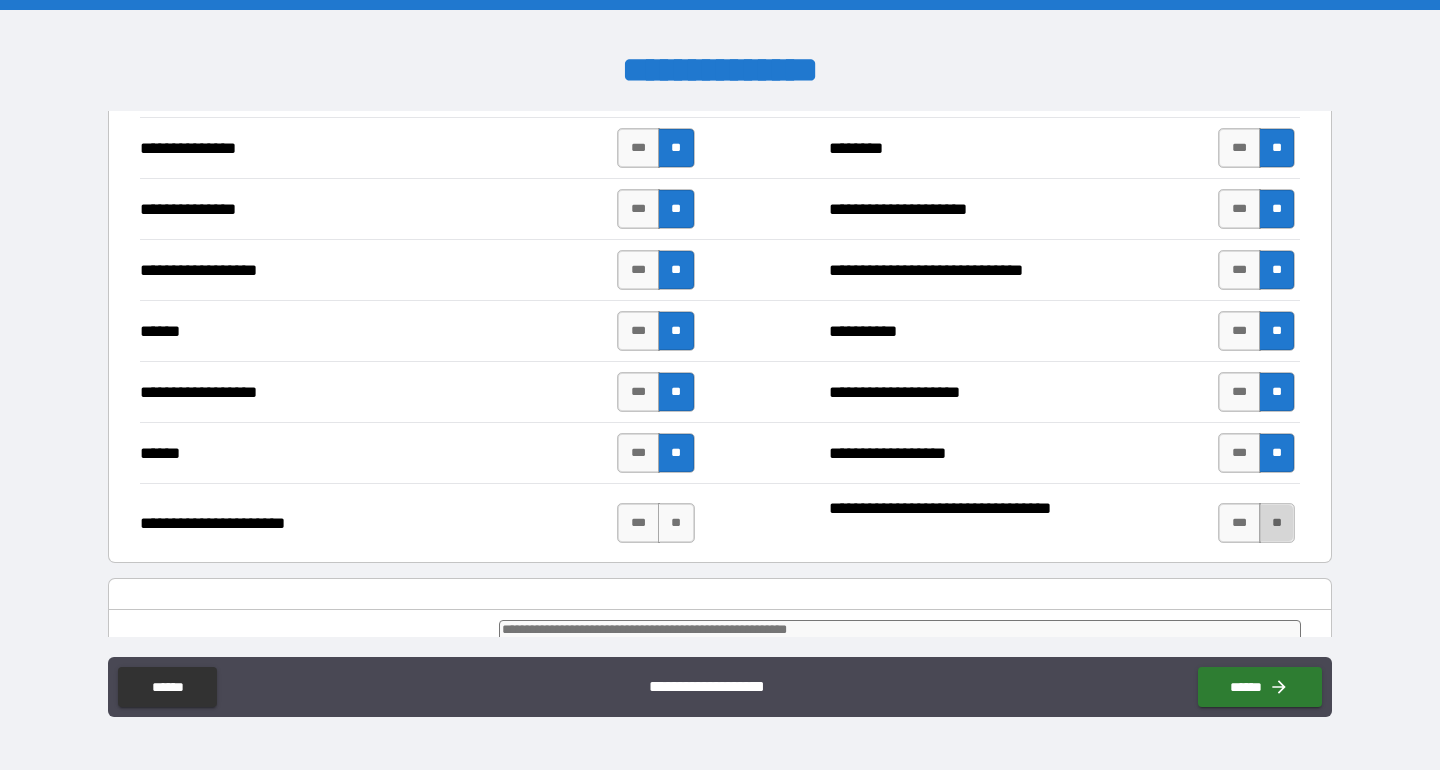 click on "**" at bounding box center [1277, 523] 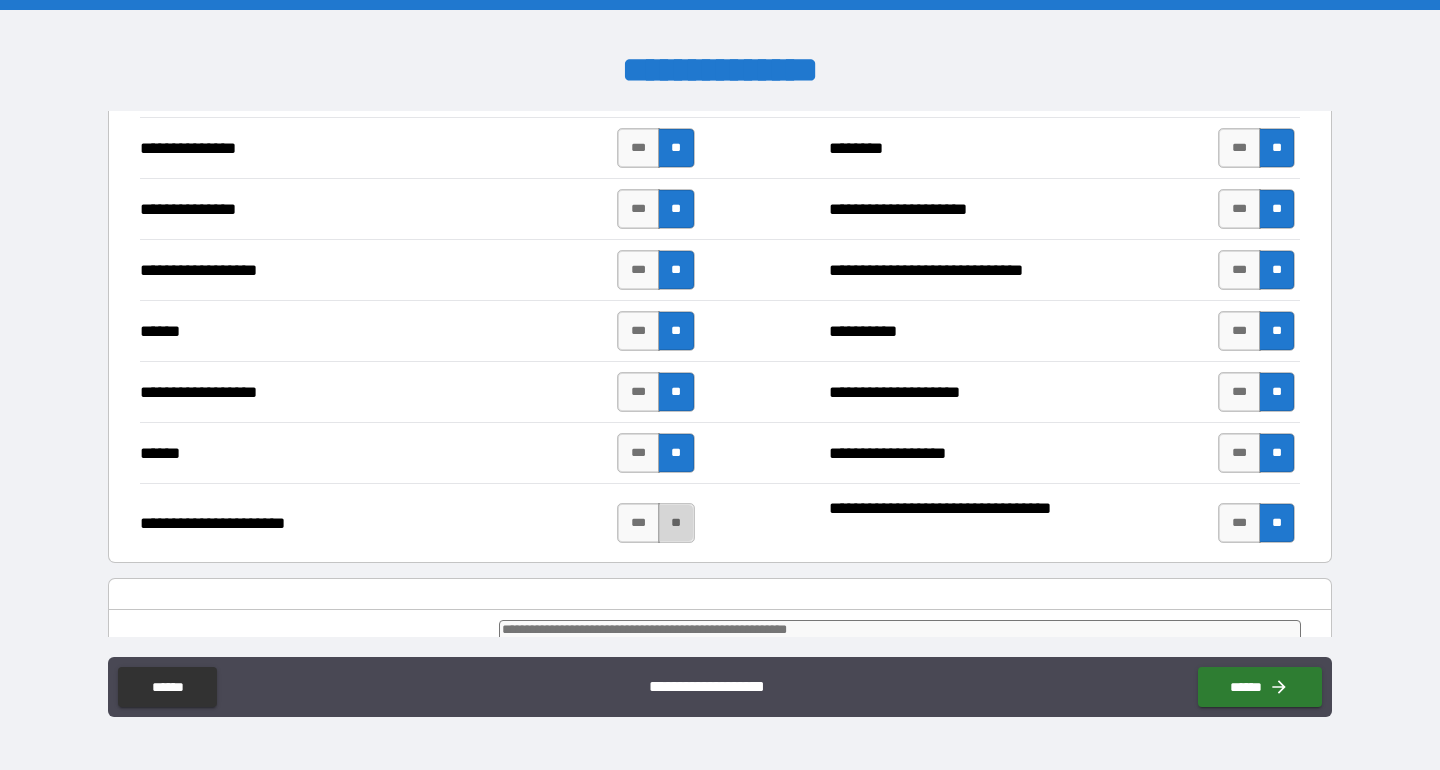 click on "**" at bounding box center [676, 523] 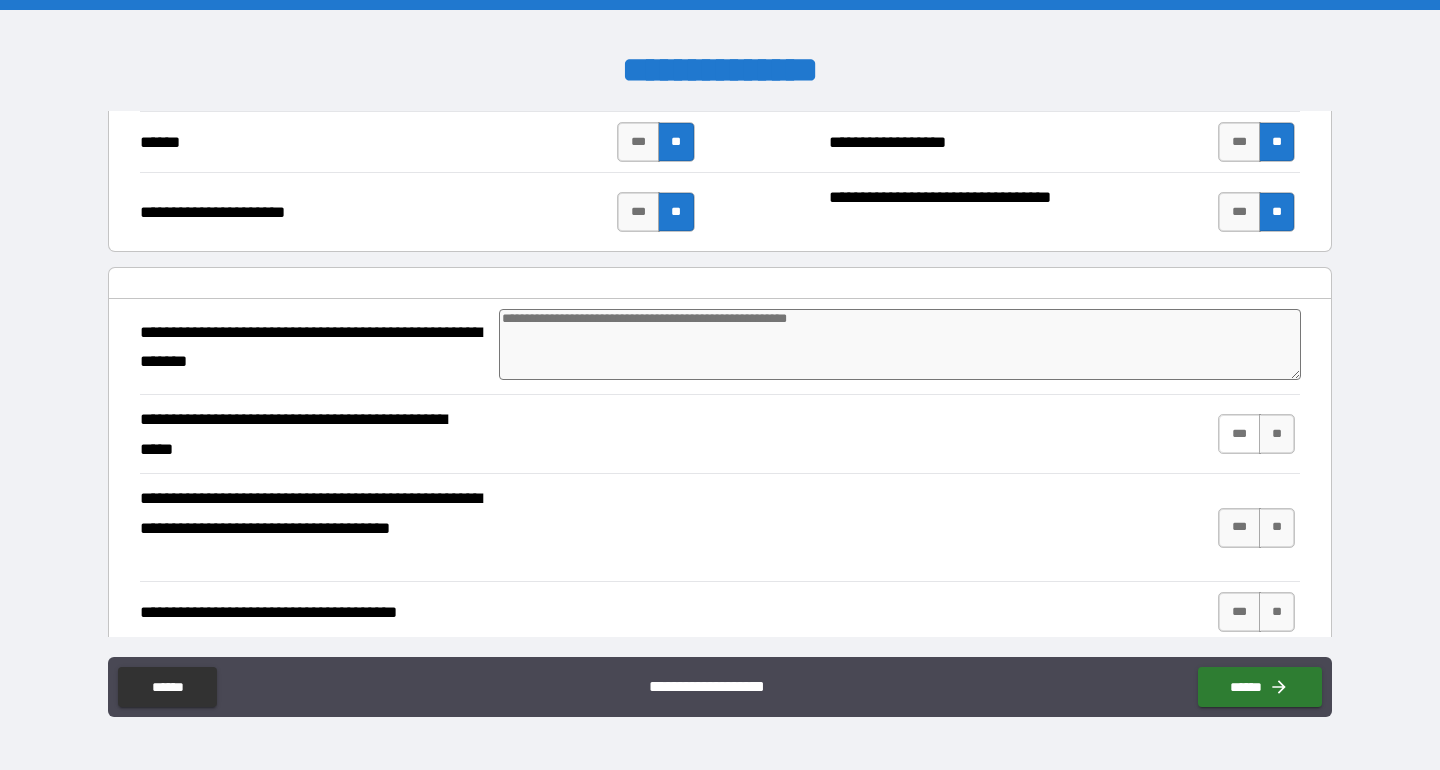 scroll, scrollTop: 1109, scrollLeft: 0, axis: vertical 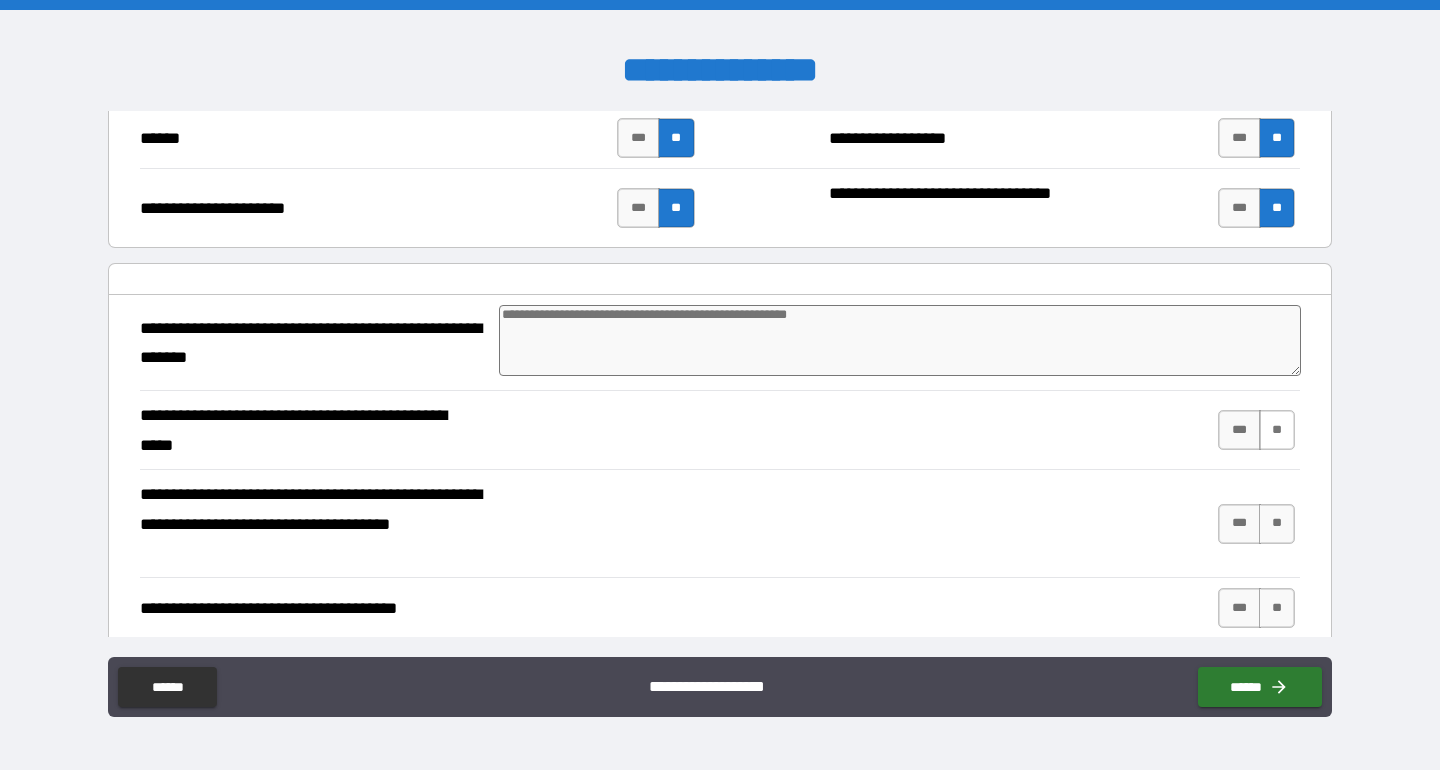 click on "**" at bounding box center [1277, 430] 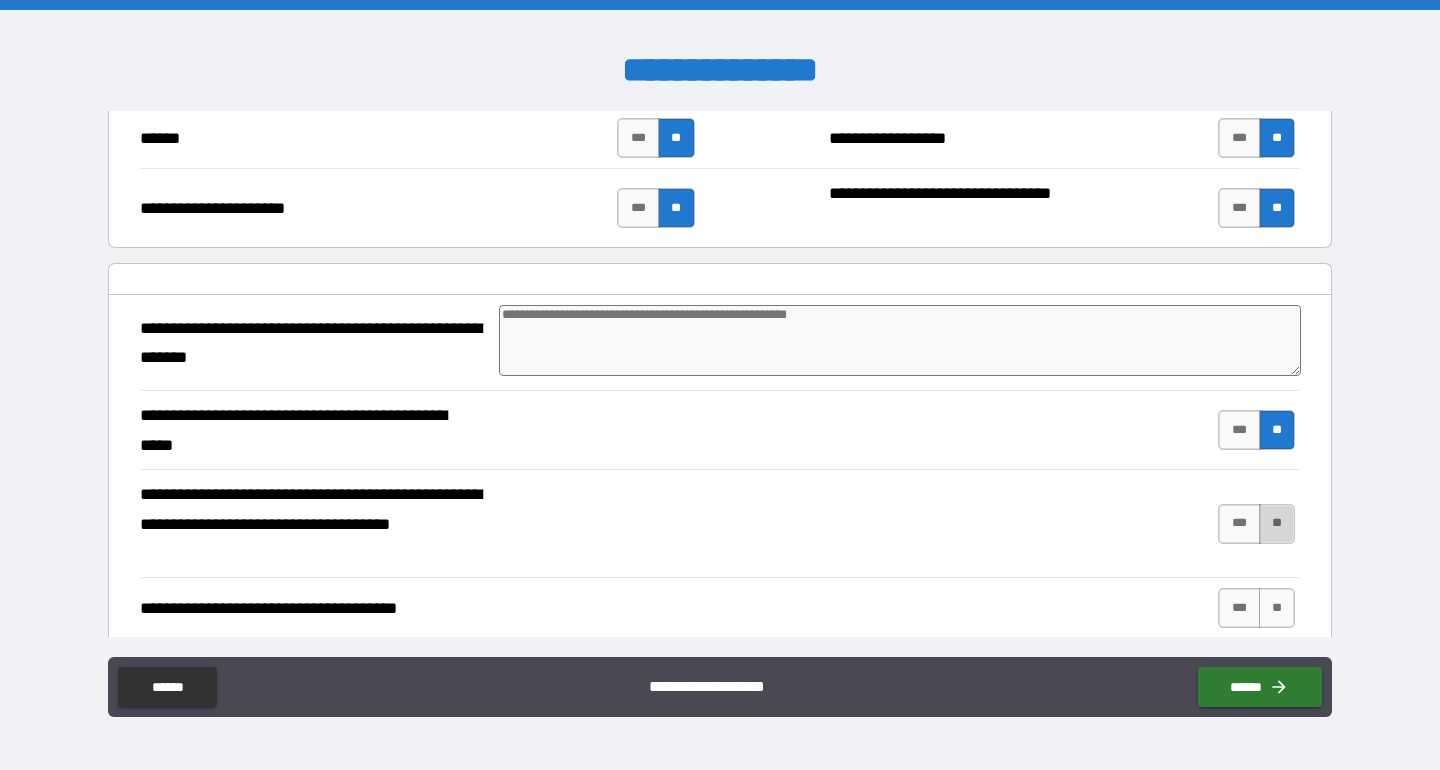 click on "**" at bounding box center (1277, 524) 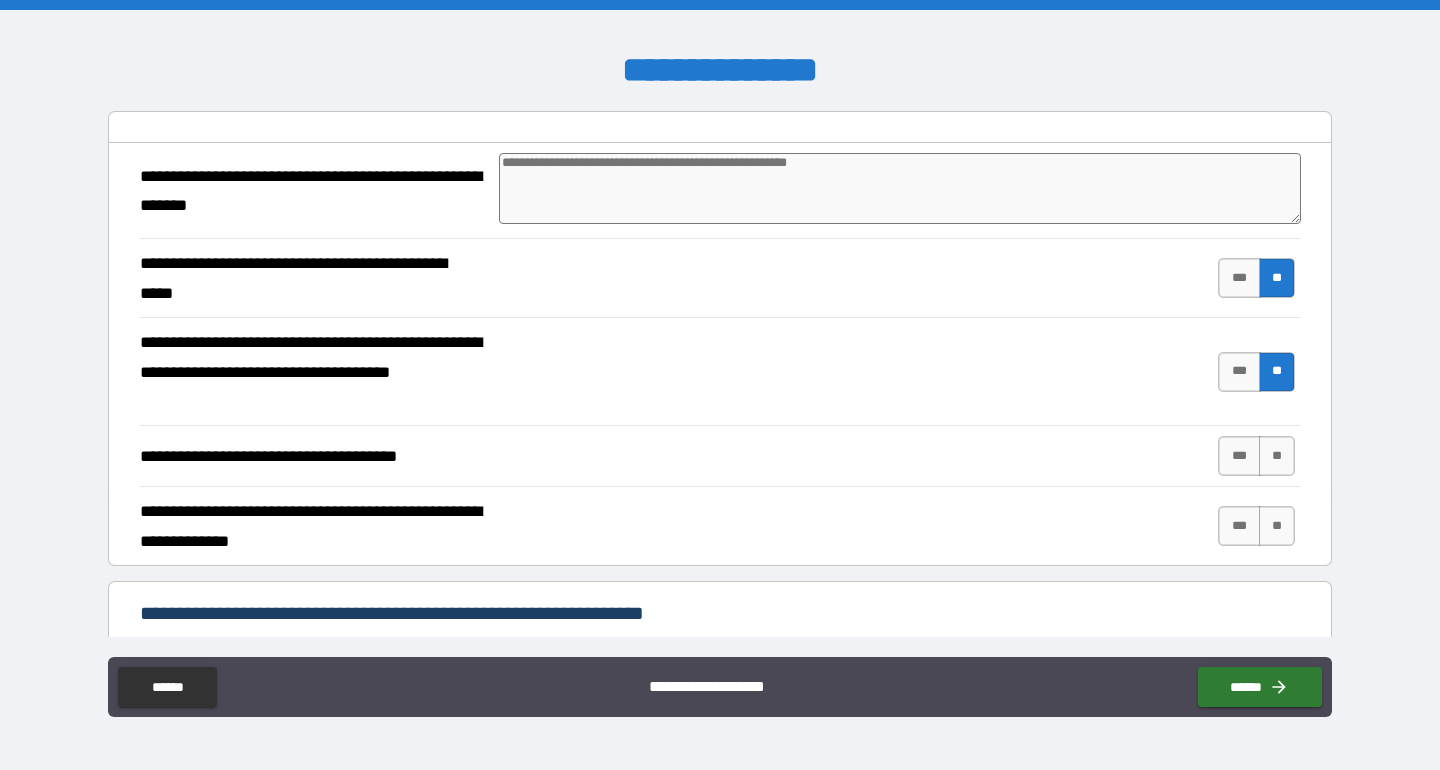 scroll, scrollTop: 1273, scrollLeft: 0, axis: vertical 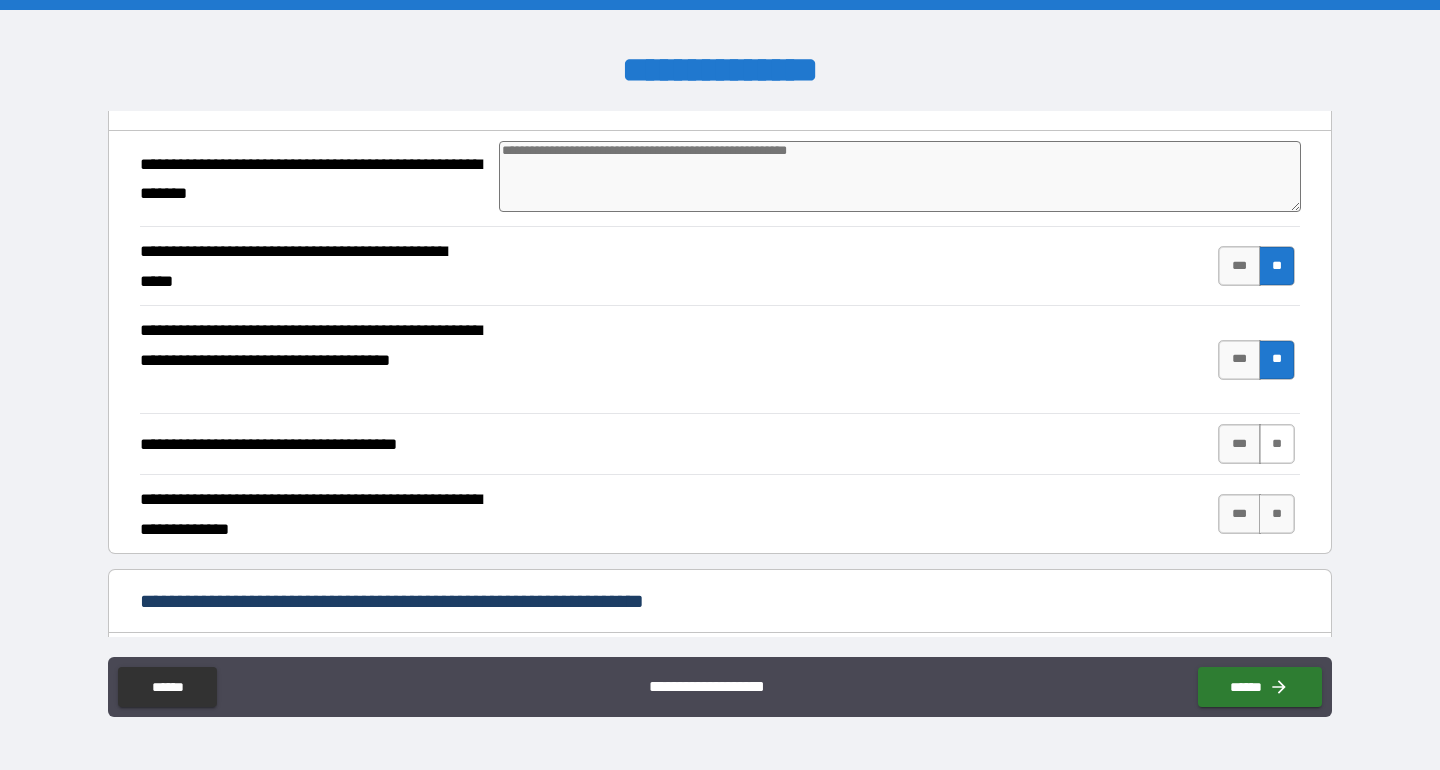 click on "**" at bounding box center (1277, 444) 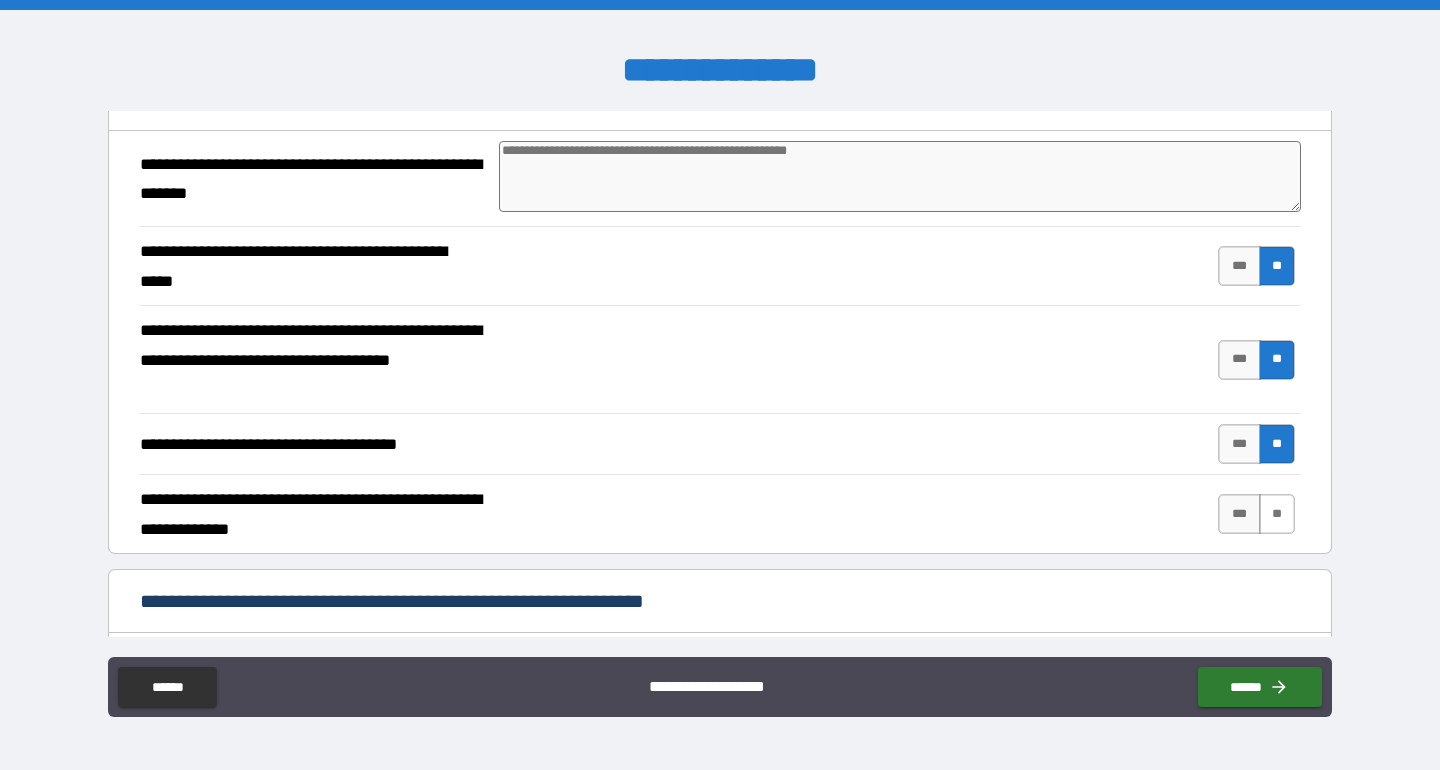 click on "**" at bounding box center (1277, 514) 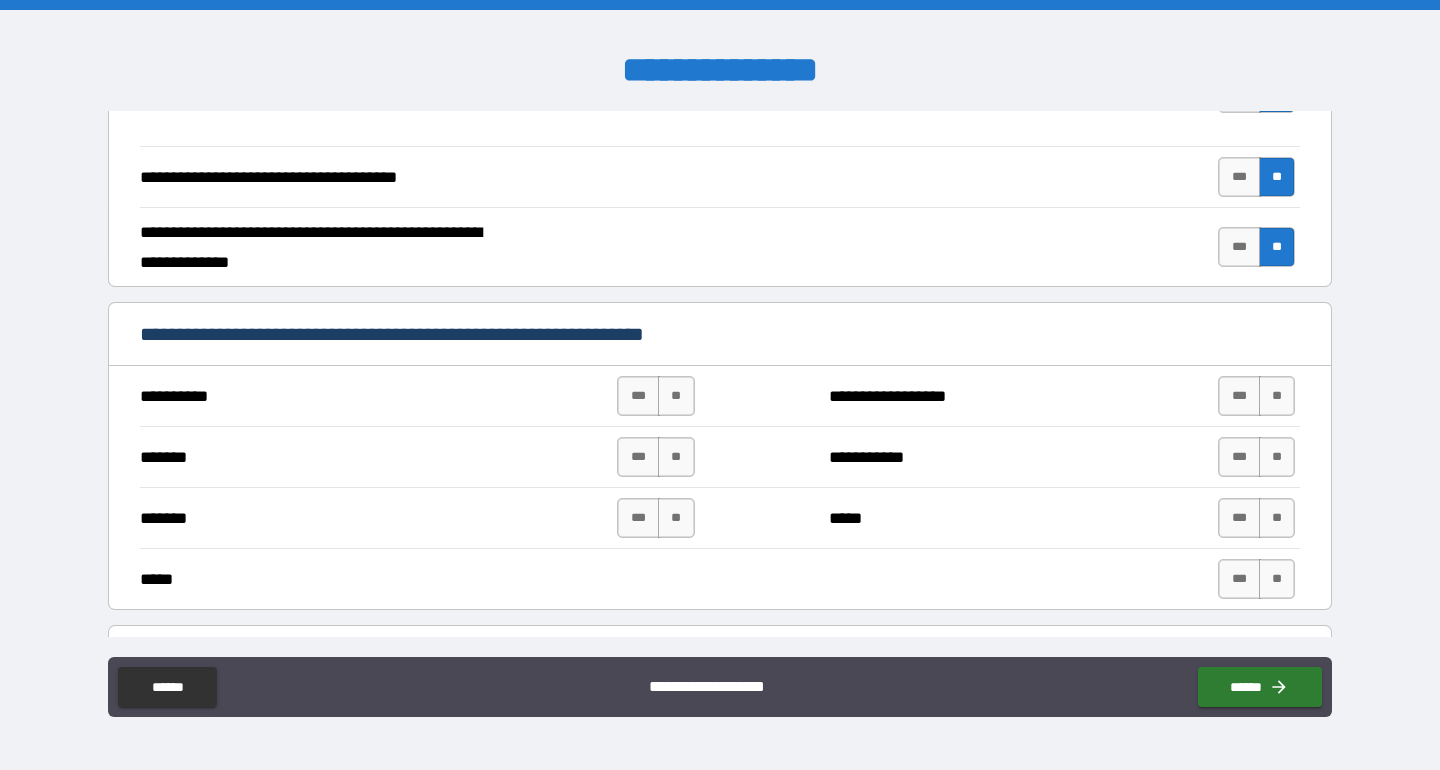scroll, scrollTop: 1542, scrollLeft: 0, axis: vertical 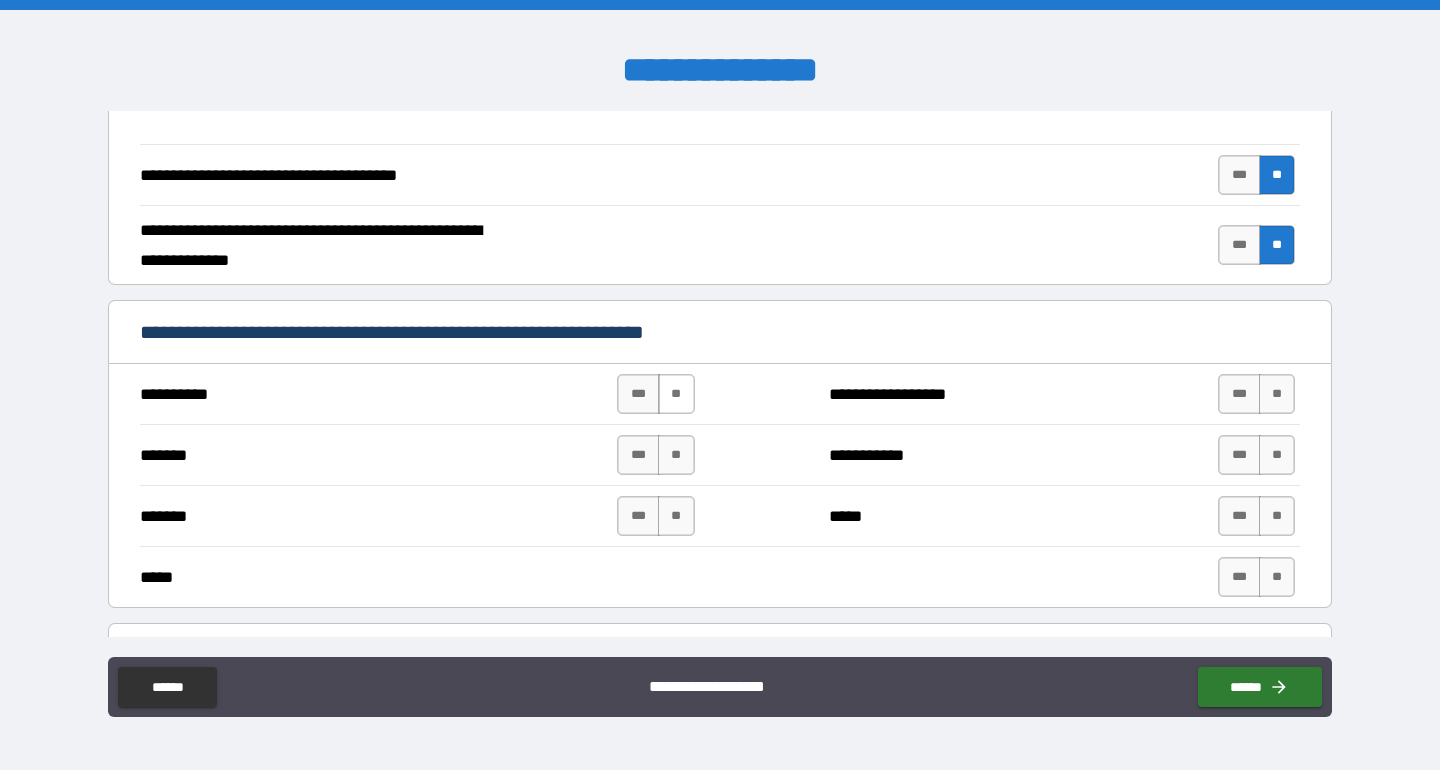 click on "**" at bounding box center (676, 394) 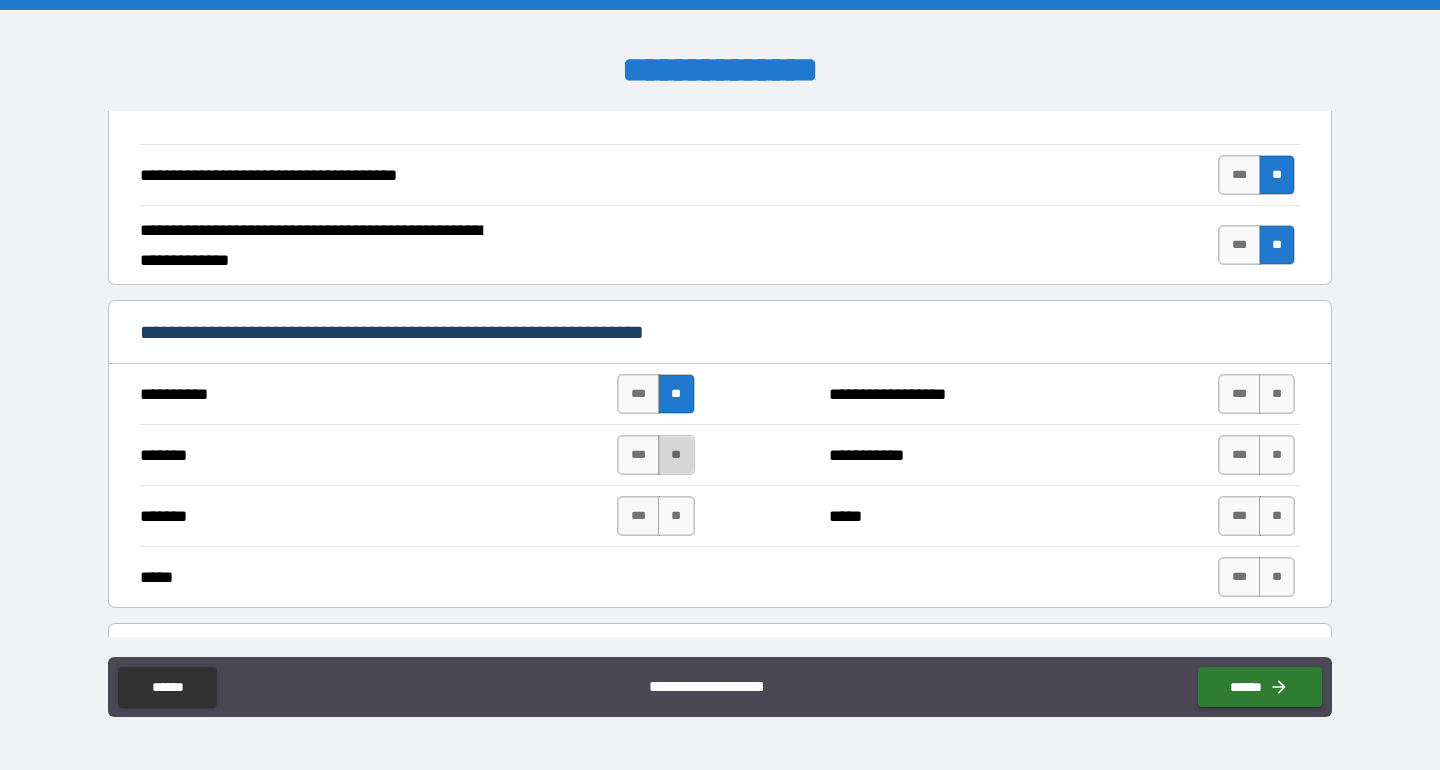 click on "**" at bounding box center [676, 455] 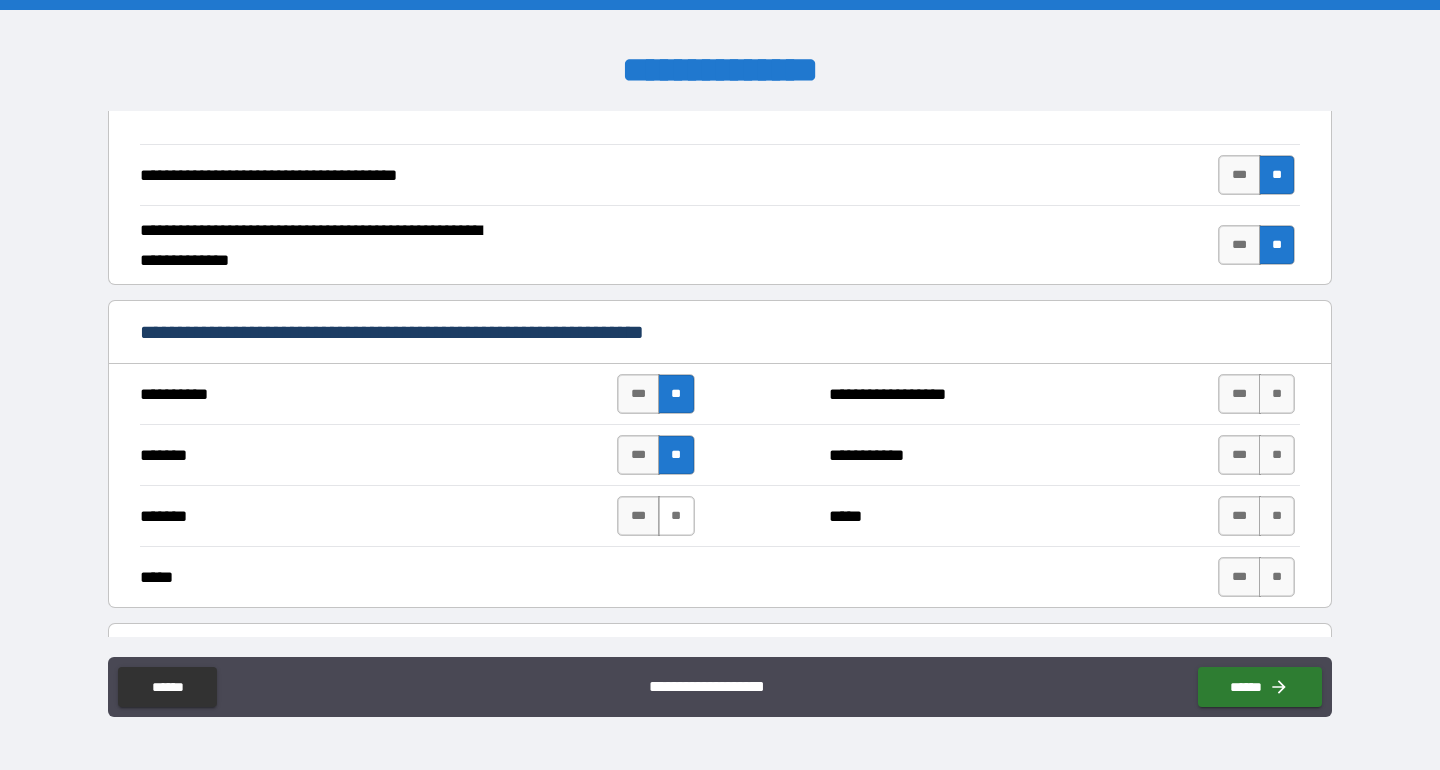 click on "**" at bounding box center [676, 516] 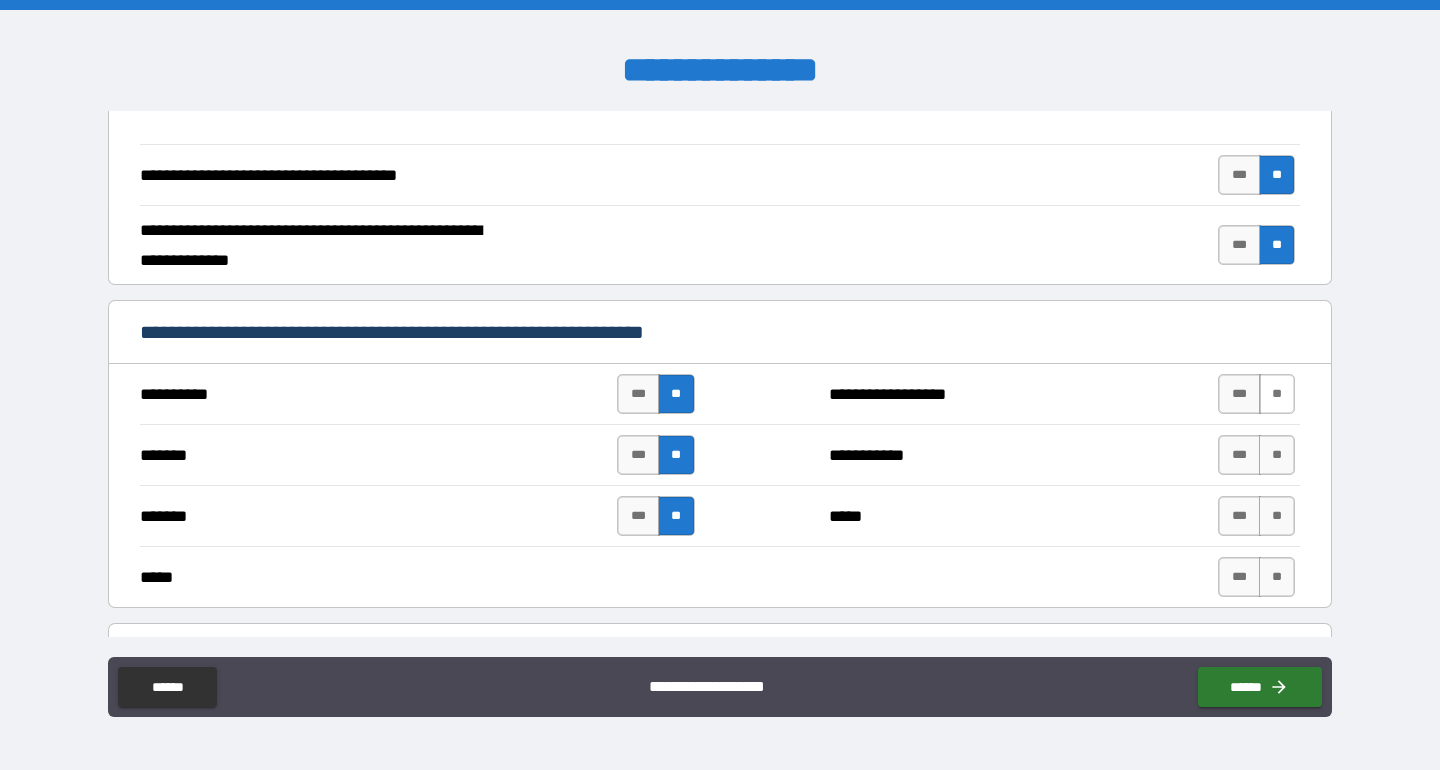 click on "**" at bounding box center (1277, 394) 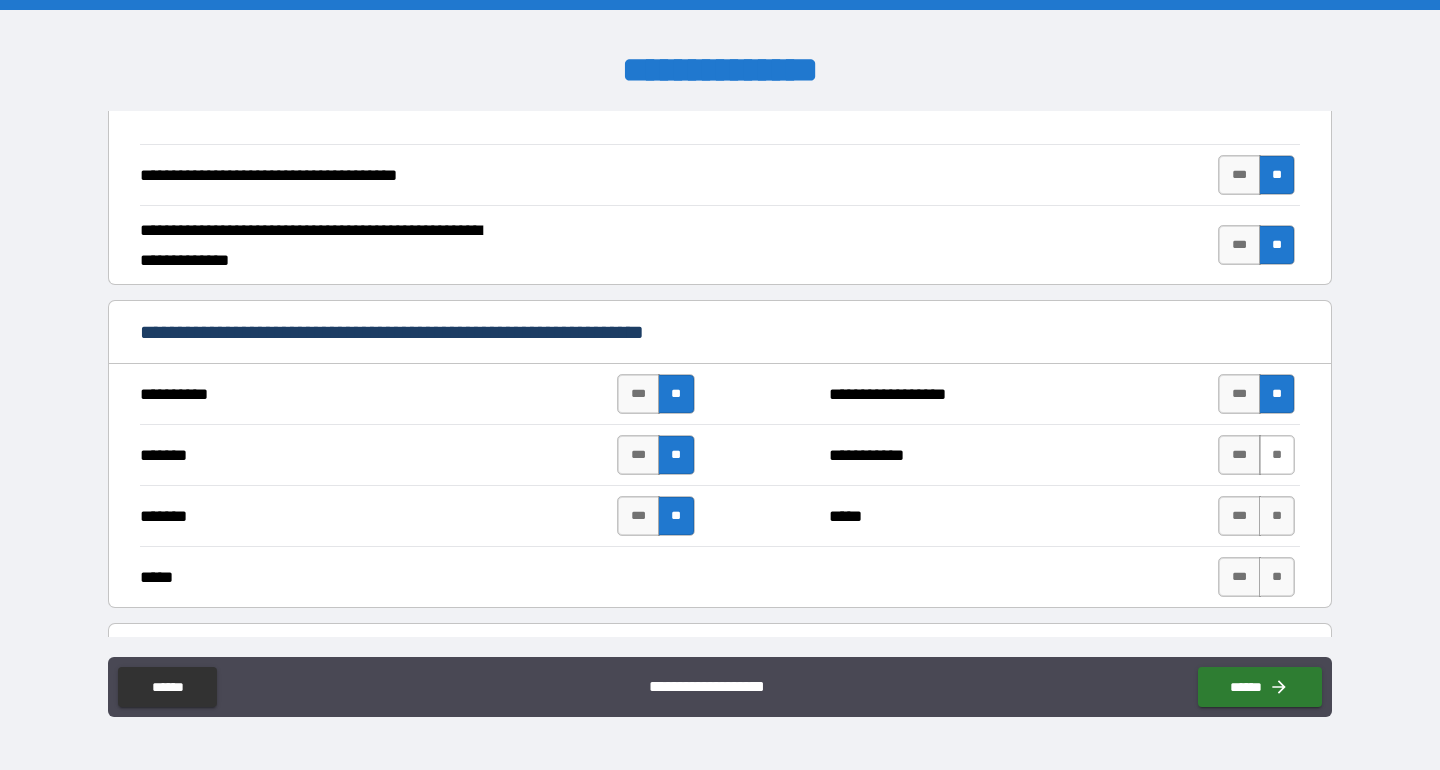 click on "**" at bounding box center [1277, 455] 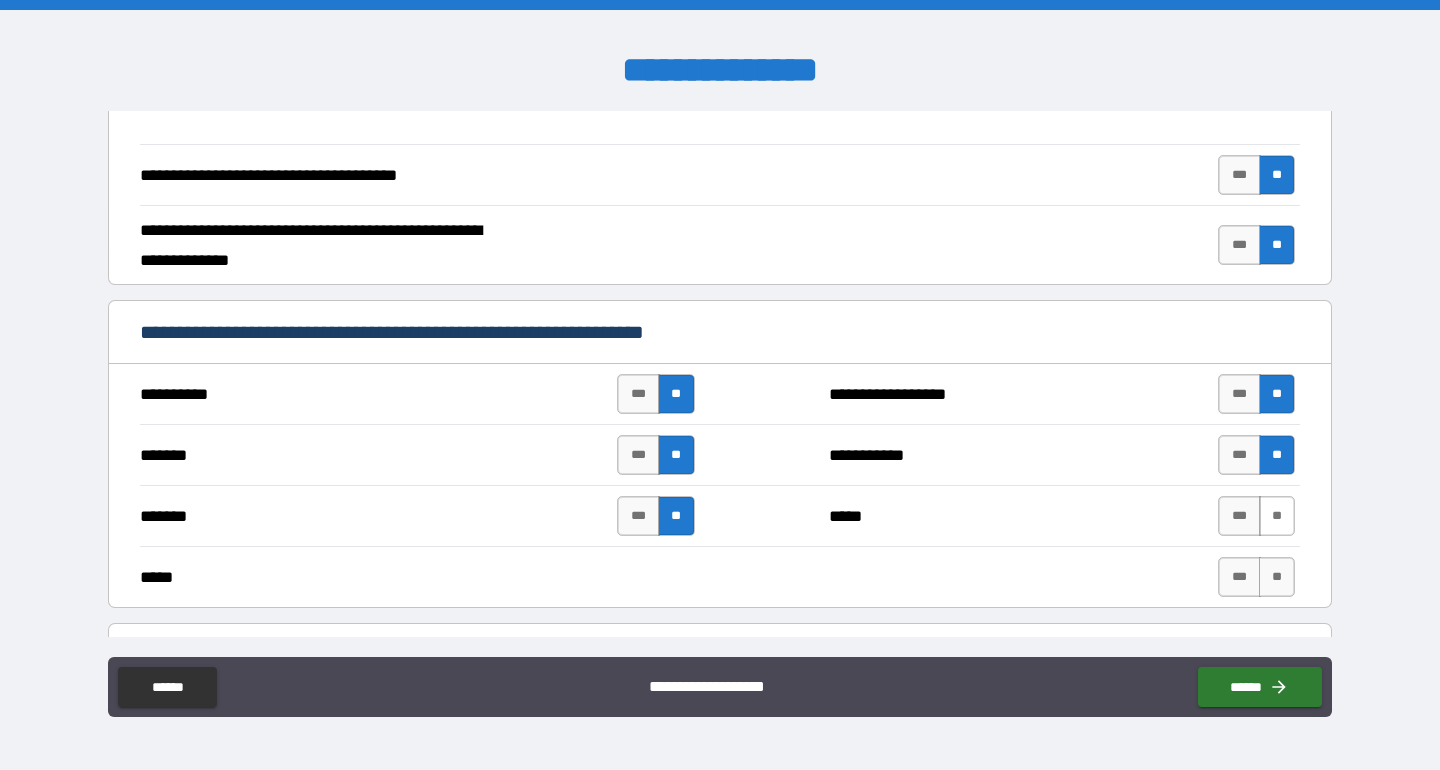 click on "**" at bounding box center [1277, 516] 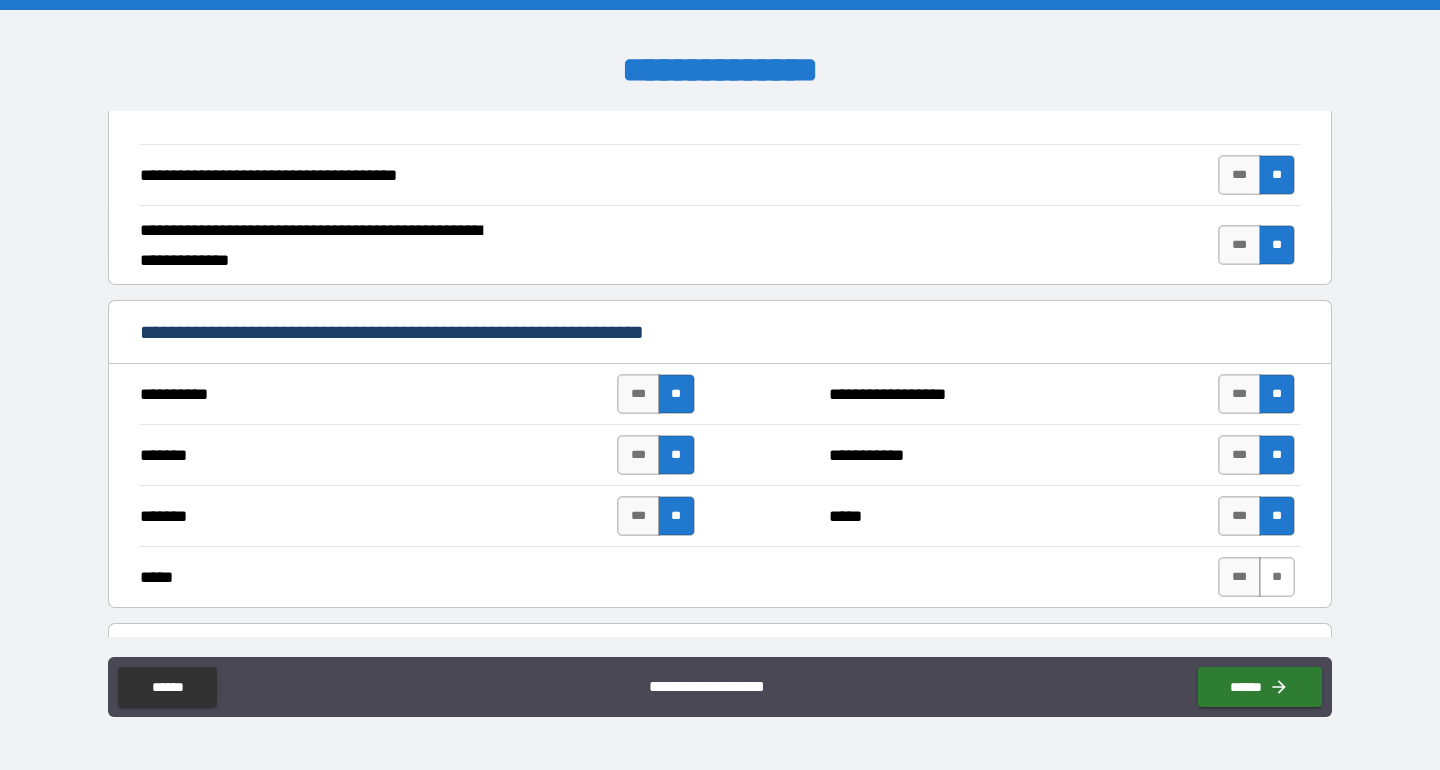 click on "**" at bounding box center (1277, 577) 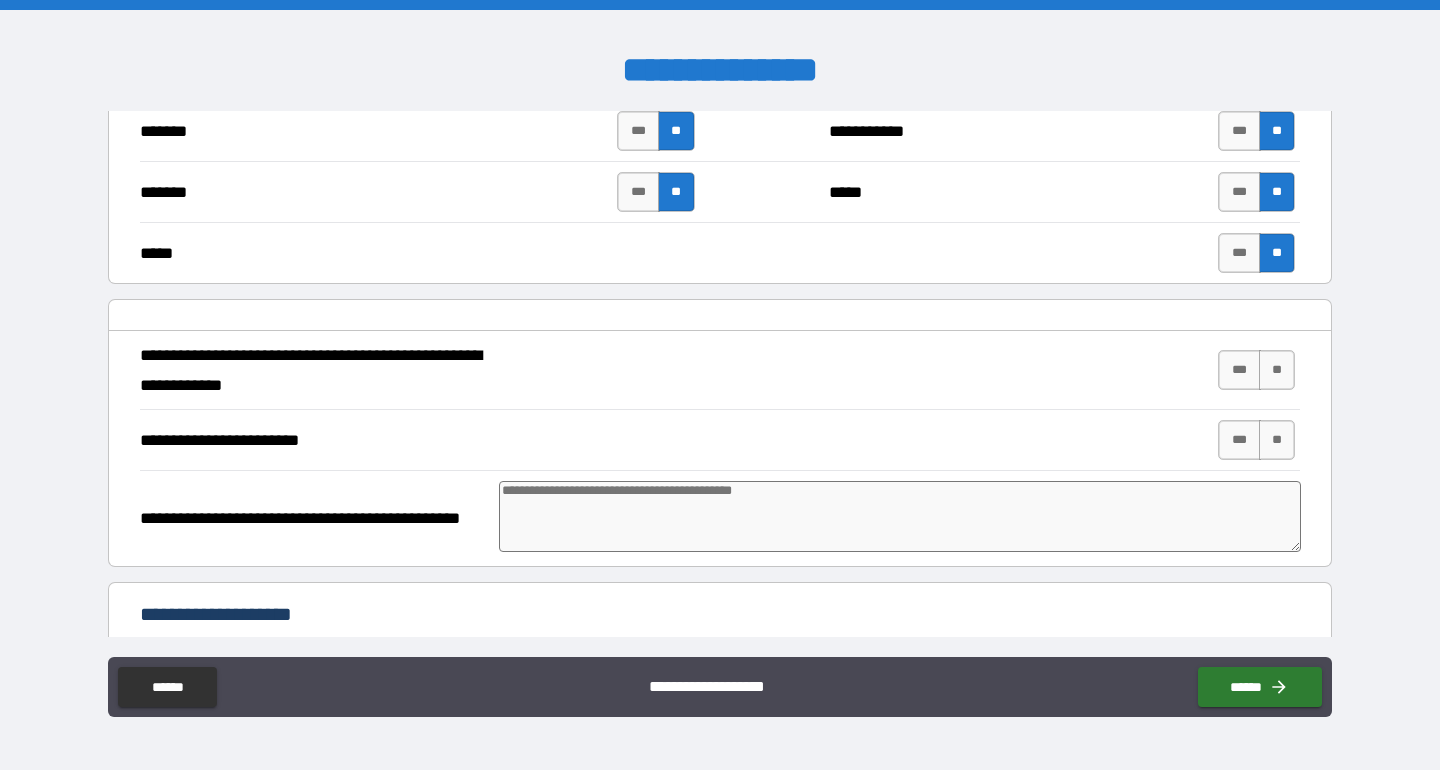 scroll, scrollTop: 1896, scrollLeft: 0, axis: vertical 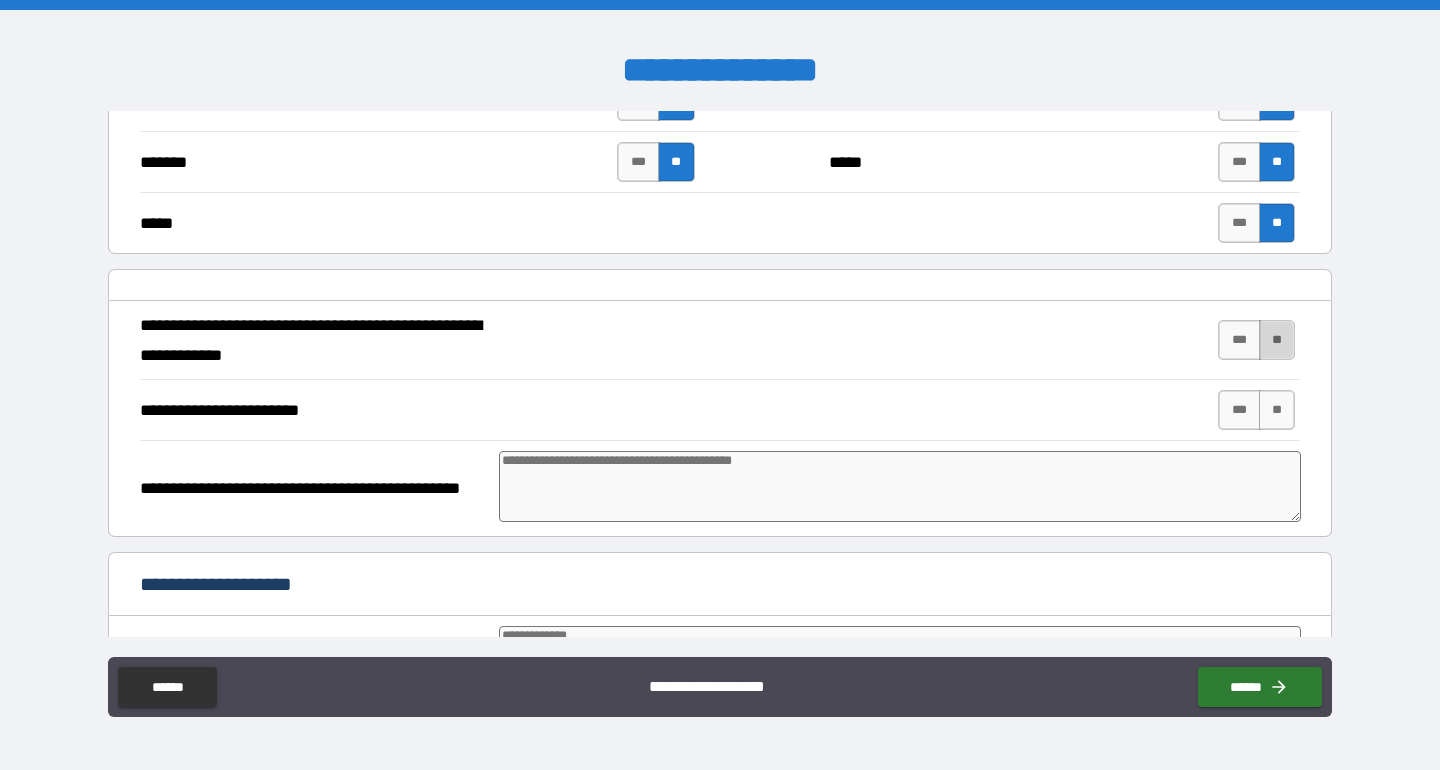 click on "**" at bounding box center (1277, 340) 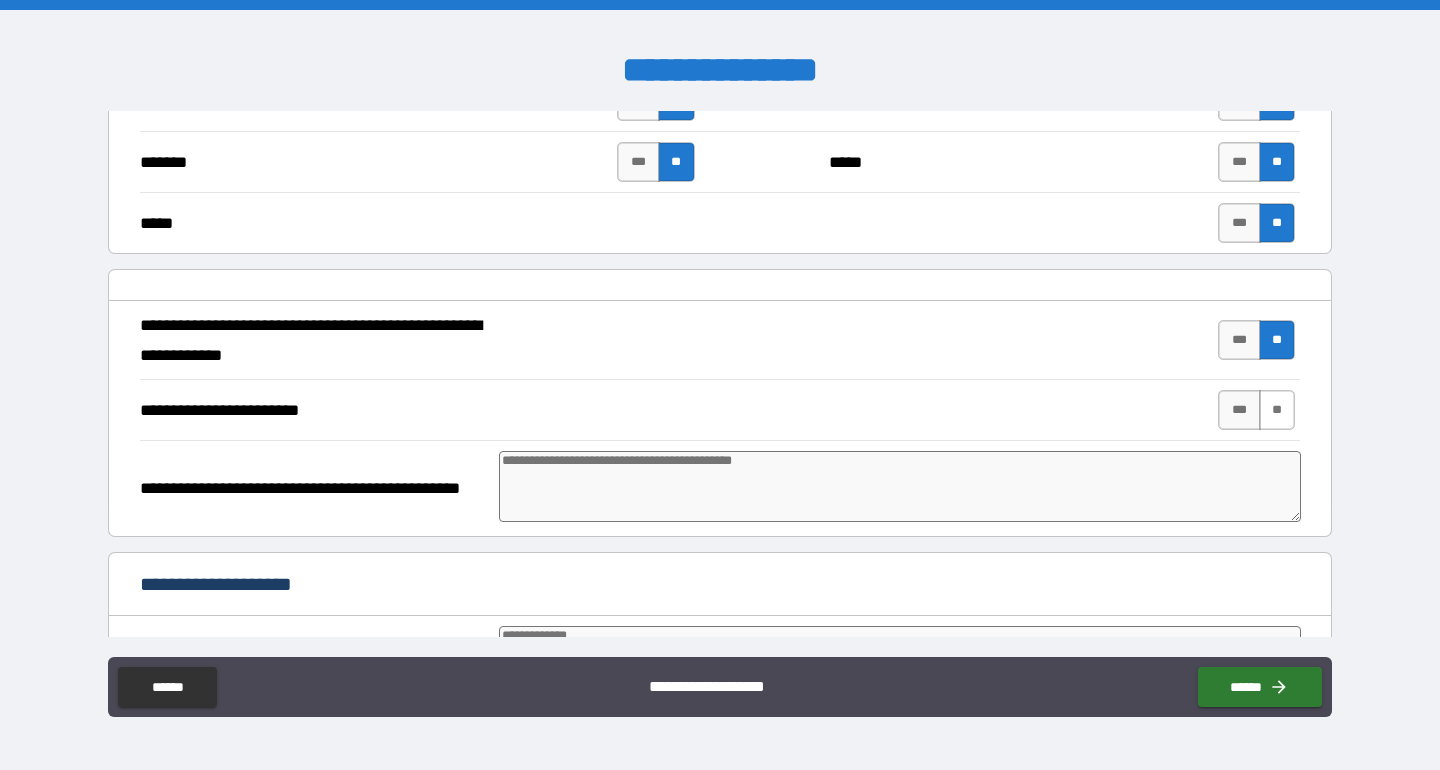 click on "**" at bounding box center [1277, 410] 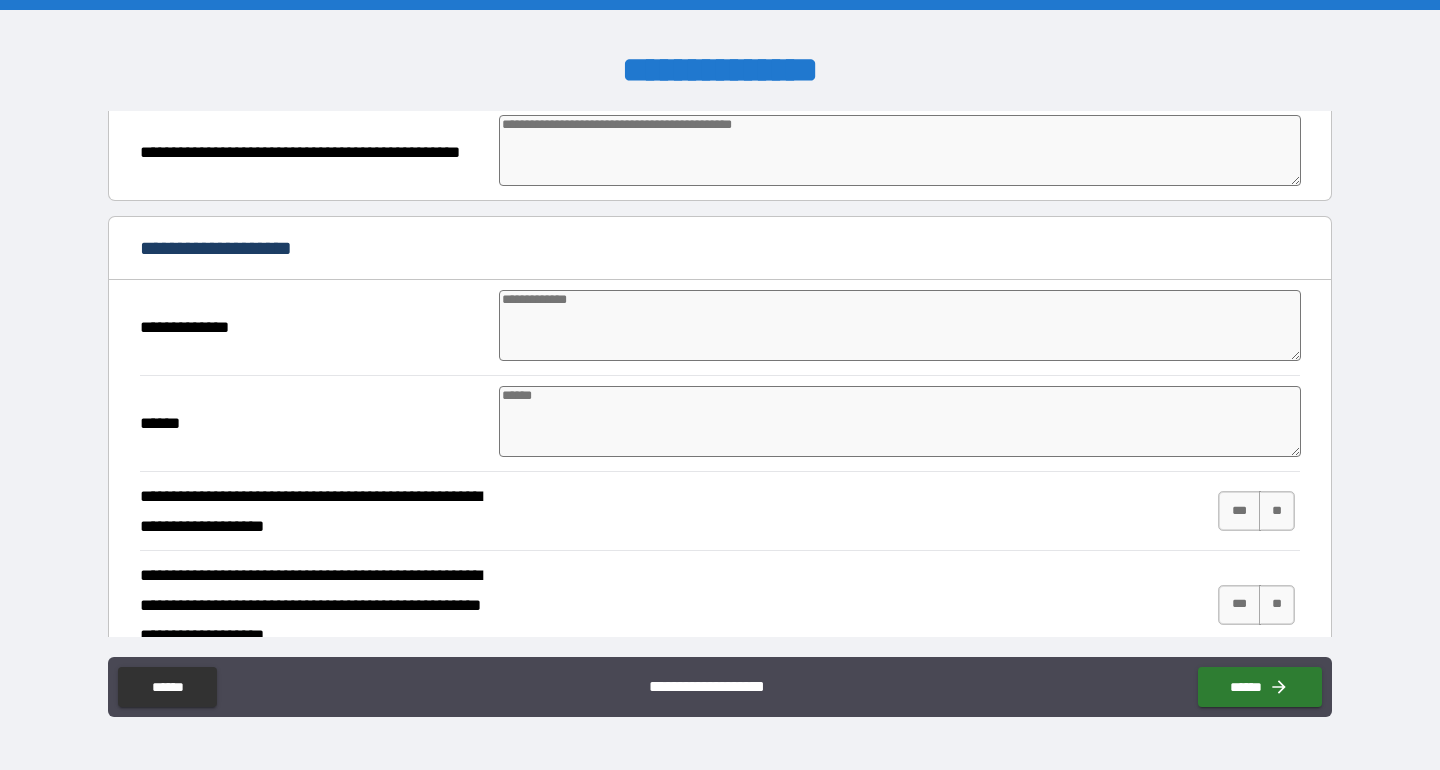 scroll, scrollTop: 2234, scrollLeft: 0, axis: vertical 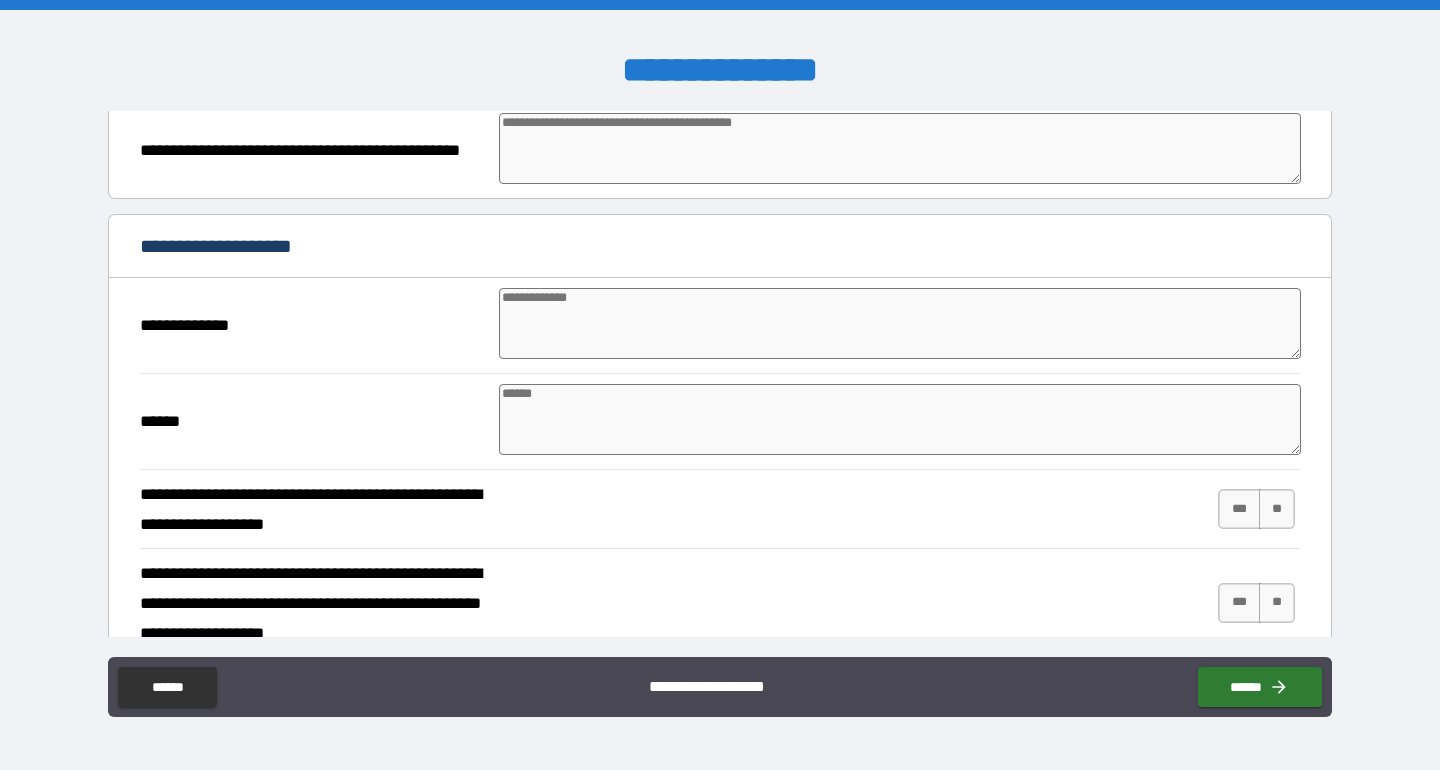 click at bounding box center (900, 323) 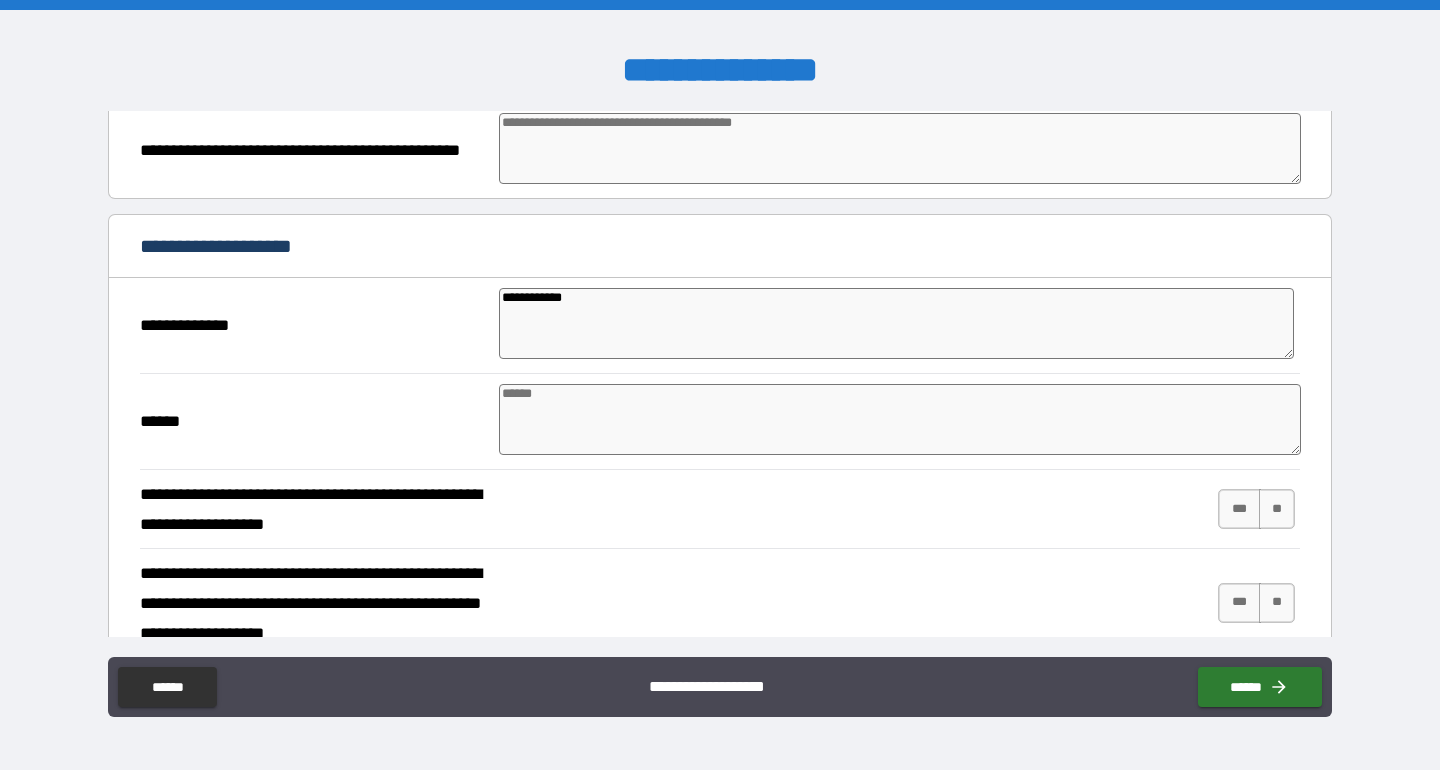 click at bounding box center [900, 419] 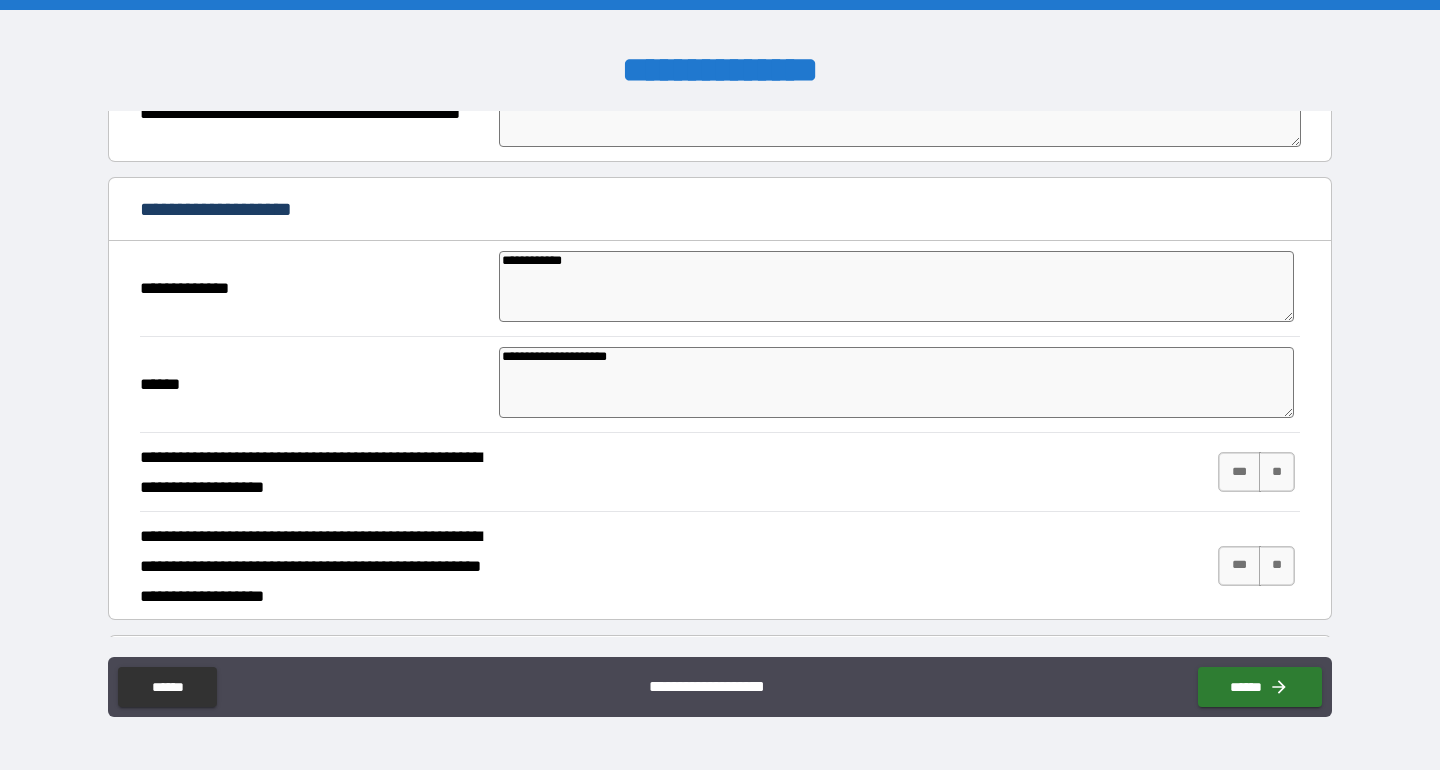 scroll, scrollTop: 2283, scrollLeft: 0, axis: vertical 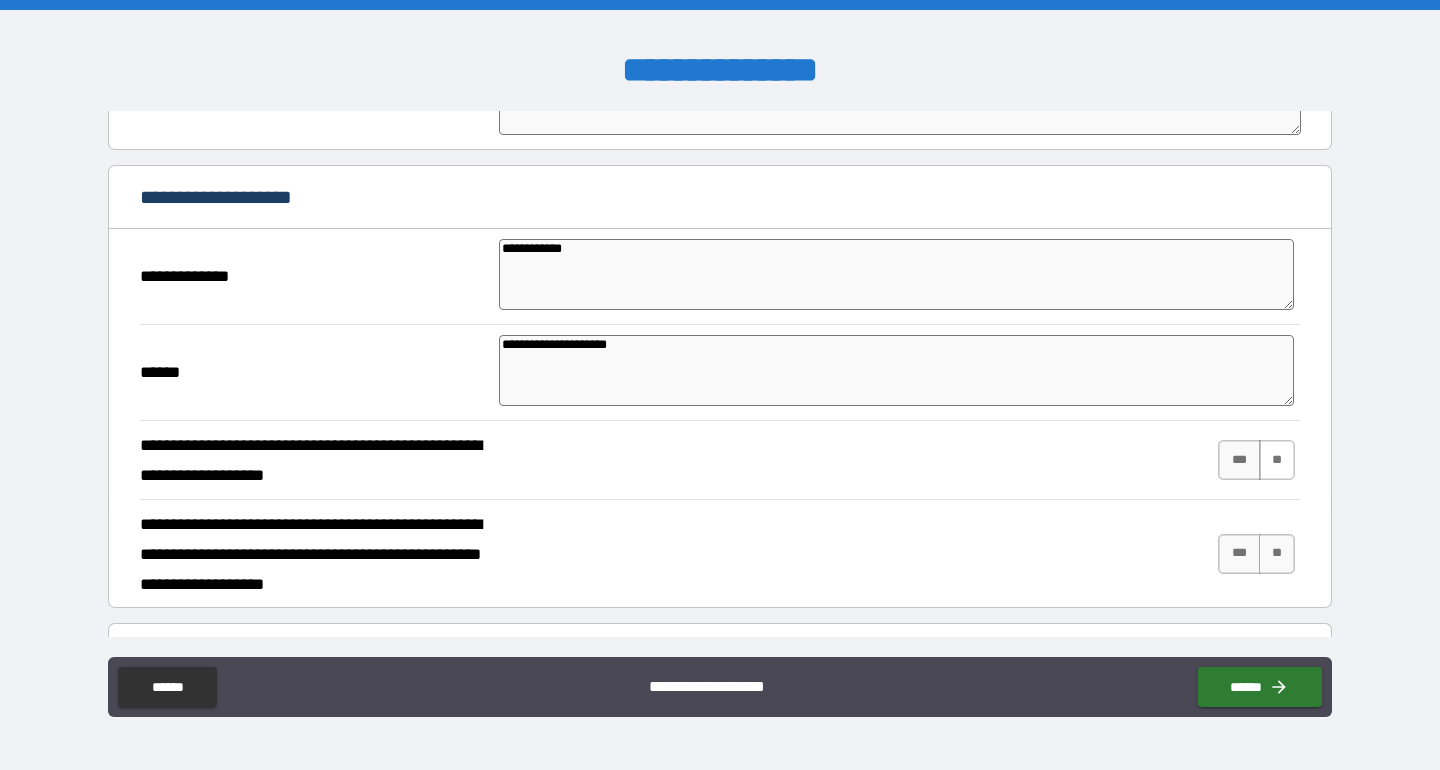 click on "**" at bounding box center [1277, 460] 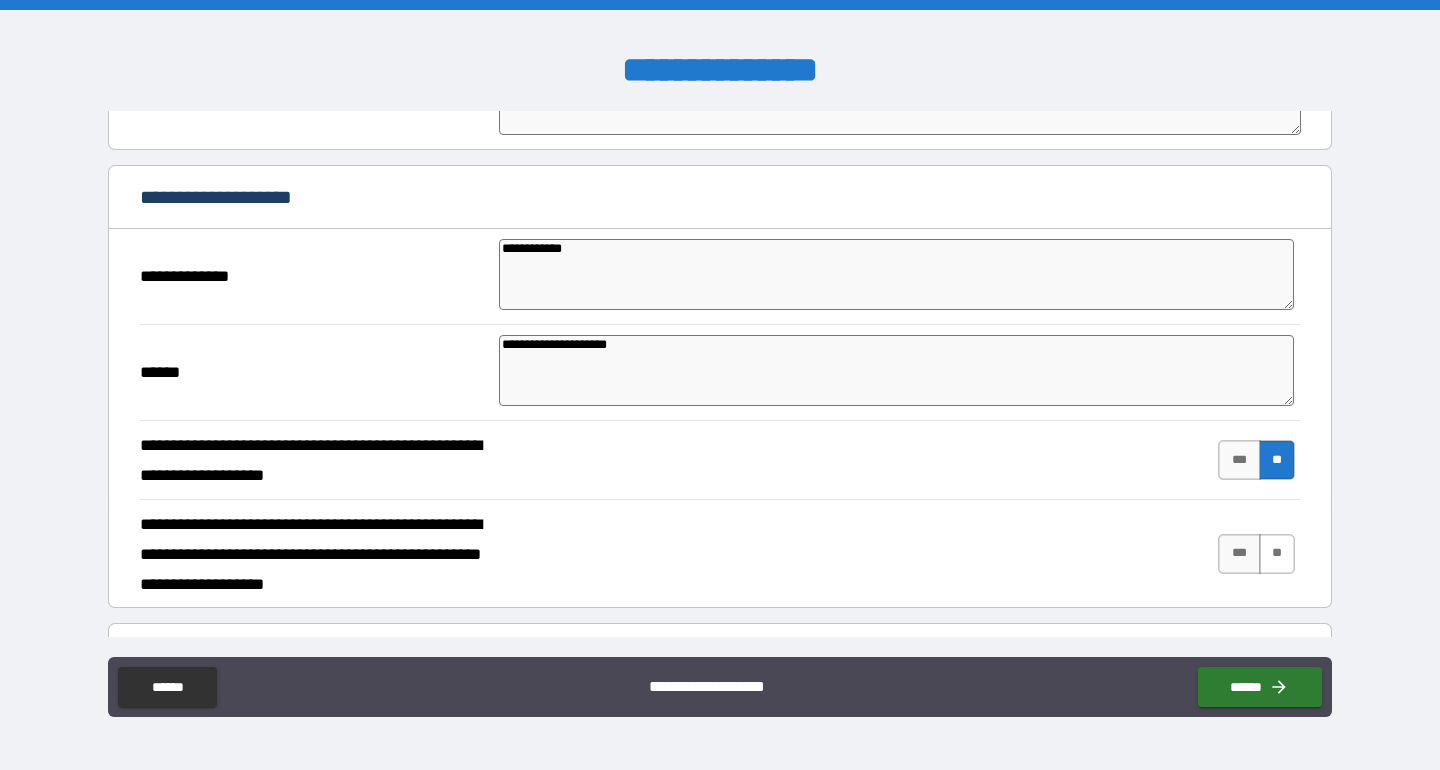 click on "**" at bounding box center [1277, 554] 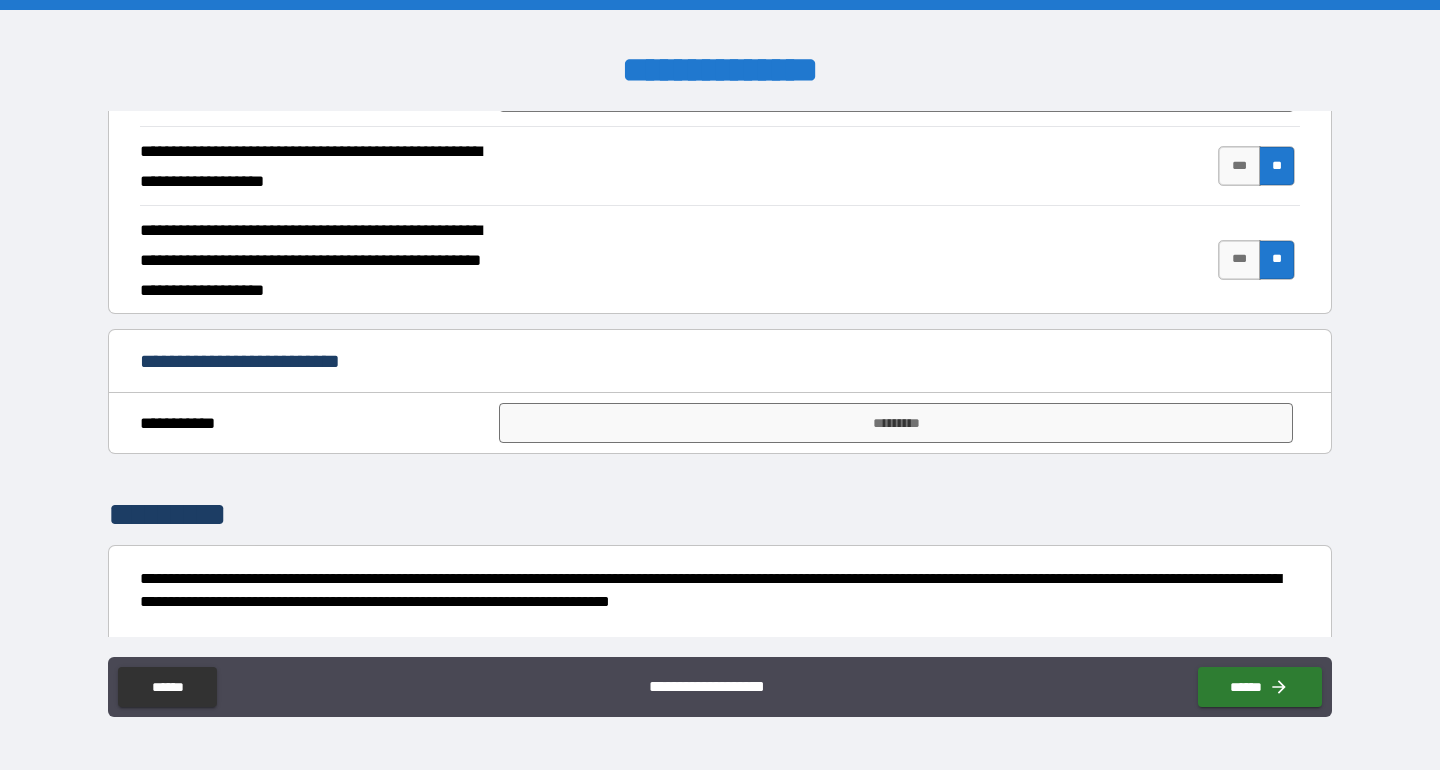 scroll, scrollTop: 2640, scrollLeft: 0, axis: vertical 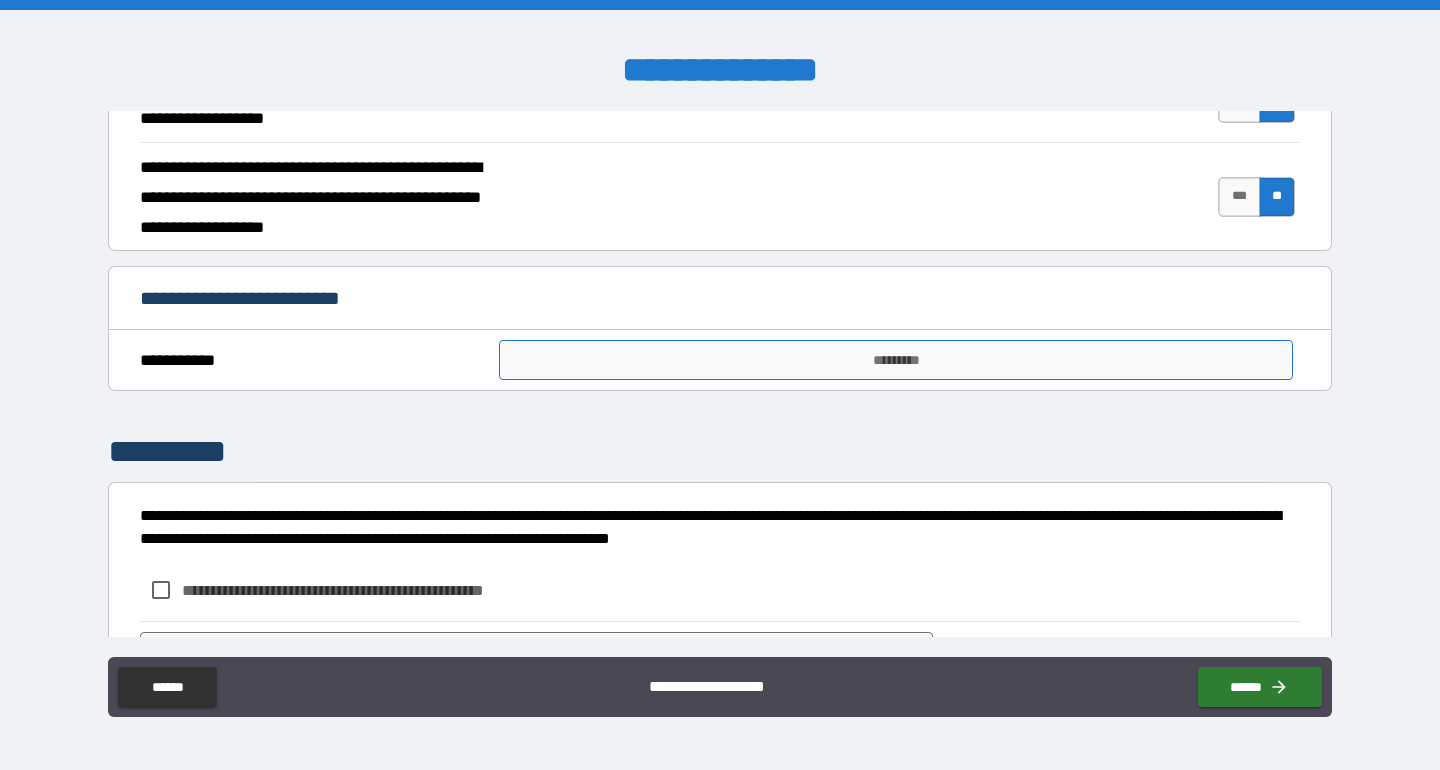 click on "*********" at bounding box center (895, 360) 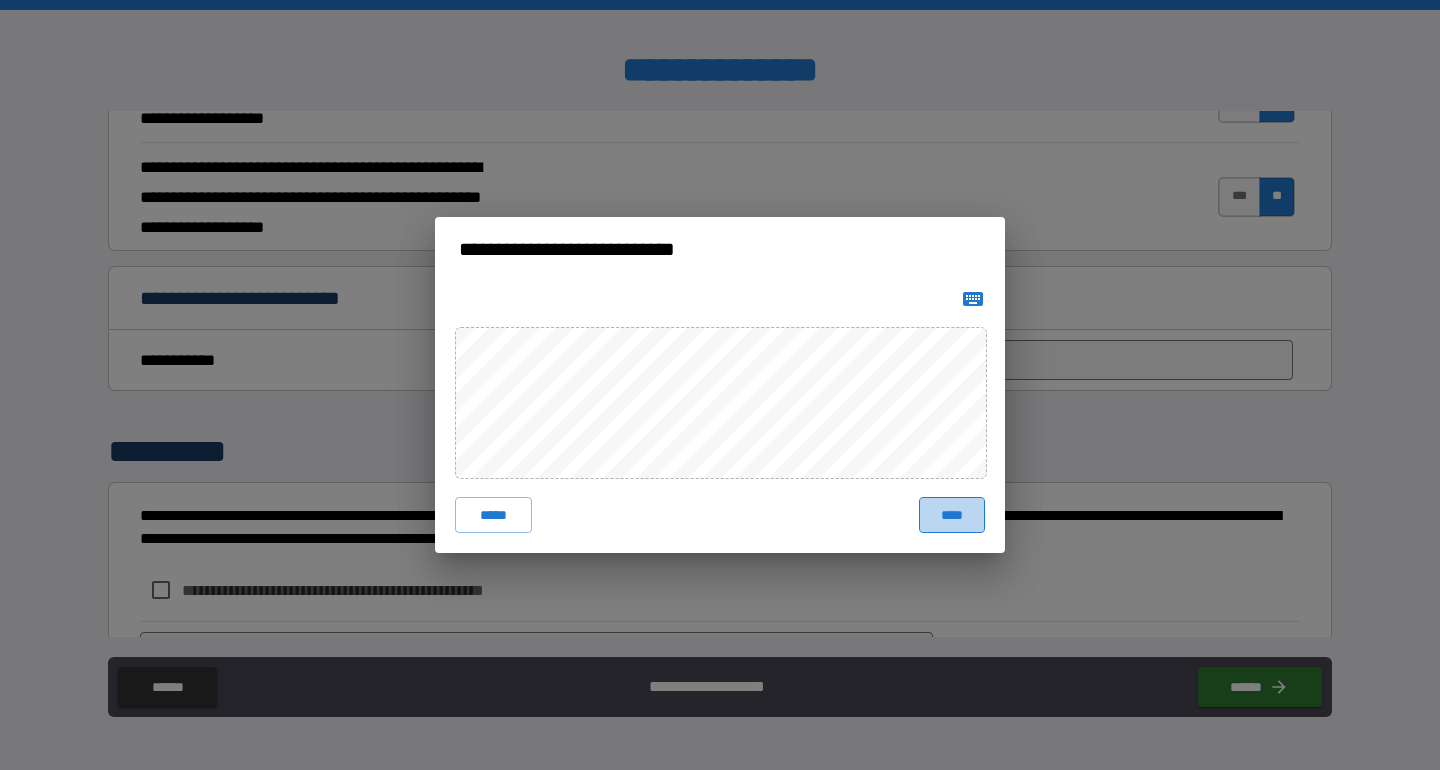 click on "****" at bounding box center [952, 515] 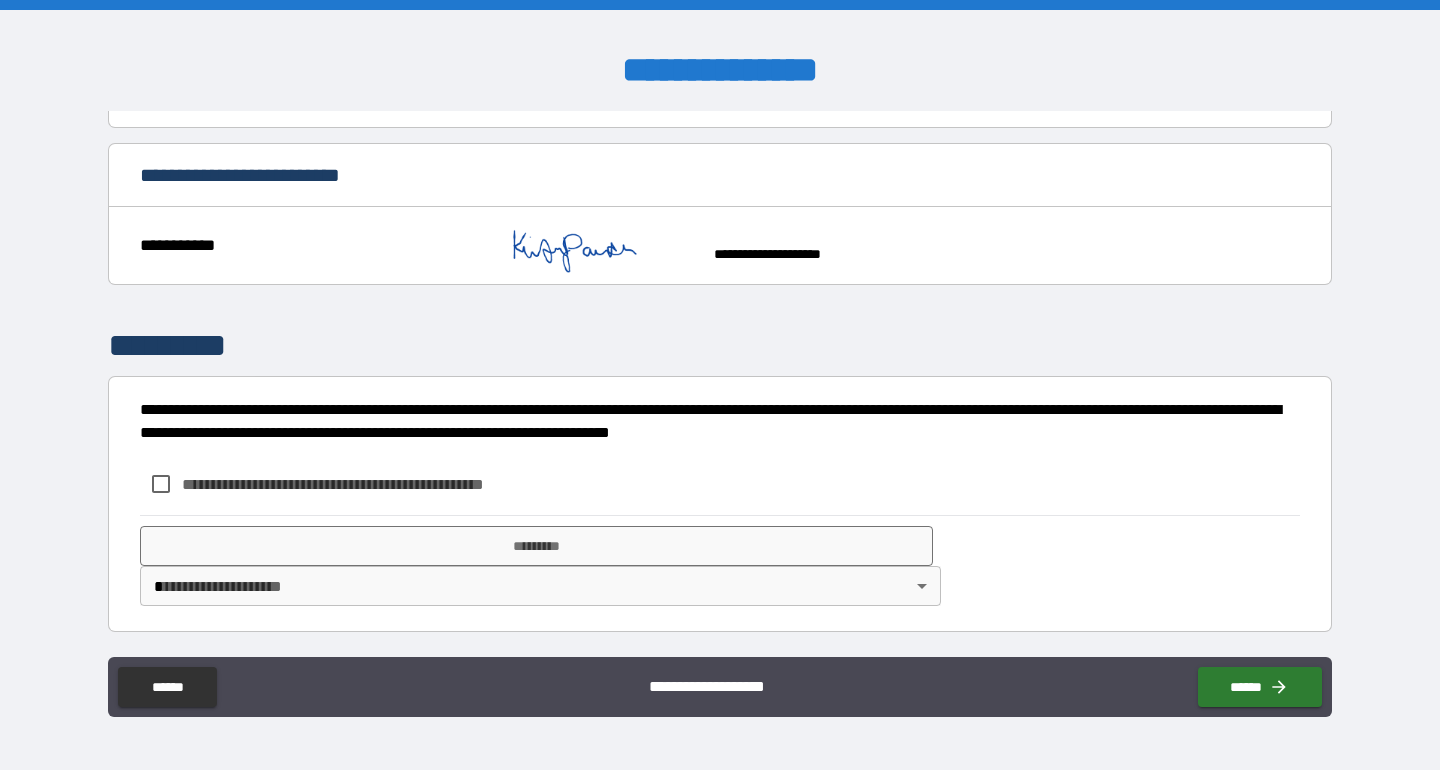 scroll, scrollTop: 2763, scrollLeft: 0, axis: vertical 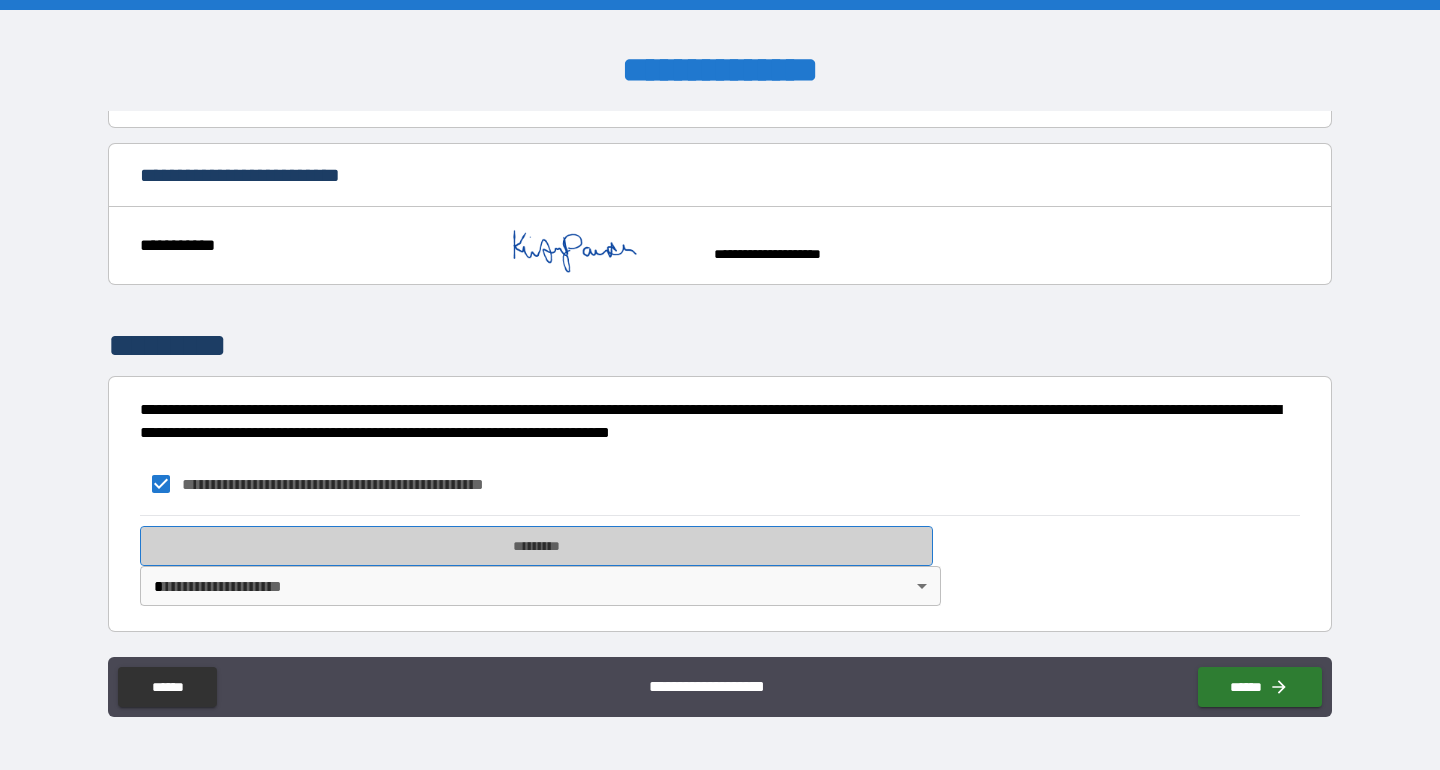click on "*********" at bounding box center [536, 546] 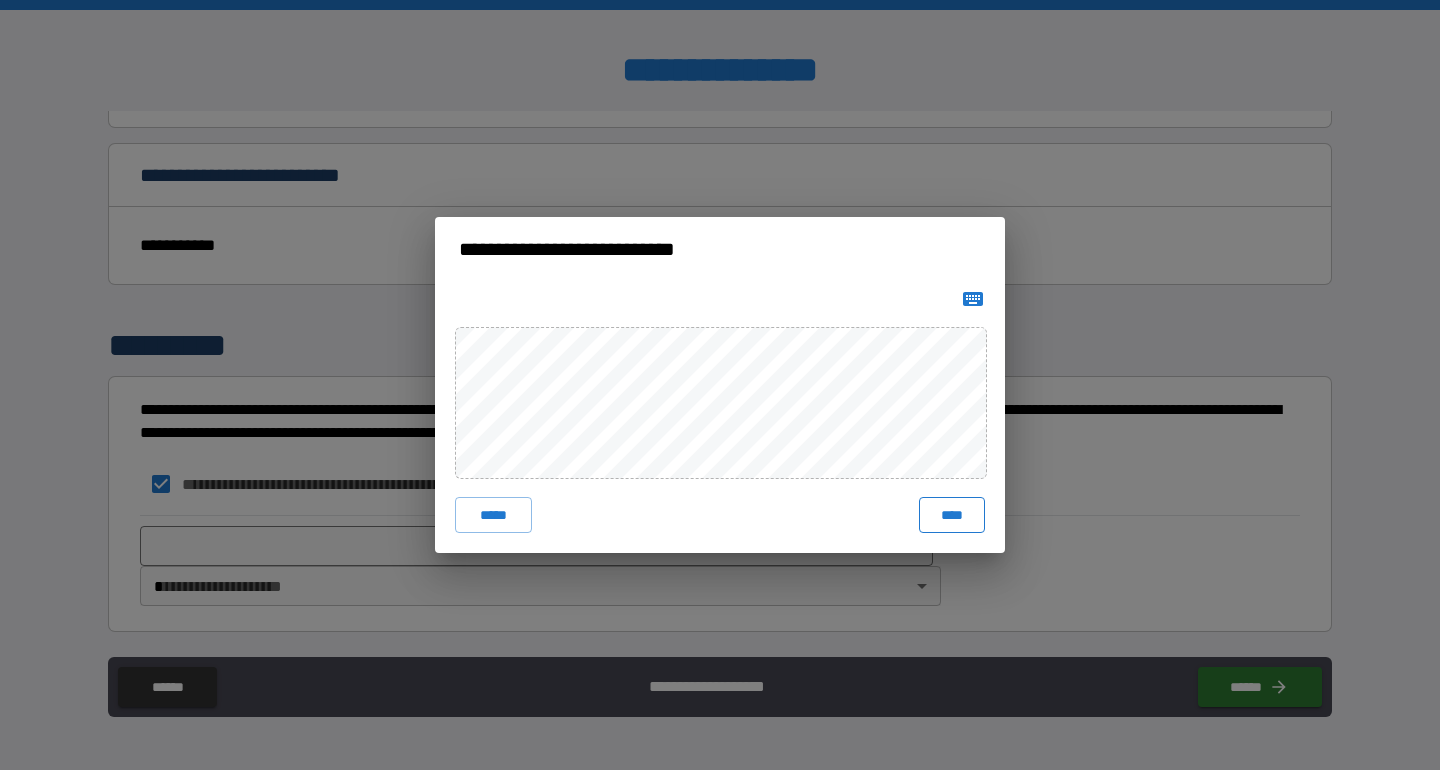 click on "****" at bounding box center (952, 515) 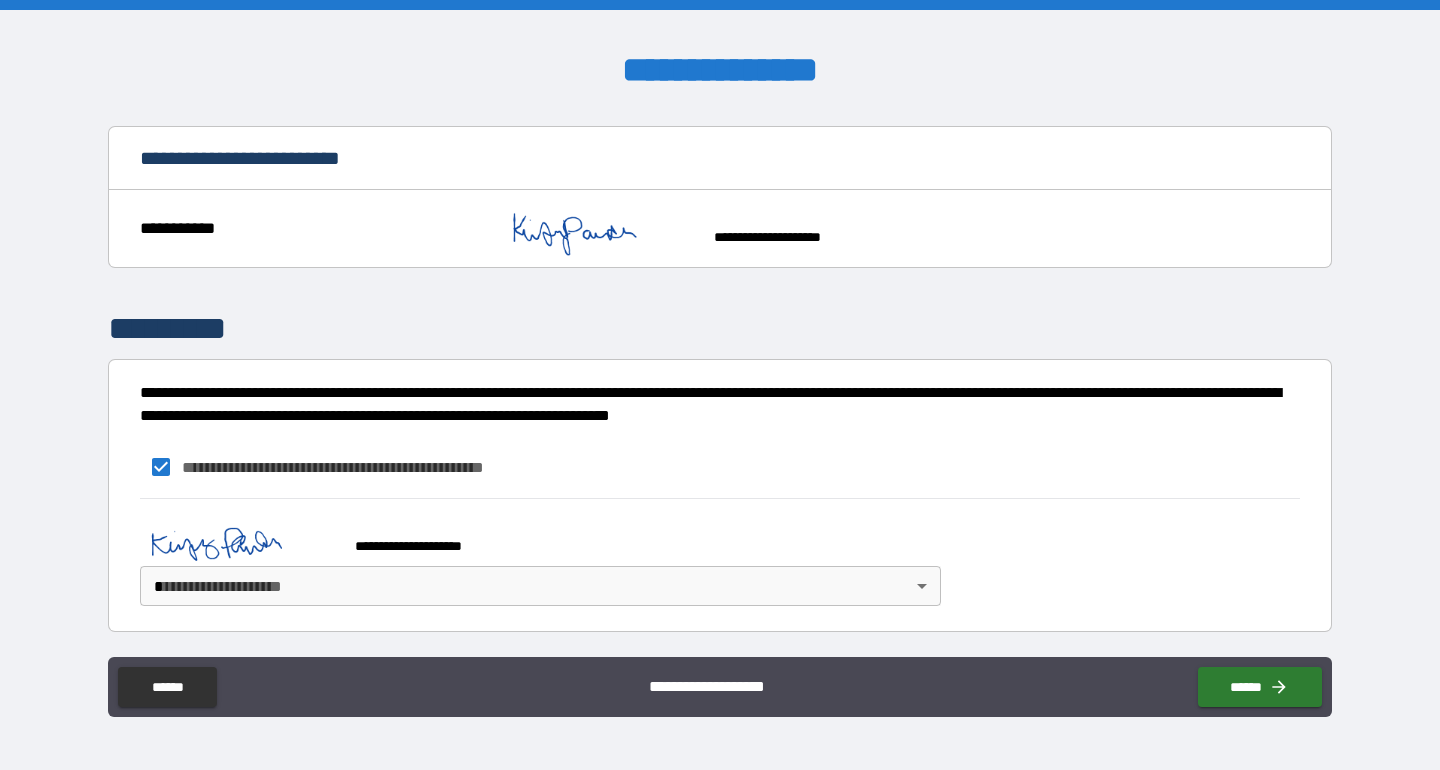 scroll, scrollTop: 2780, scrollLeft: 0, axis: vertical 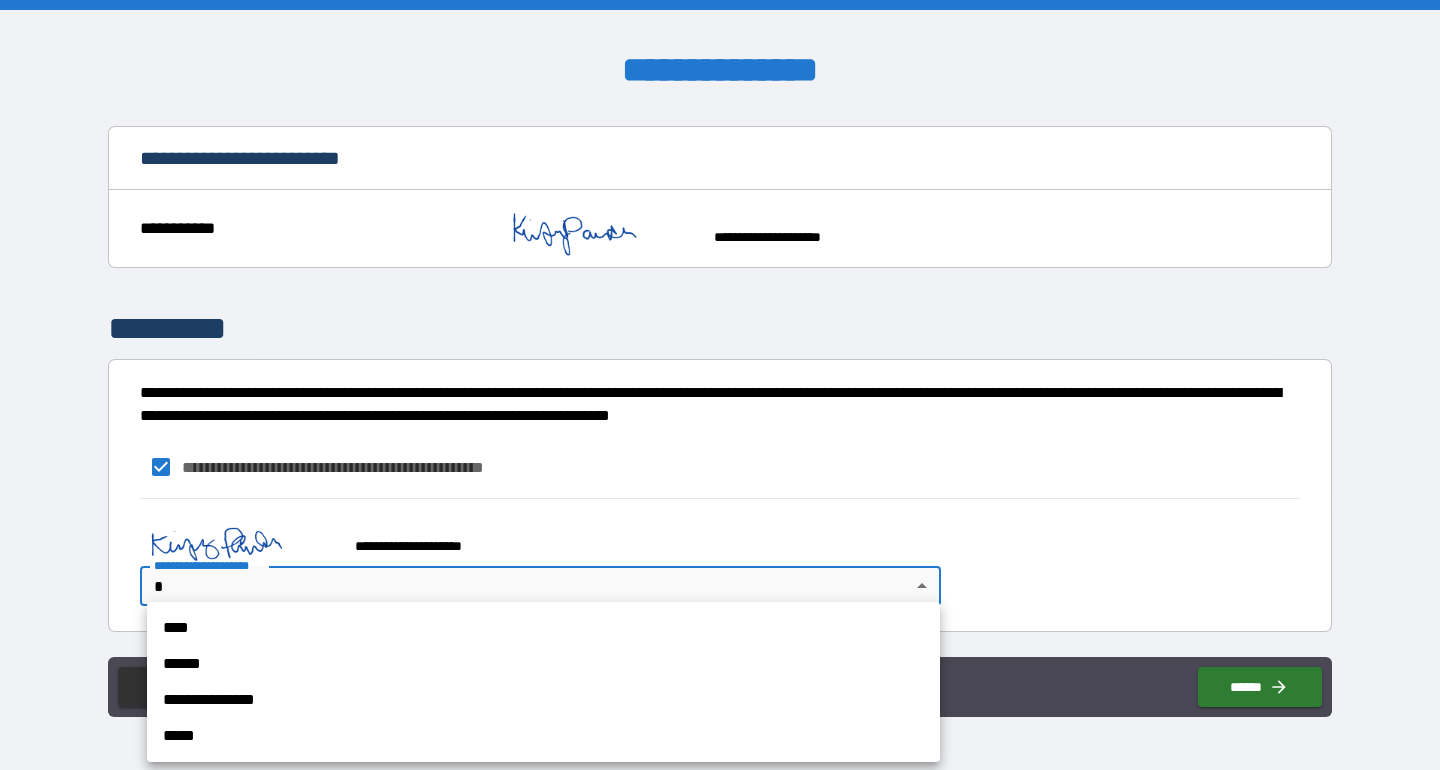 click on "**********" at bounding box center [720, 385] 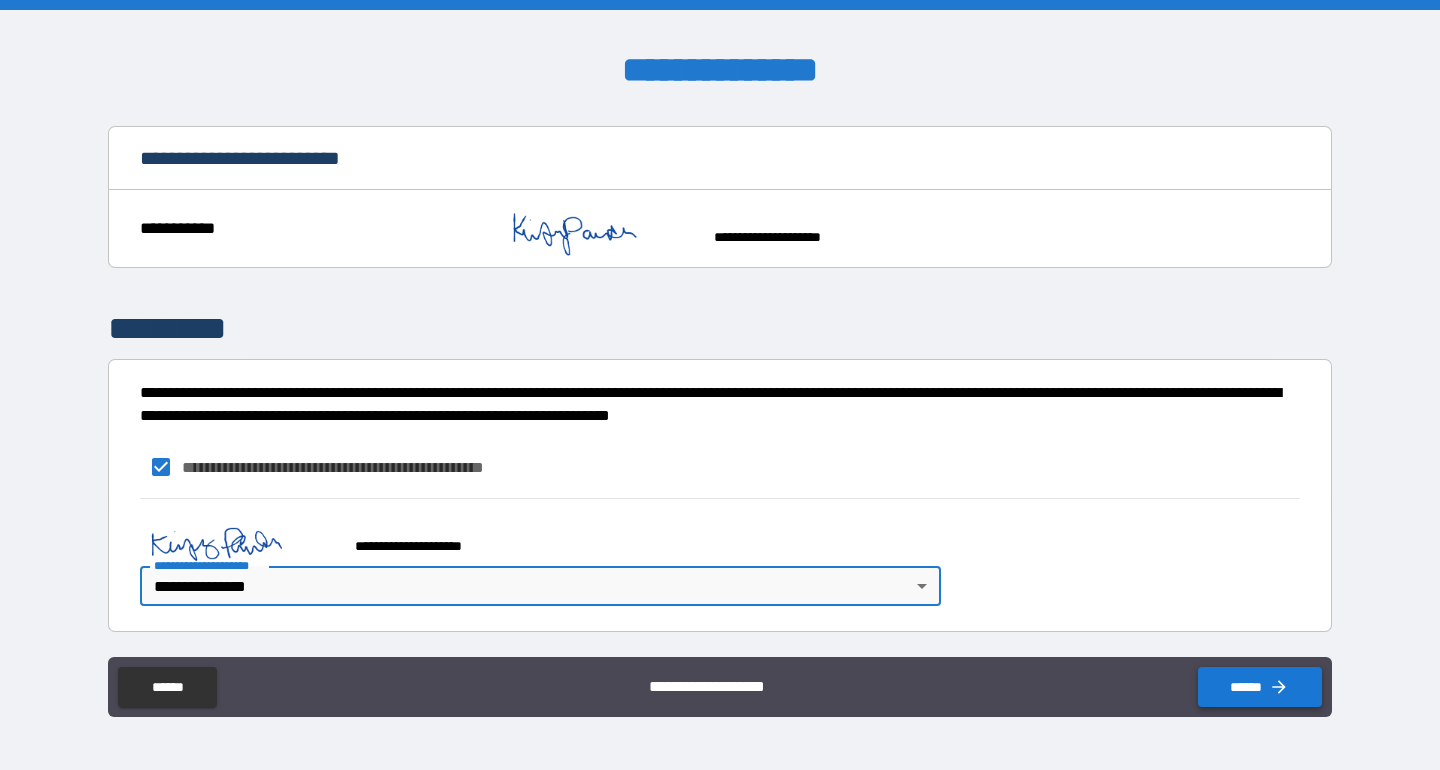 click on "******" at bounding box center [1260, 687] 